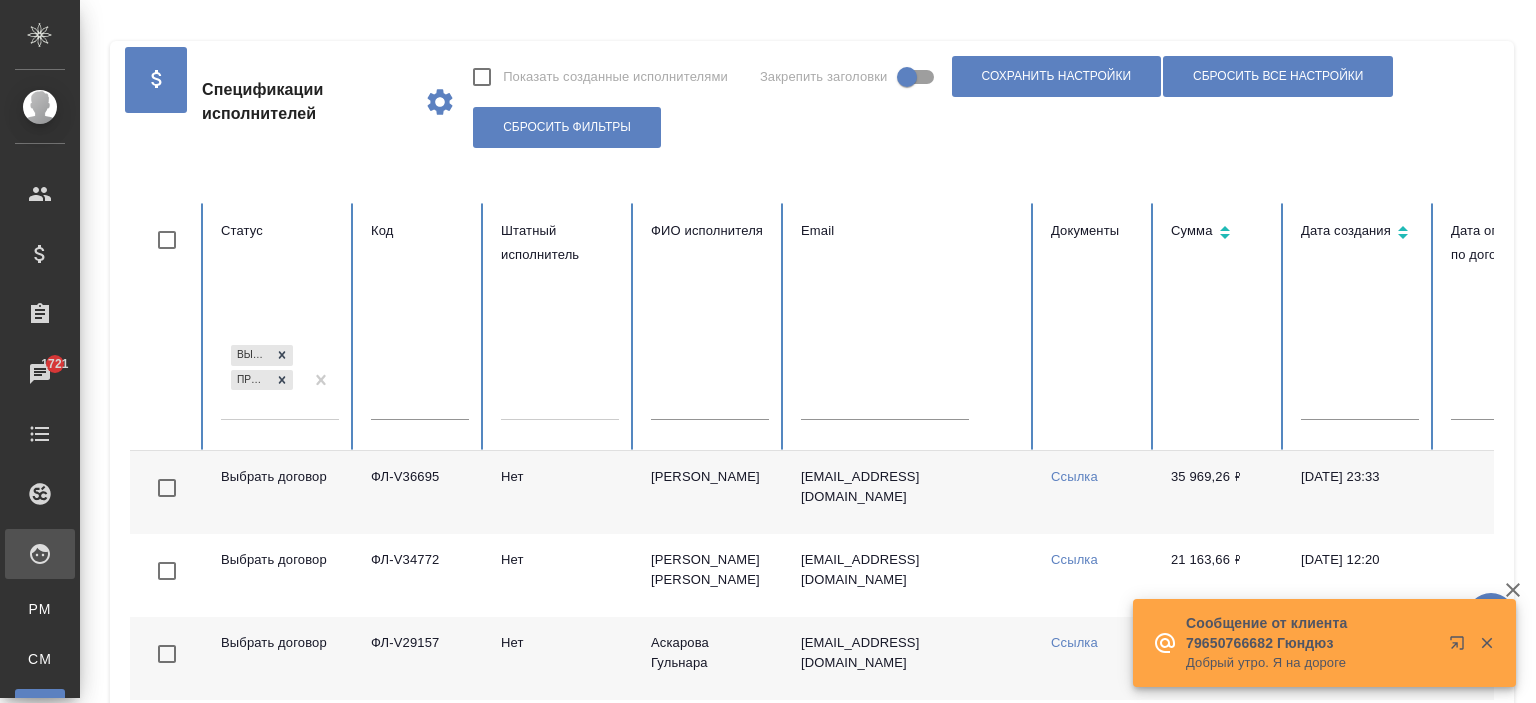 scroll, scrollTop: 0, scrollLeft: 0, axis: both 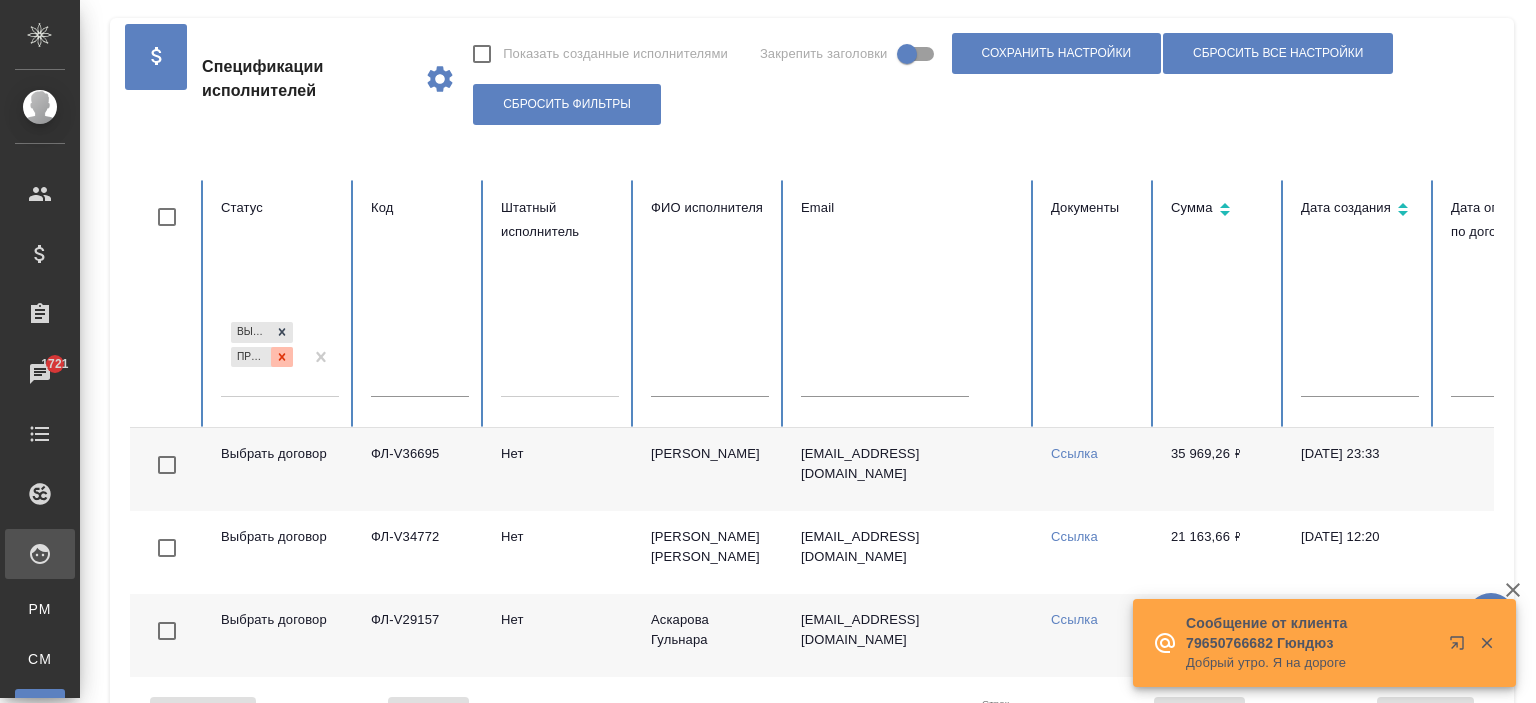 click at bounding box center [282, 357] 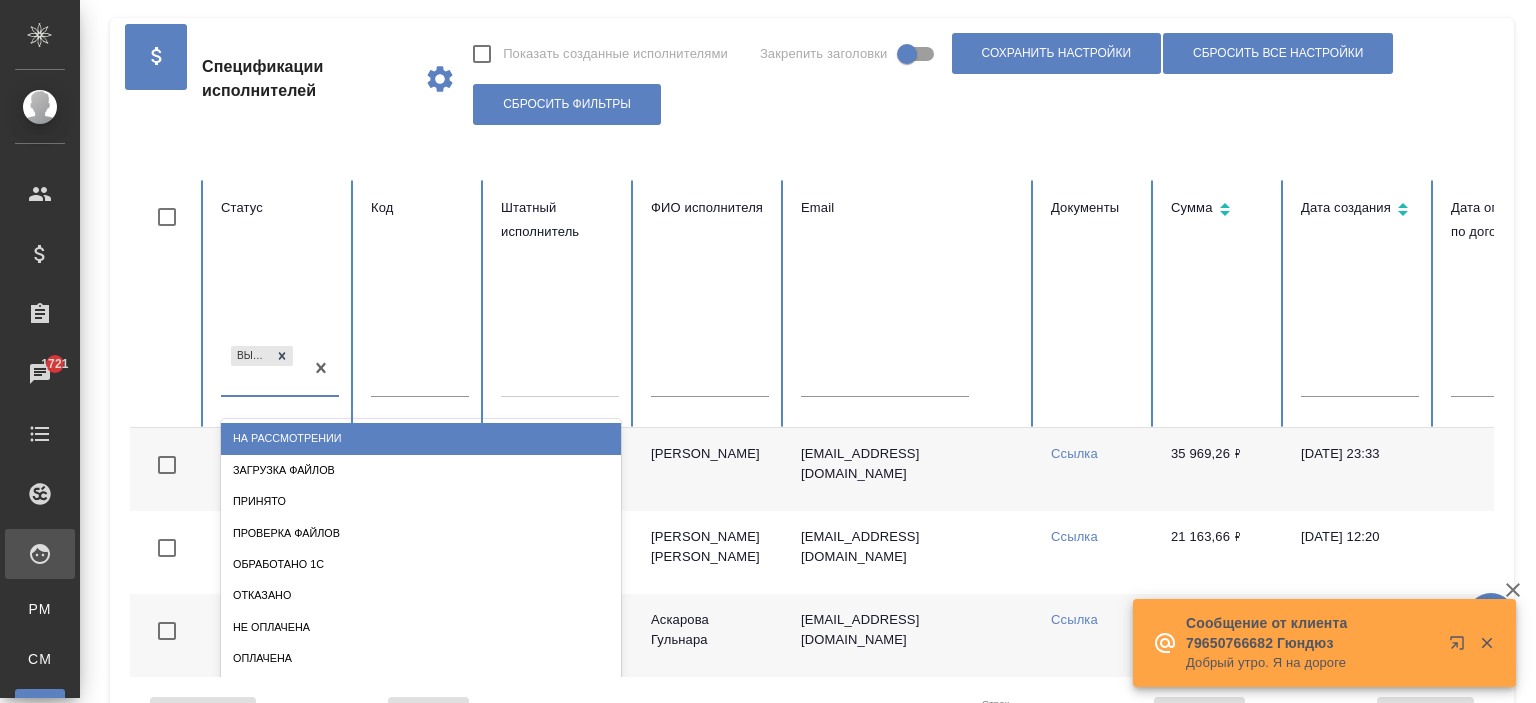 scroll, scrollTop: 14, scrollLeft: 0, axis: vertical 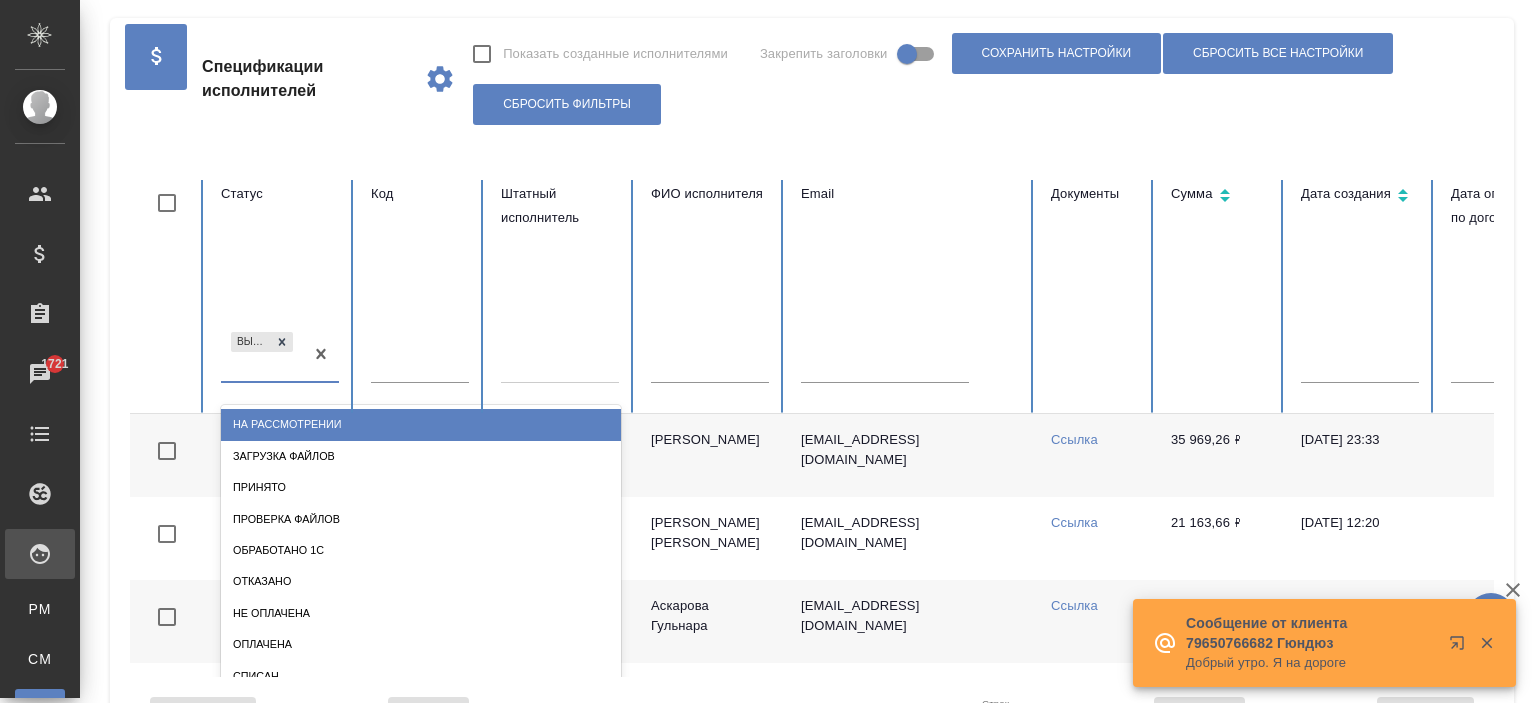 click on "option На рассмотрении focused, 1 of 10. 9 results available. Use Up and Down to choose options, press Enter to select the currently focused option, press Escape to exit the menu, press Tab to select the option and exit the menu. Выбрать договор На рассмотрении Загрузка файлов Принято Проверка файлов Обработано 1С Отказано Не оплачена Оплачена Списан" at bounding box center (280, 363) 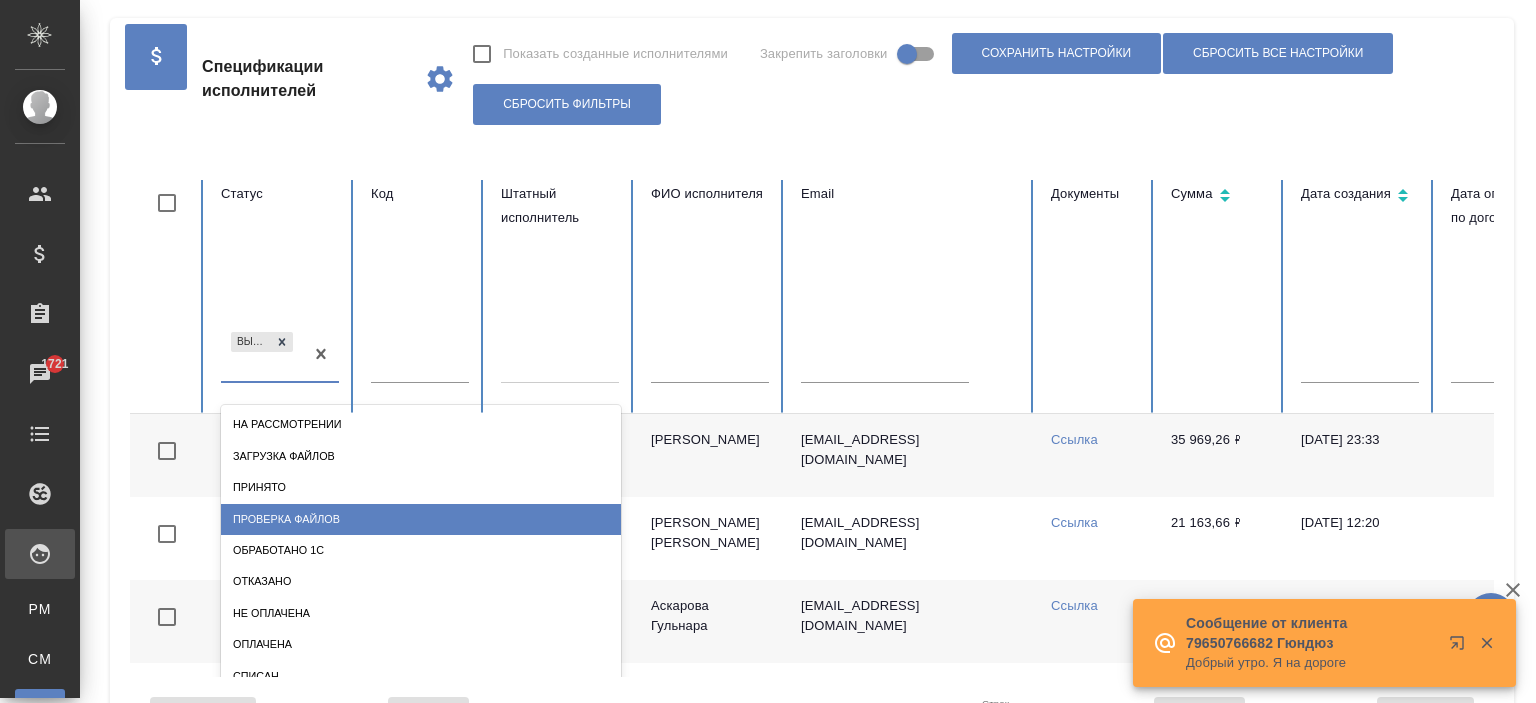 click on "Проверка файлов" at bounding box center (421, 519) 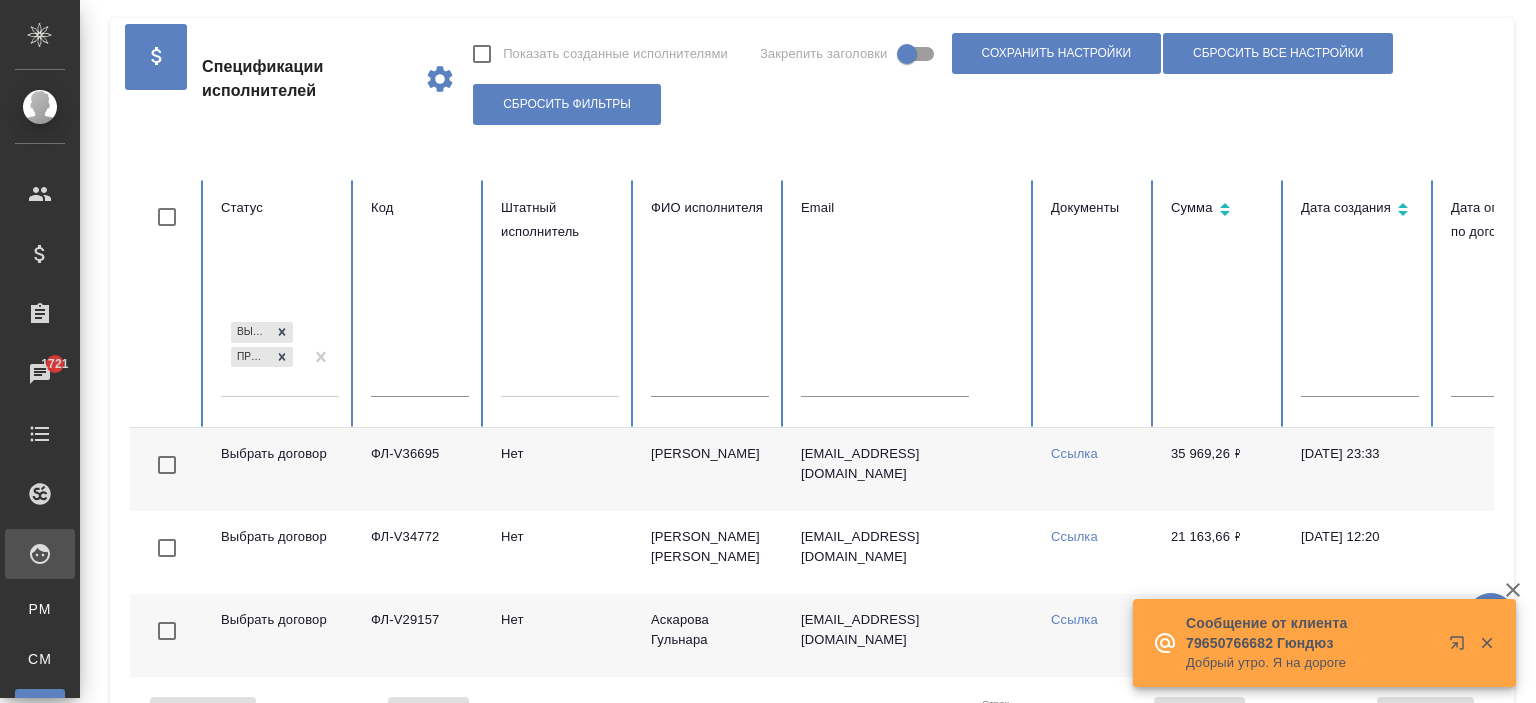 scroll, scrollTop: 0, scrollLeft: 0, axis: both 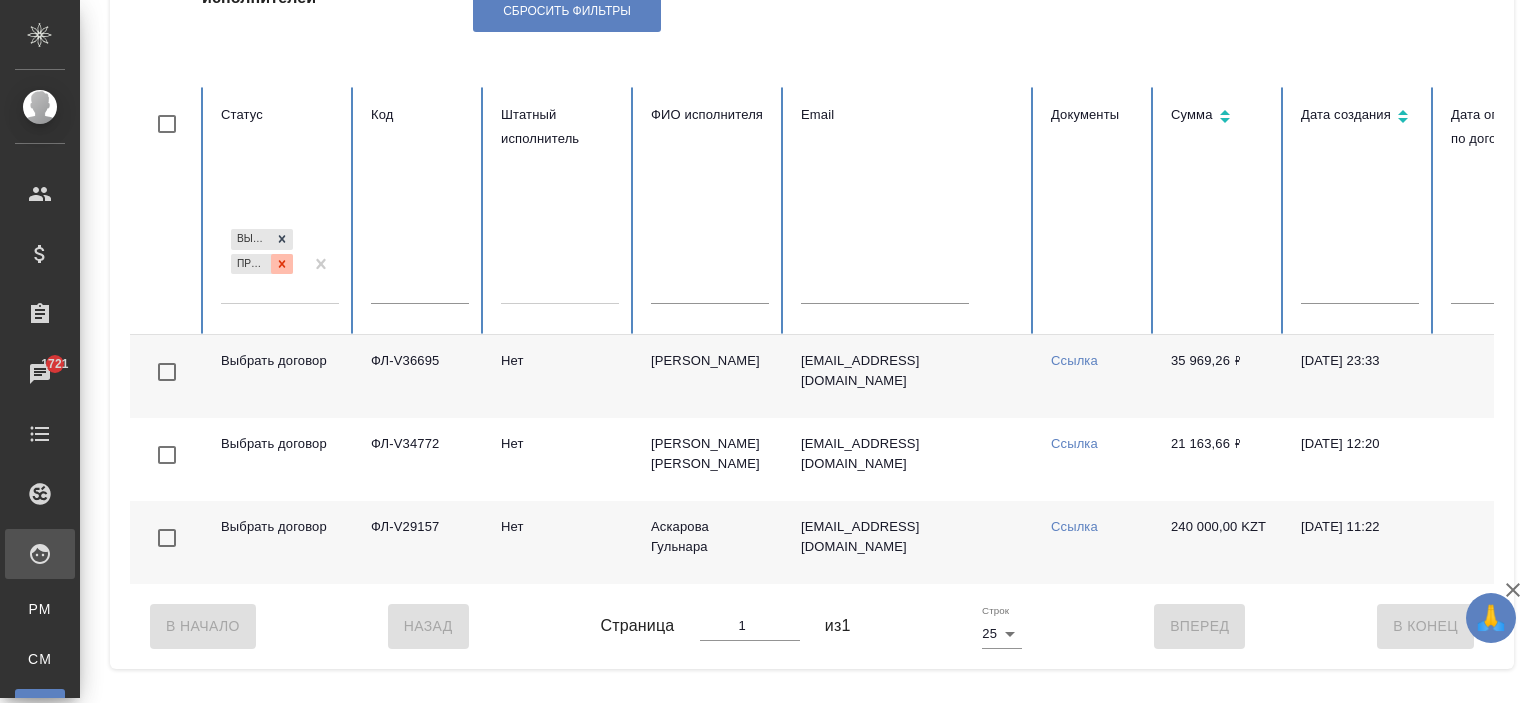 click at bounding box center (282, 264) 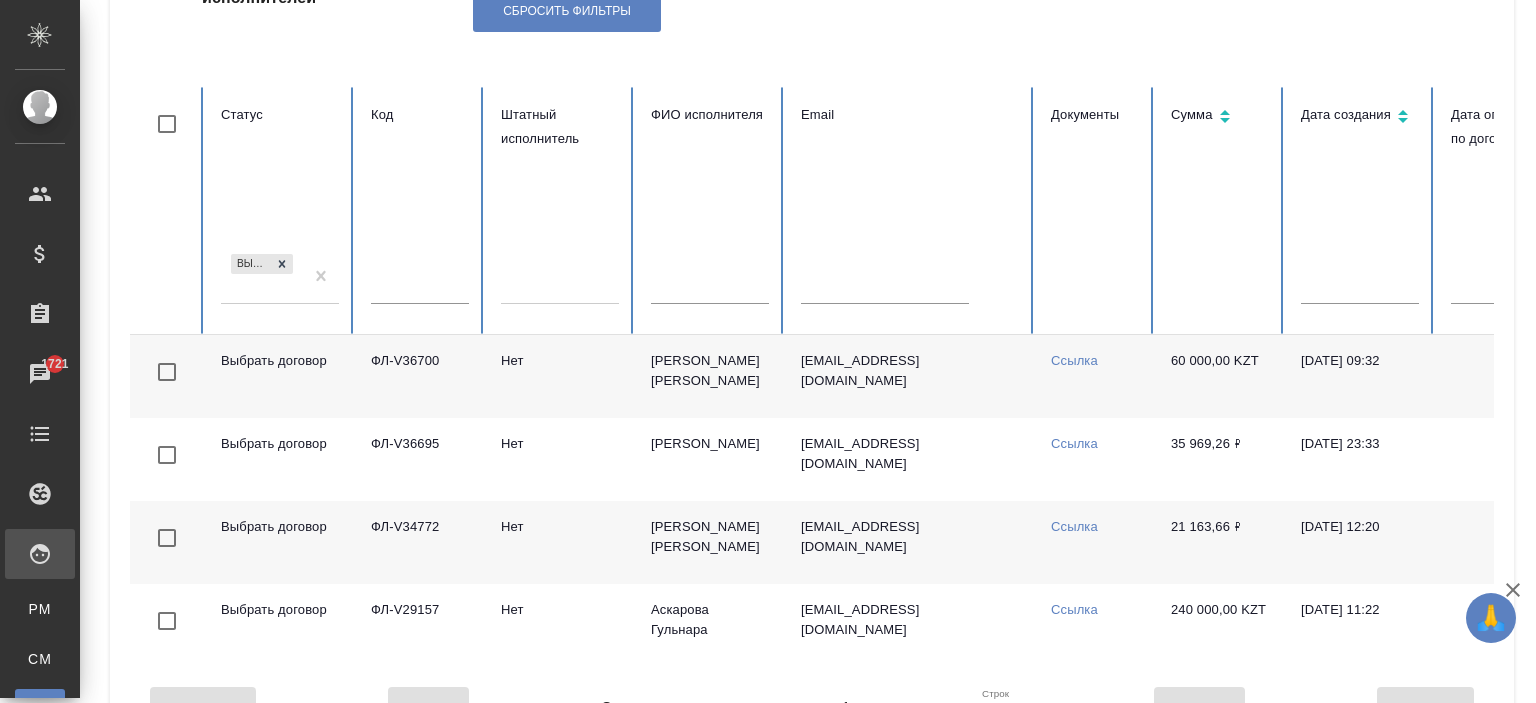 click on "Выбрать договор" at bounding box center [262, 277] 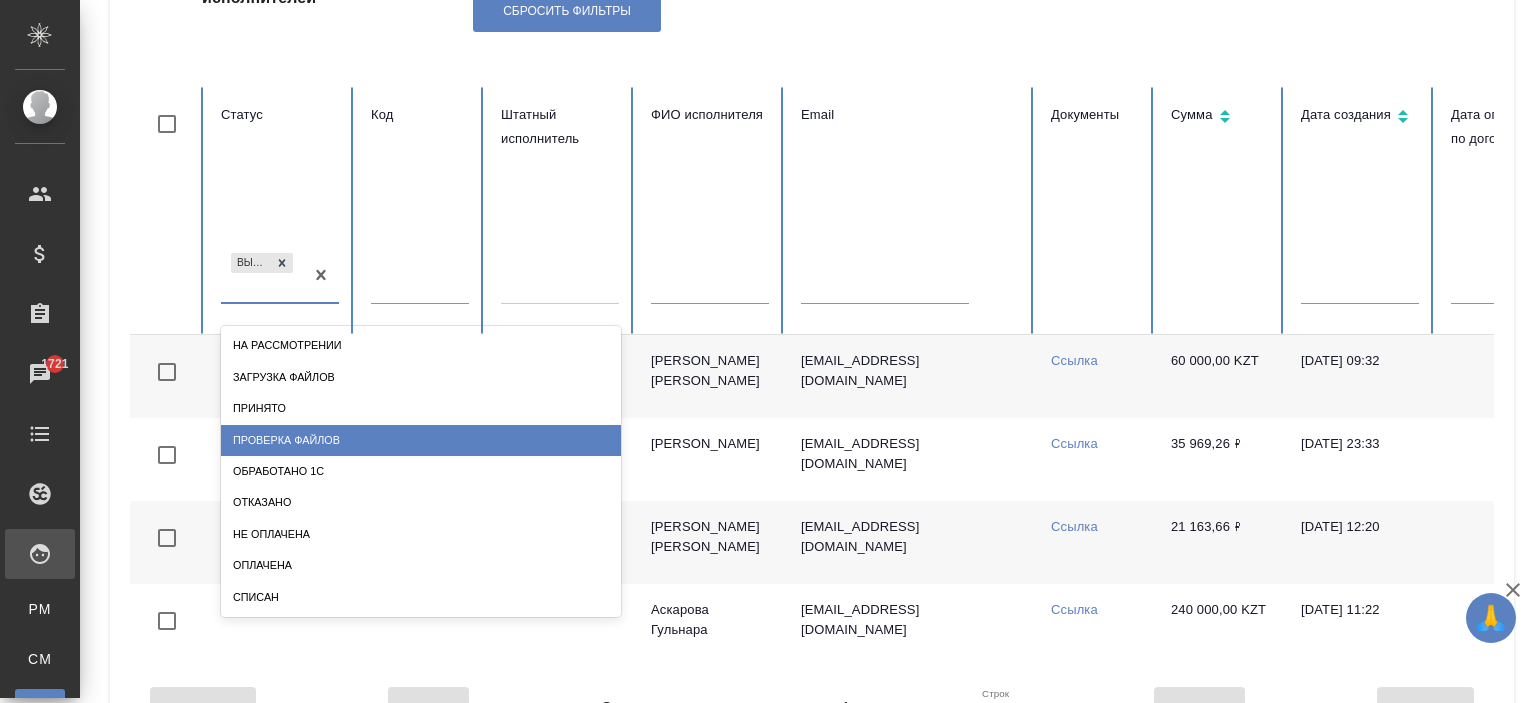 click on "Проверка файлов" at bounding box center (421, 440) 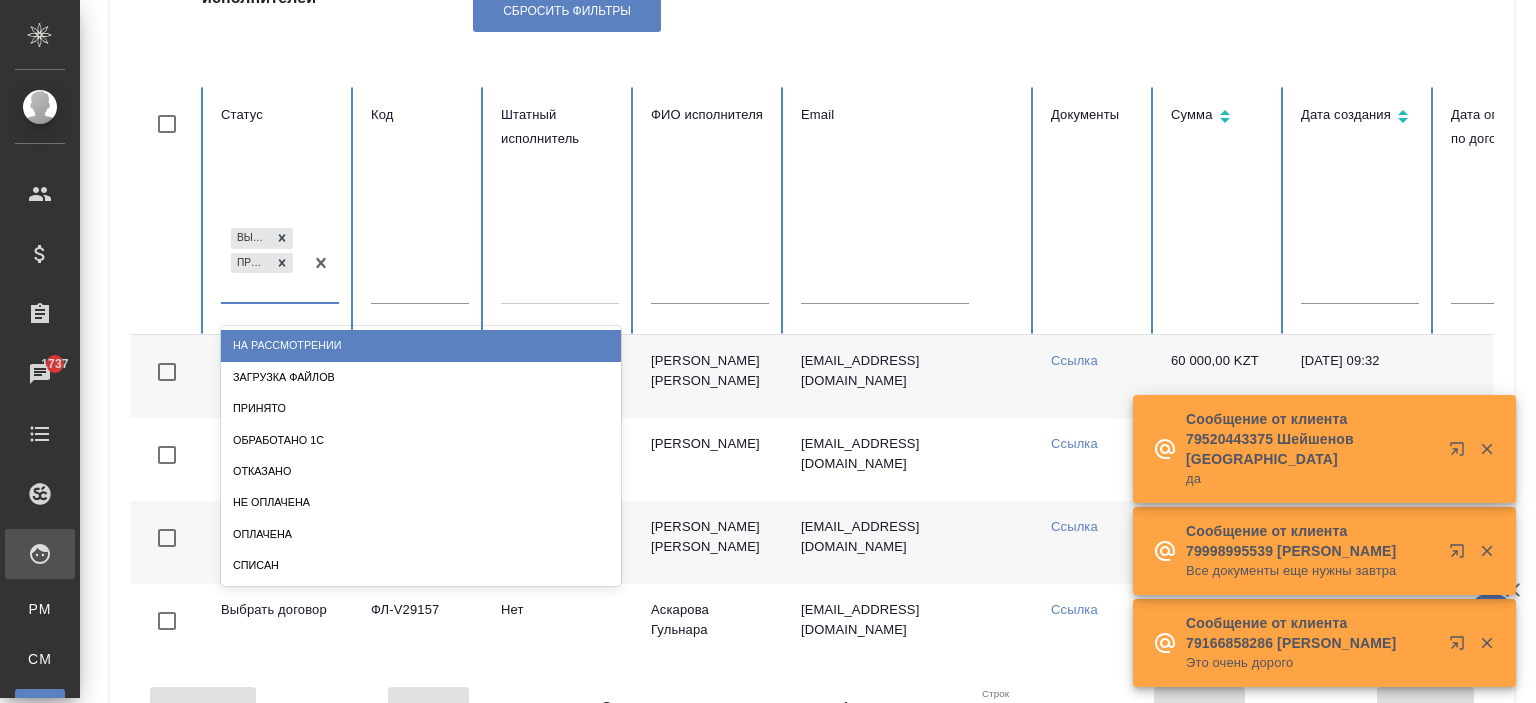 click on "Выбрать договор Проверка файлов" at bounding box center (262, 263) 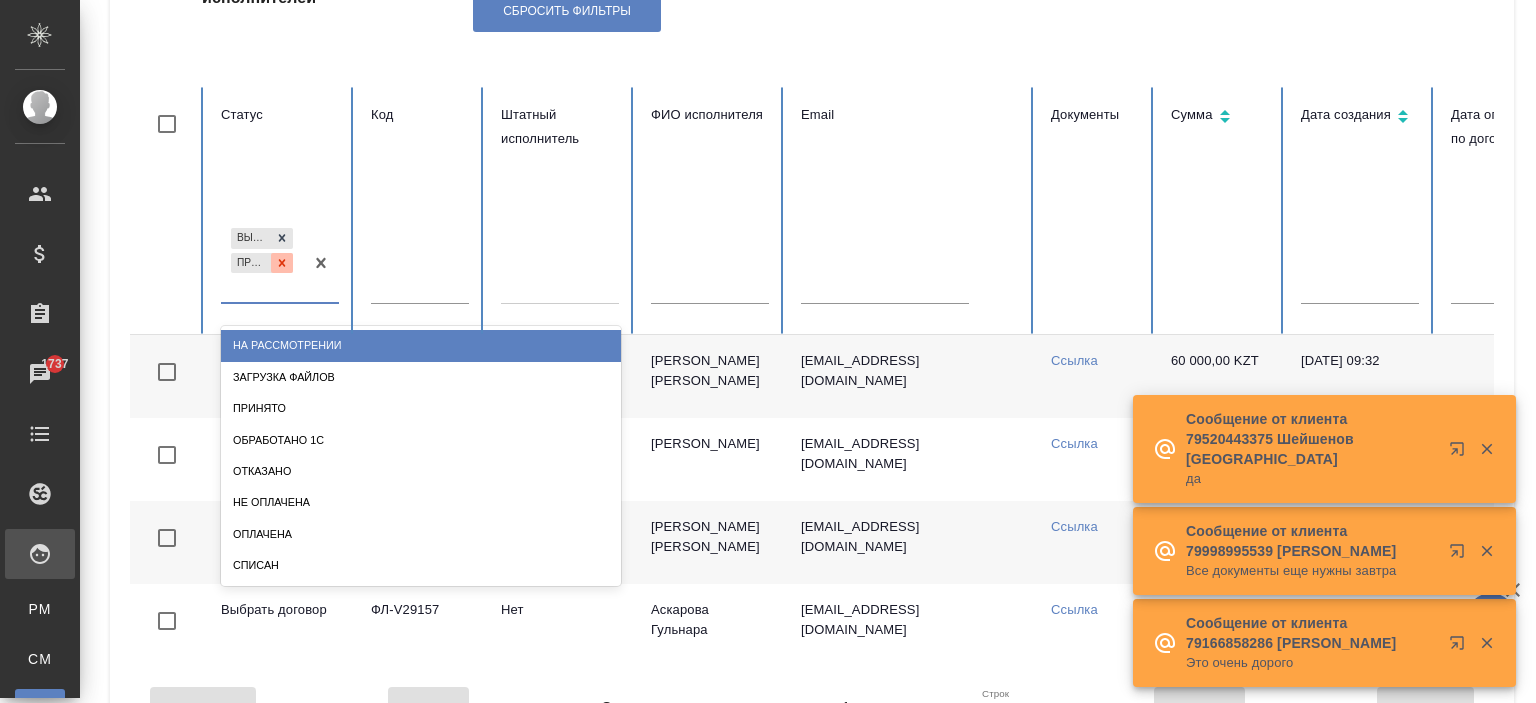 click 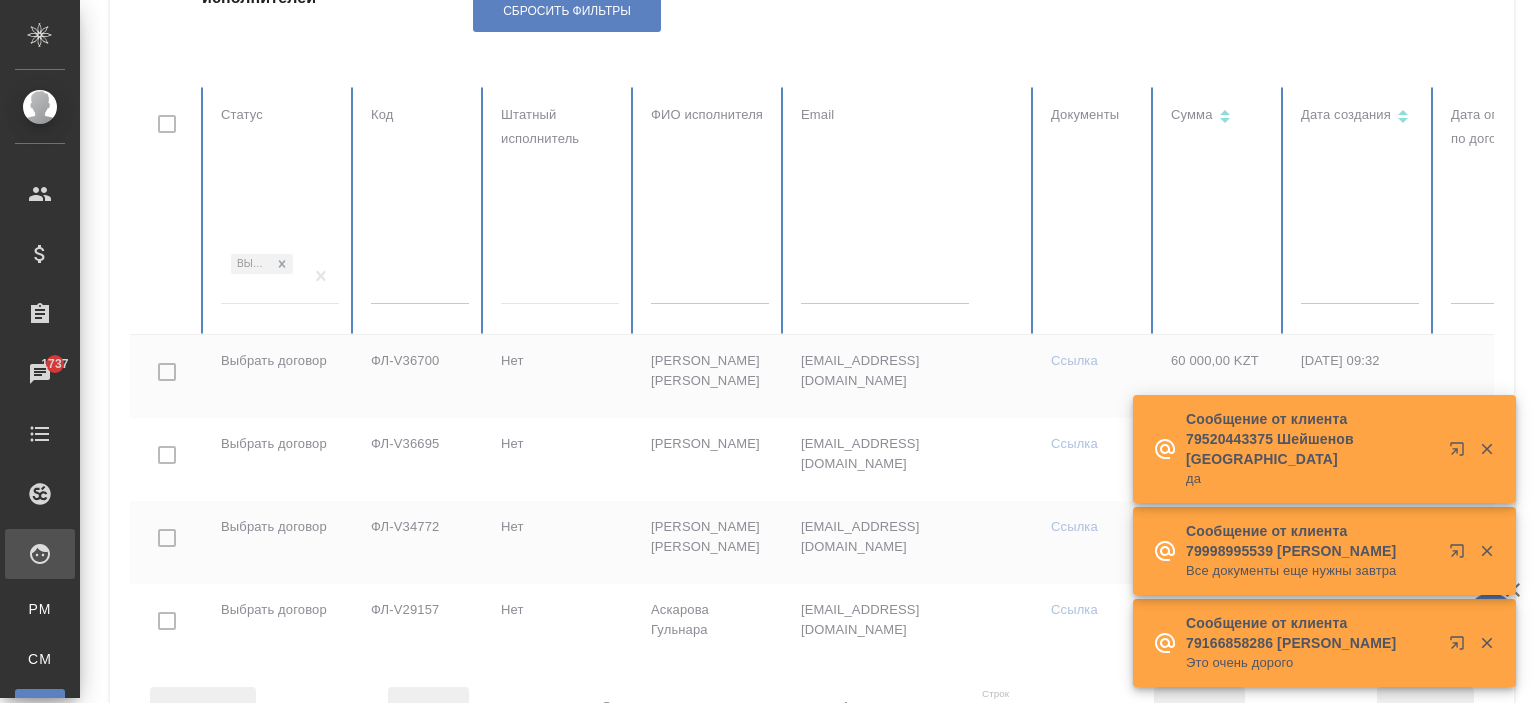 click on "Выбрать договор" at bounding box center [262, 277] 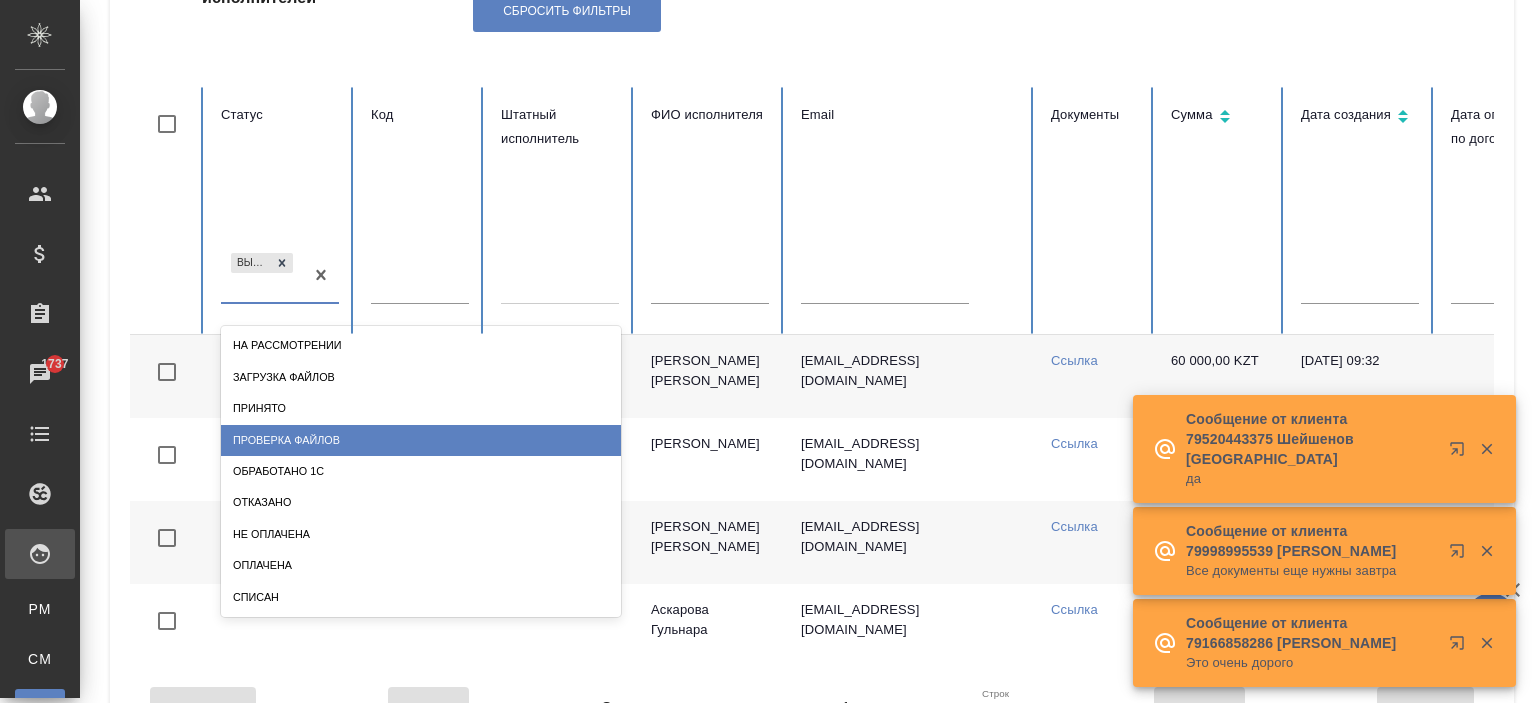 click on "Проверка файлов" at bounding box center (421, 440) 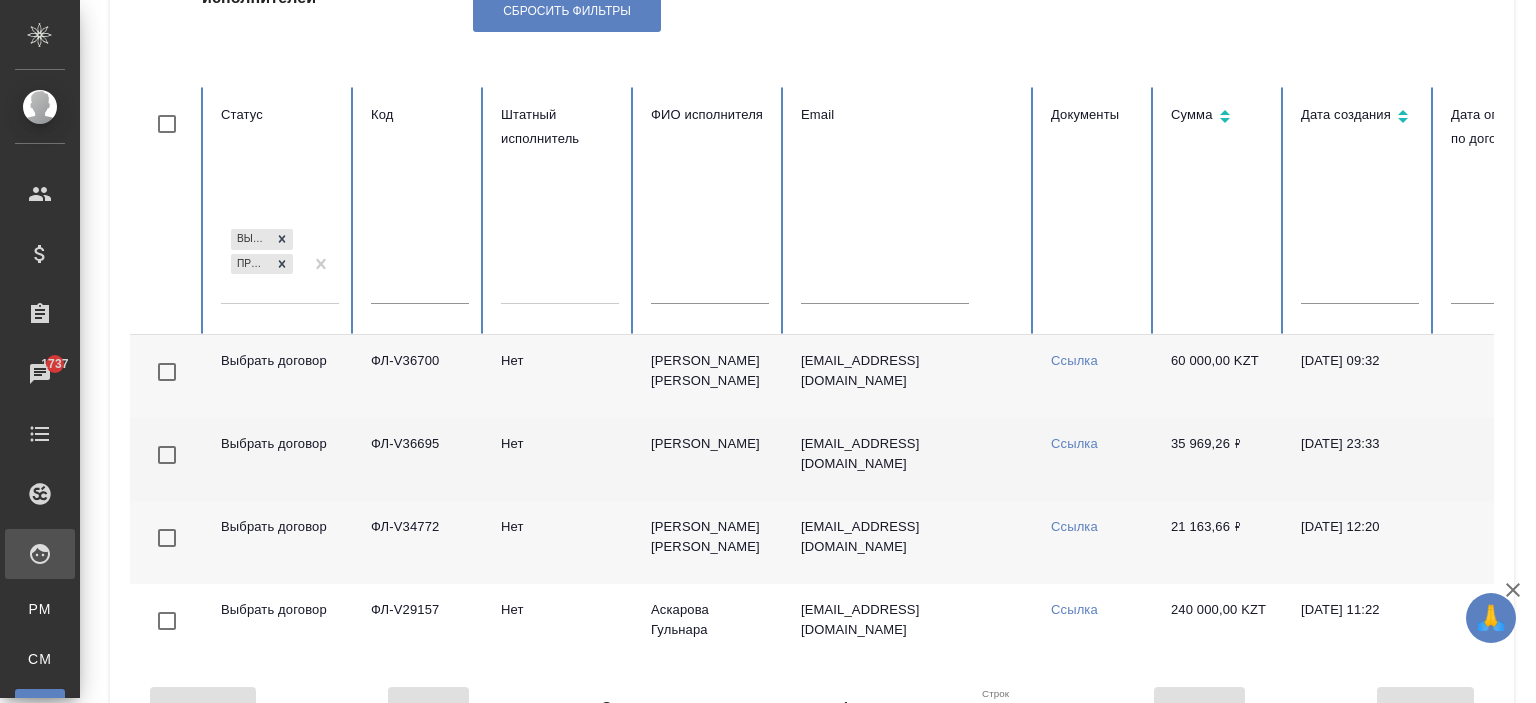 click on "Миклина Екатерина Андреевна" at bounding box center (710, 459) 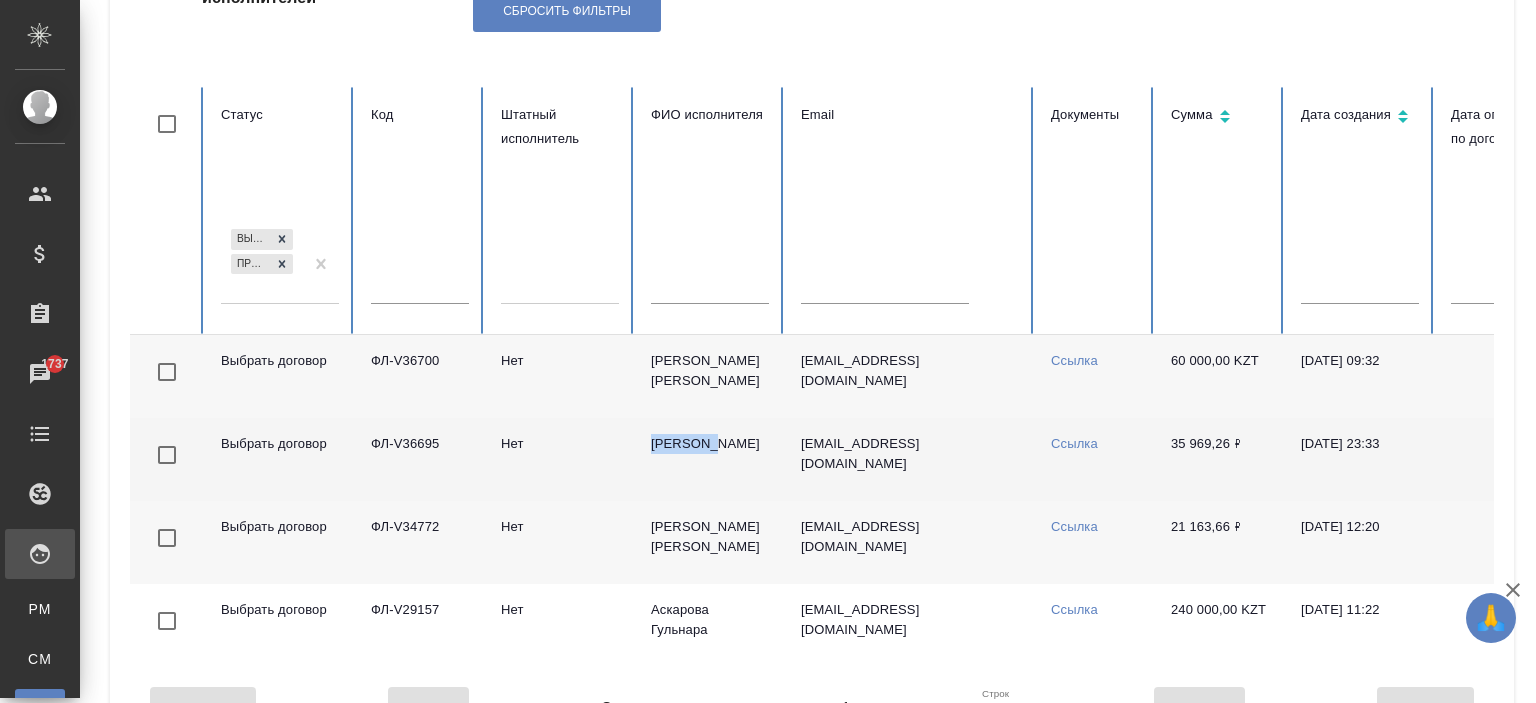 click on "Миклина Екатерина Андреевна" at bounding box center (710, 459) 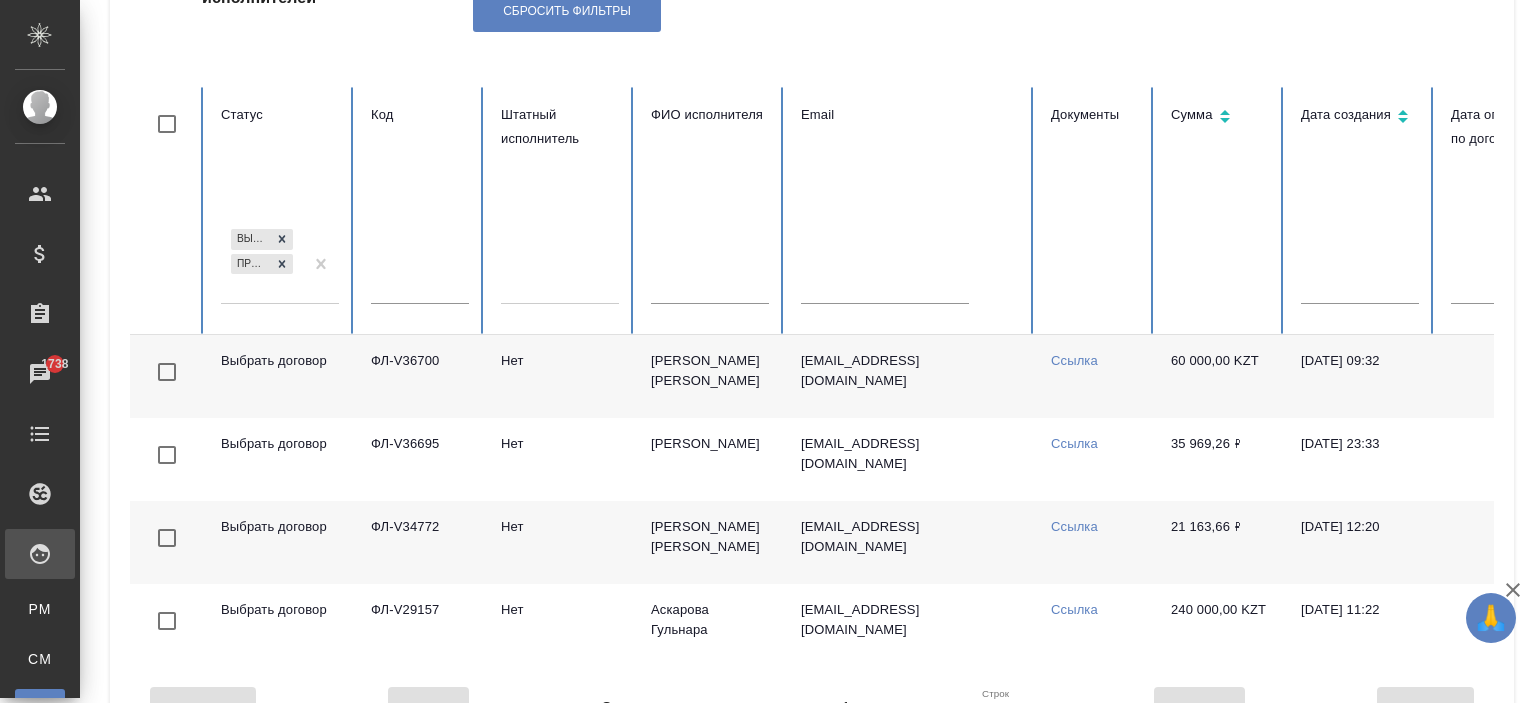 click on "Байдилдинова Асем" at bounding box center (710, 376) 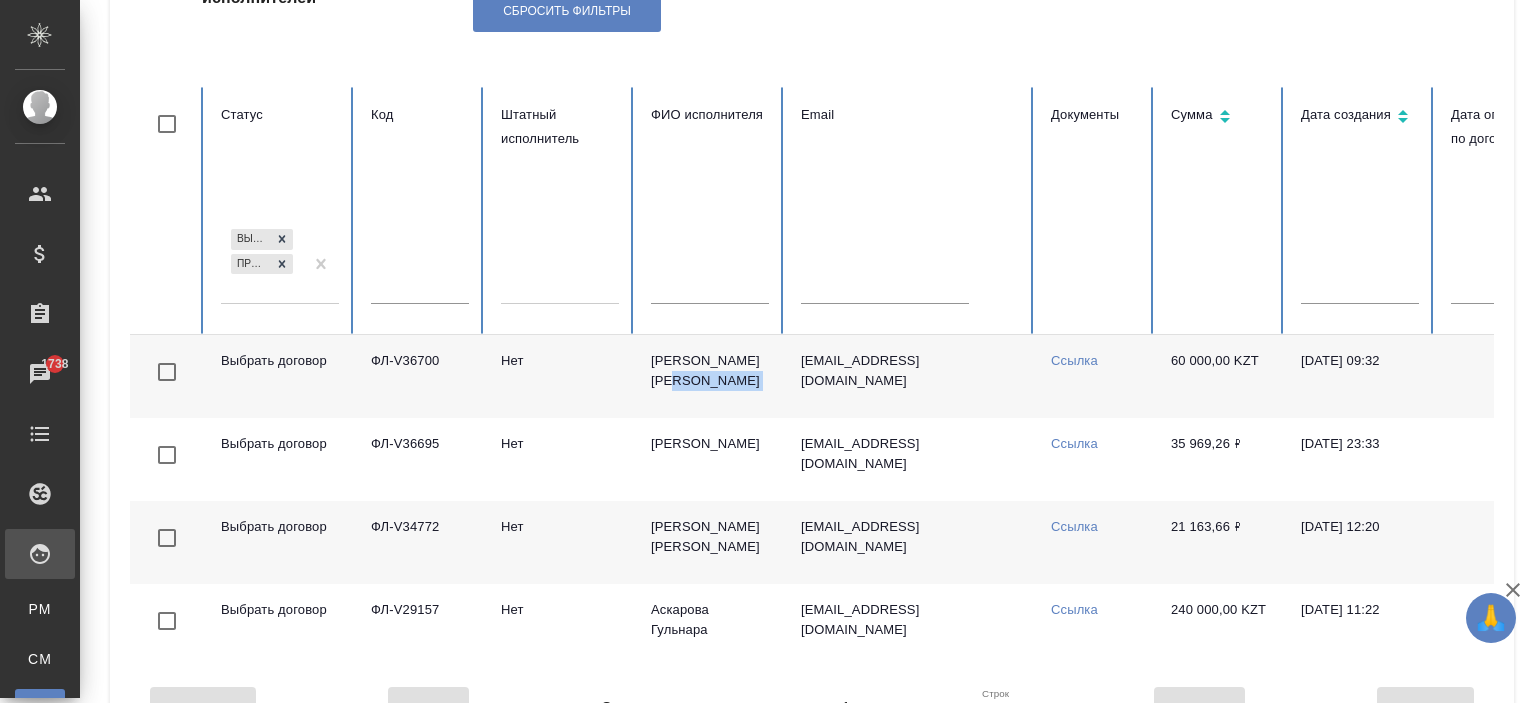 click on "Байдилдинова Асем" at bounding box center (710, 376) 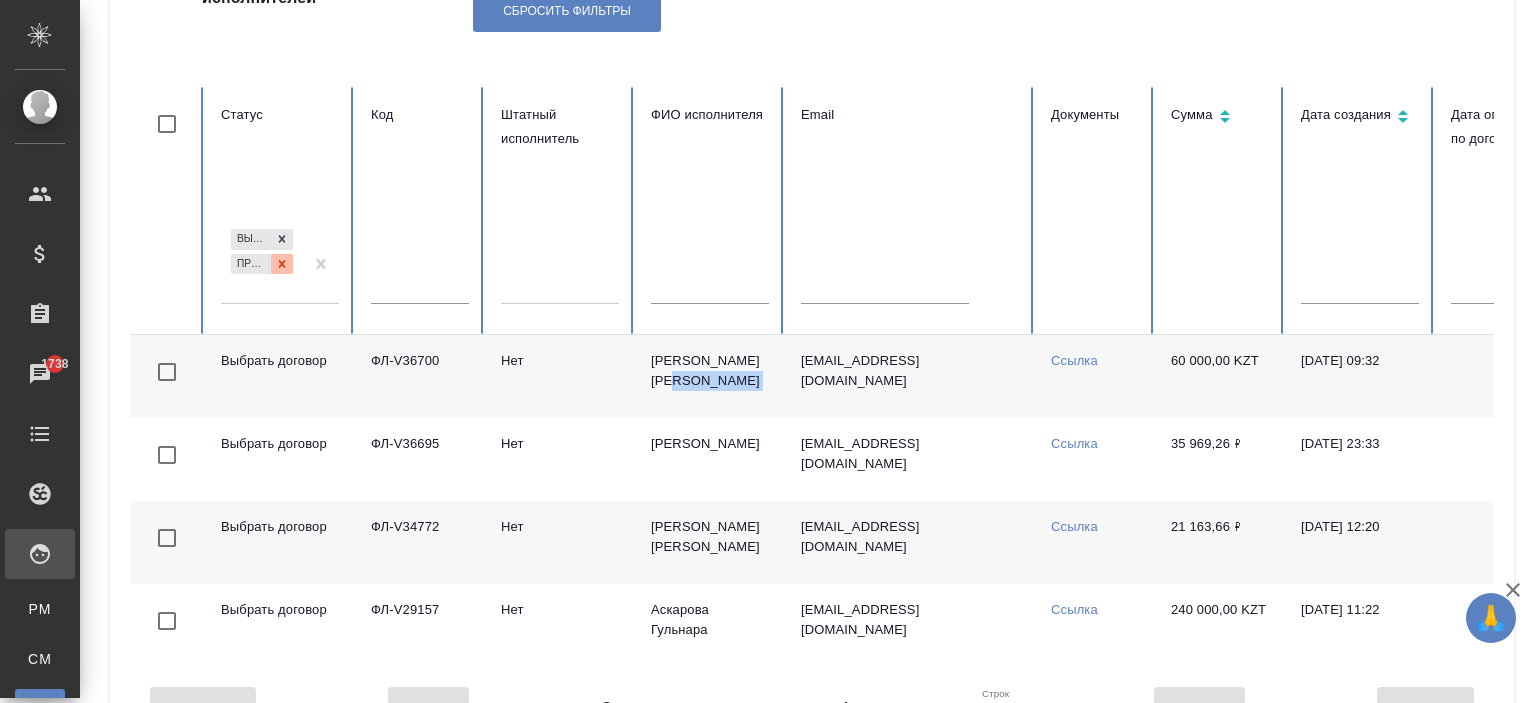 click at bounding box center (282, 264) 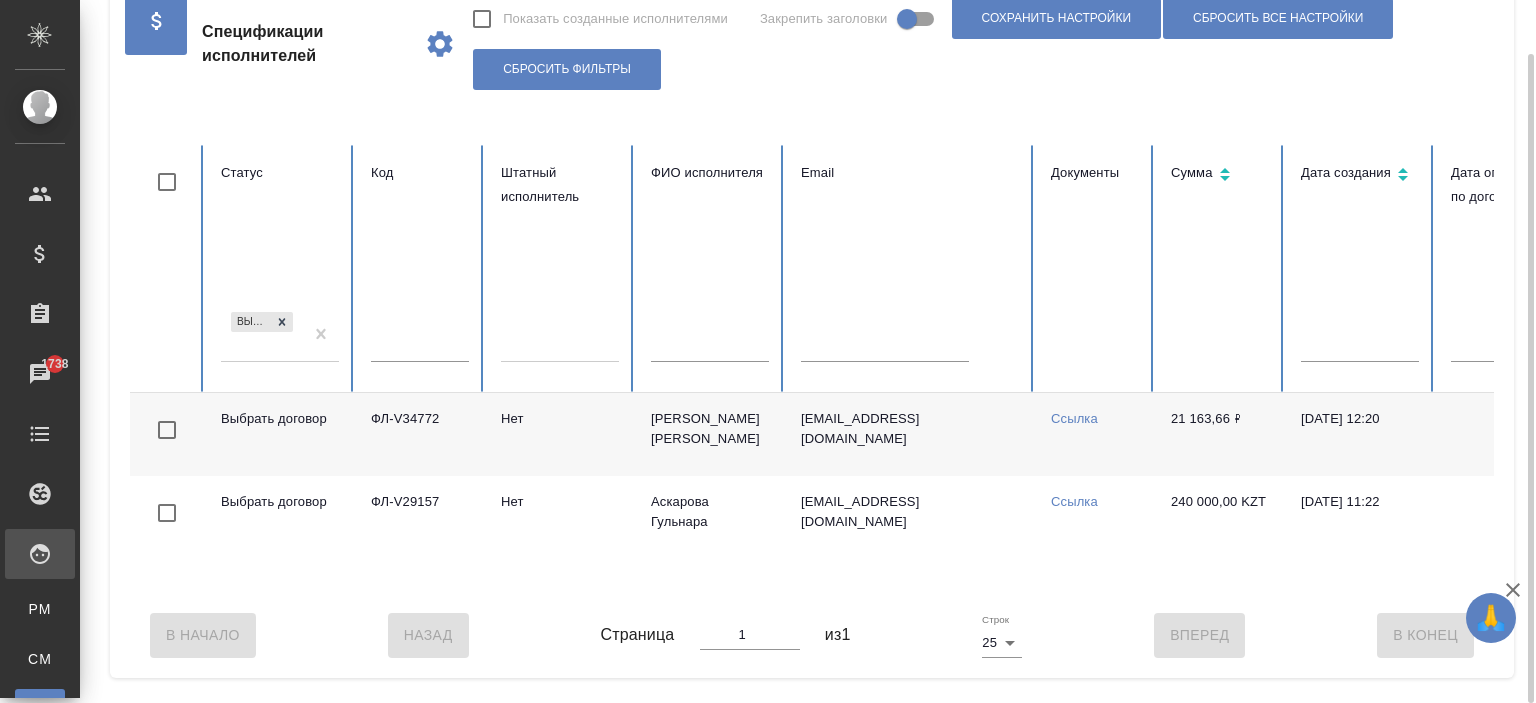 click on "Статус Выбрать договор" at bounding box center [280, 269] 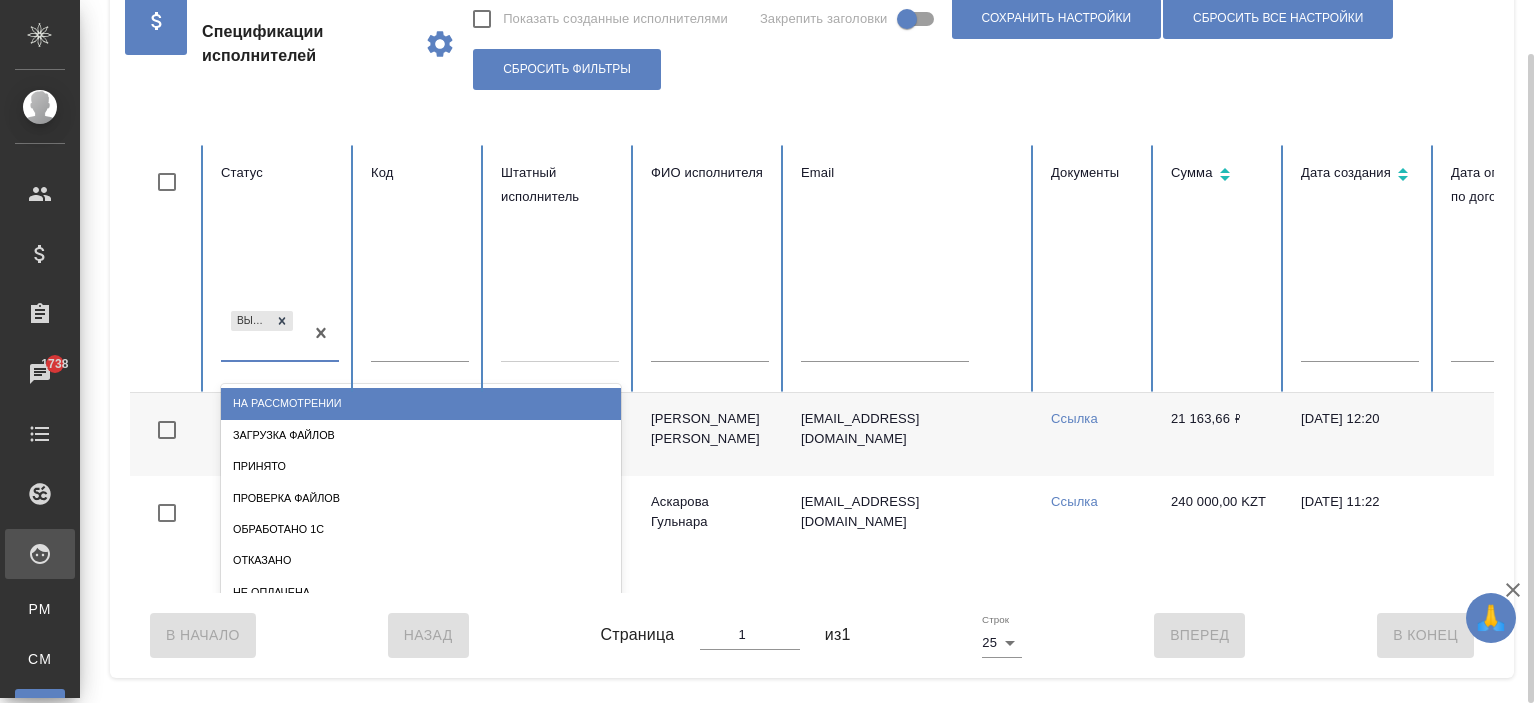 click on "Выбрать договор" at bounding box center (262, 334) 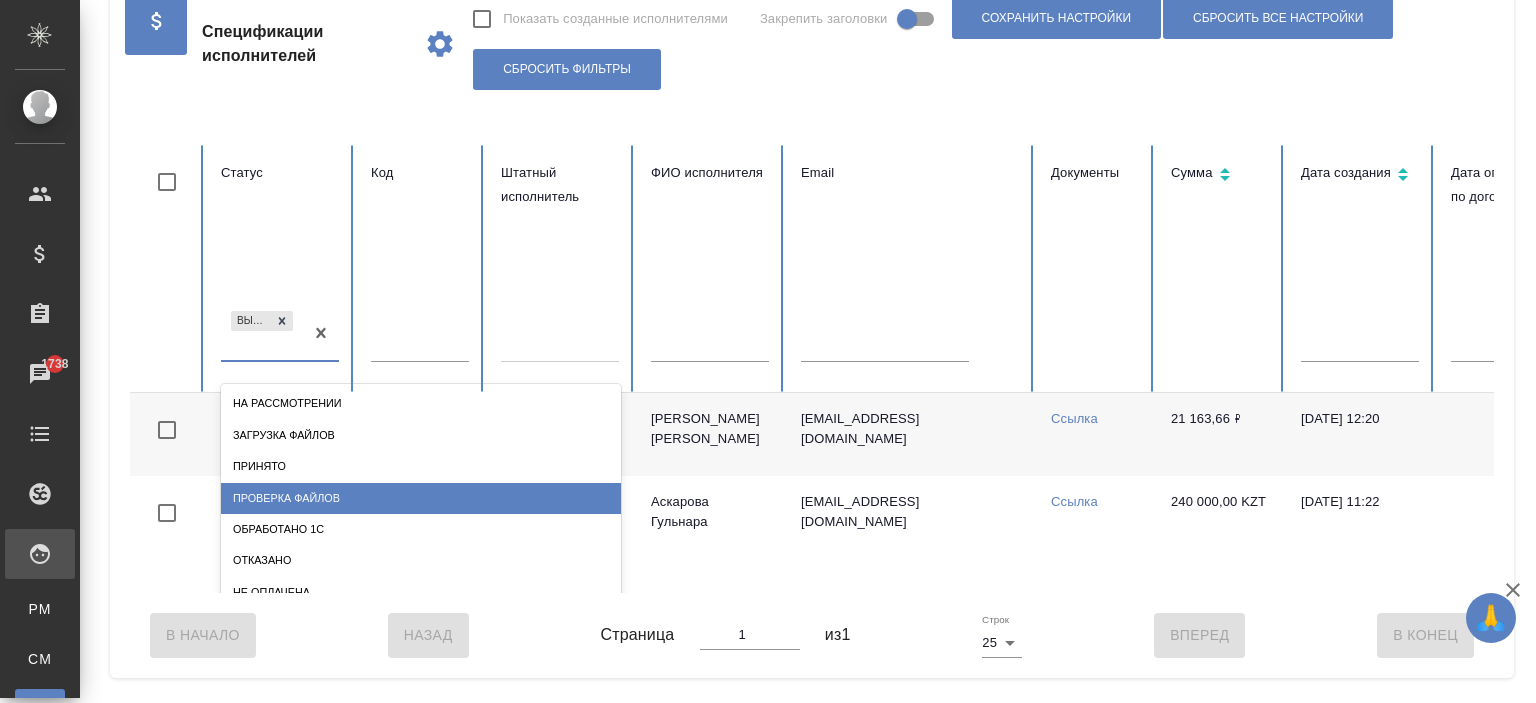 click on "Проверка файлов" at bounding box center (421, 498) 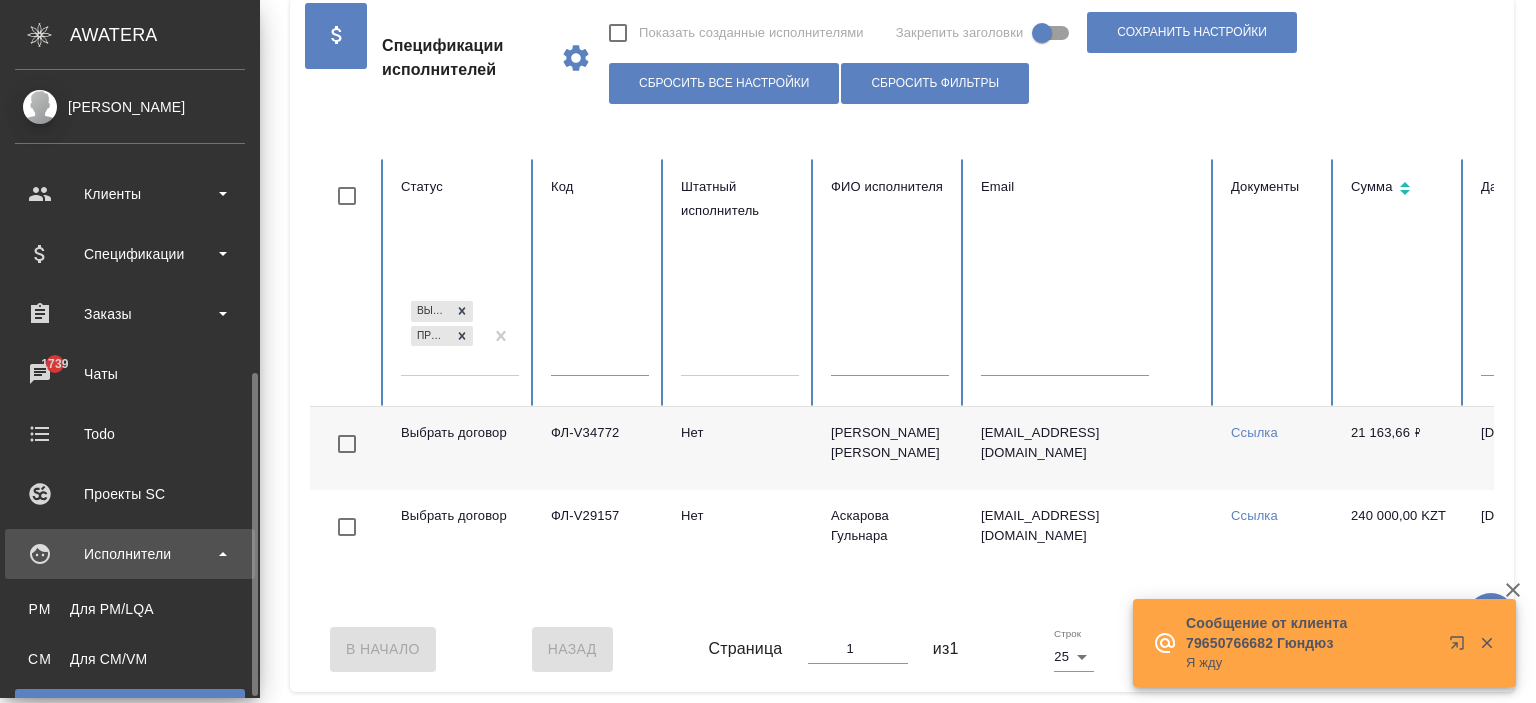 scroll, scrollTop: 200, scrollLeft: 0, axis: vertical 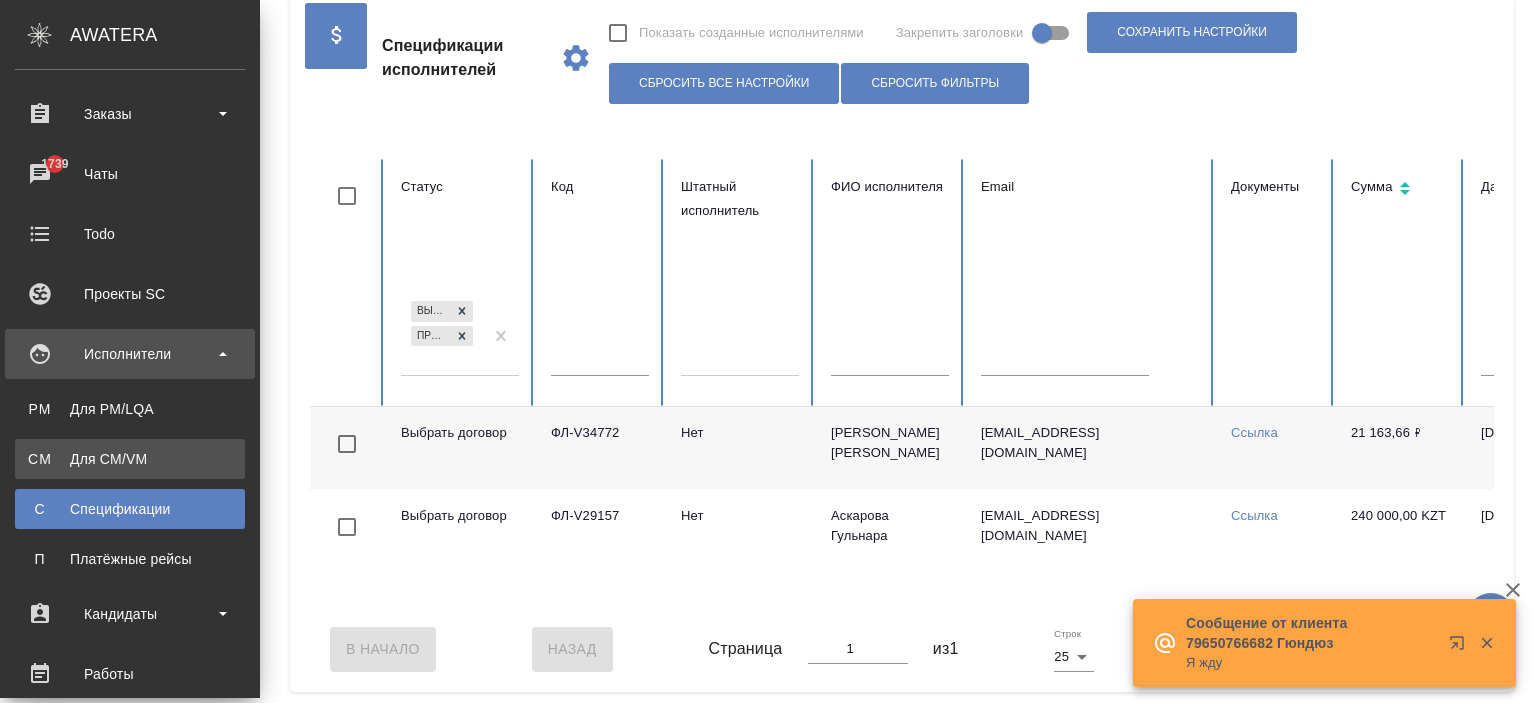 click on "Для CM/VM" at bounding box center (130, 459) 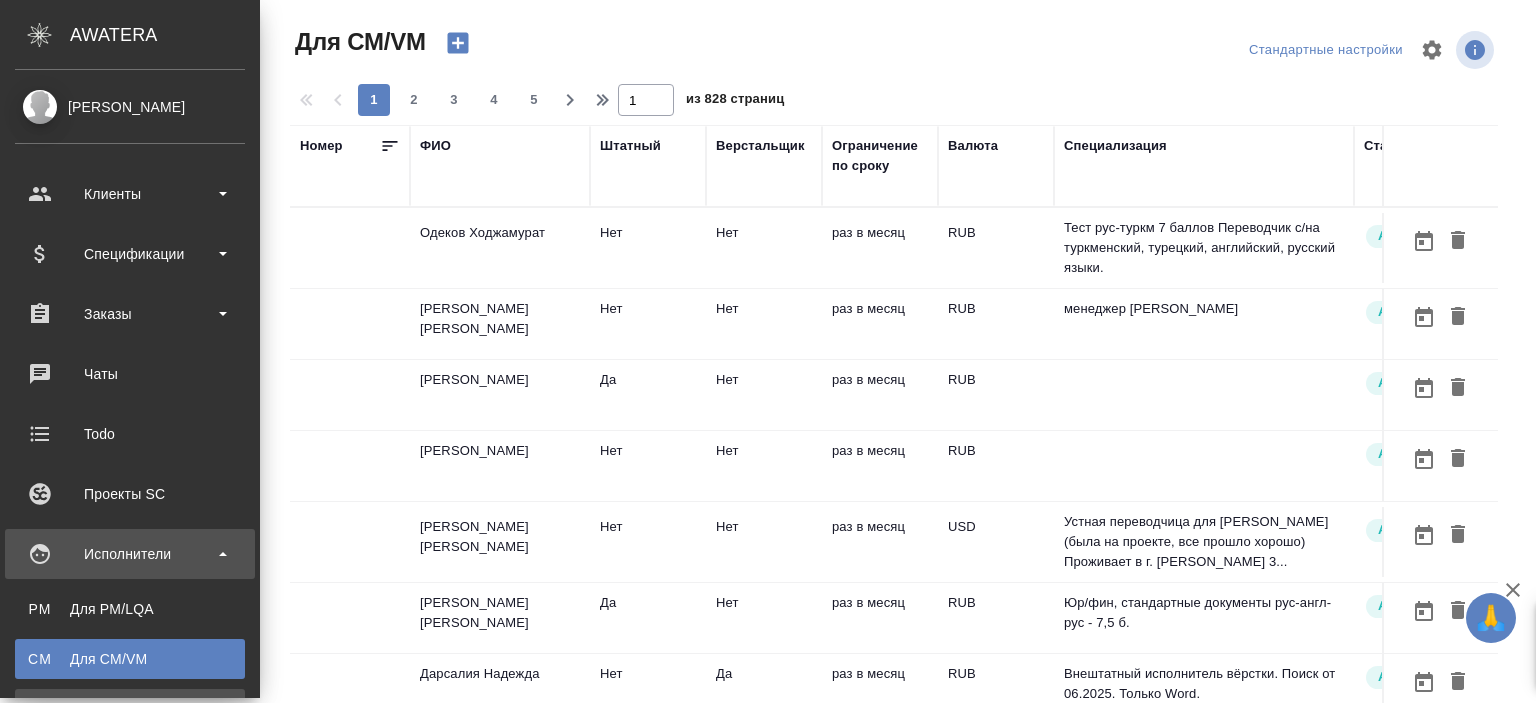 scroll, scrollTop: 200, scrollLeft: 0, axis: vertical 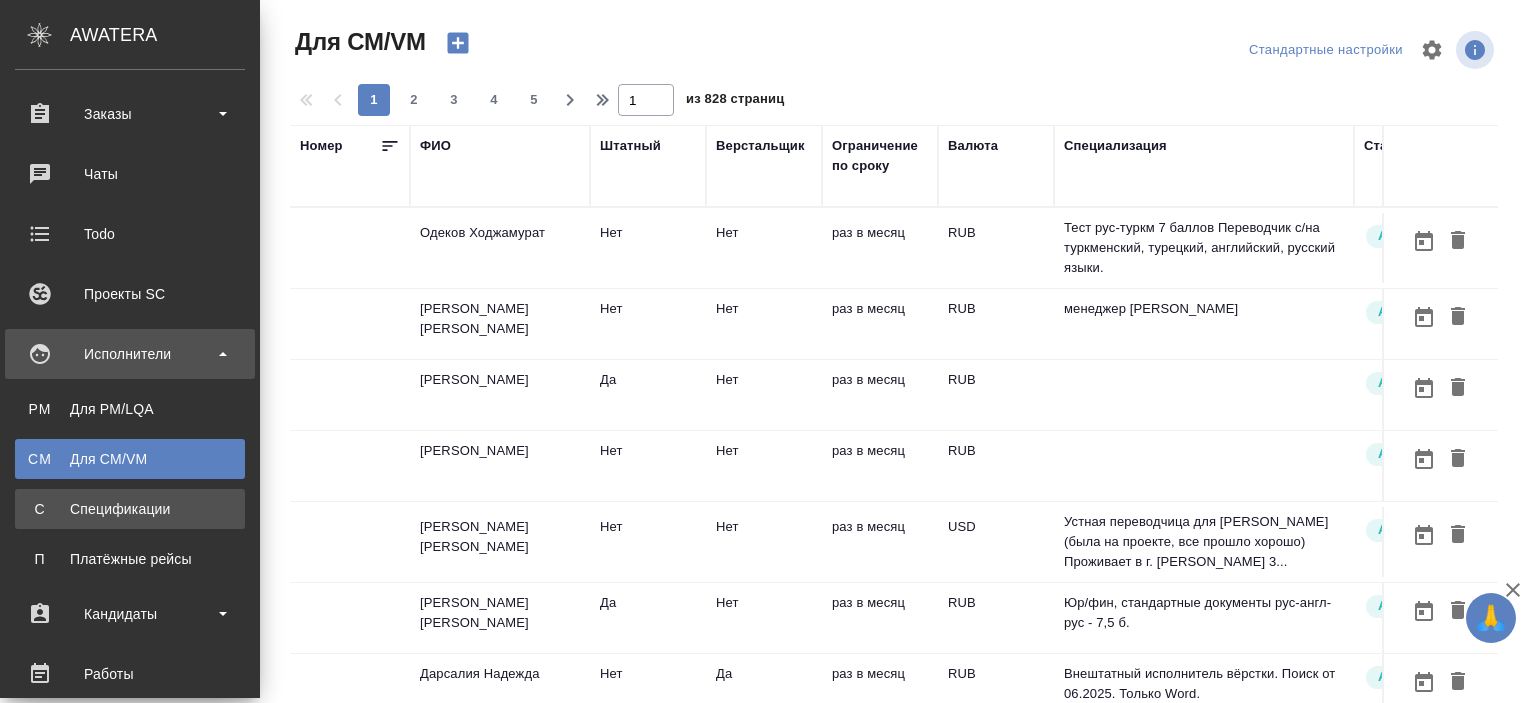 click on "Спецификации" at bounding box center [130, 509] 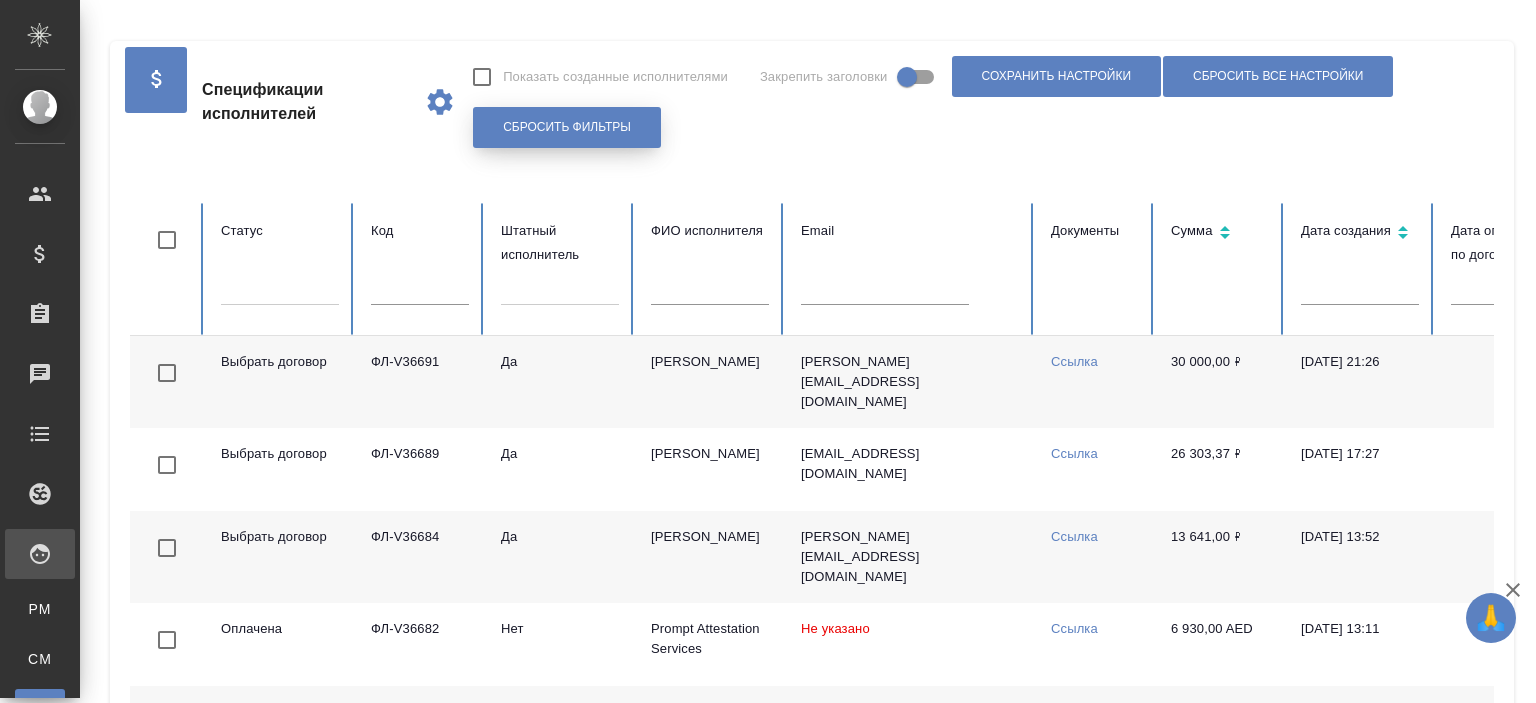 checkbox on "false" 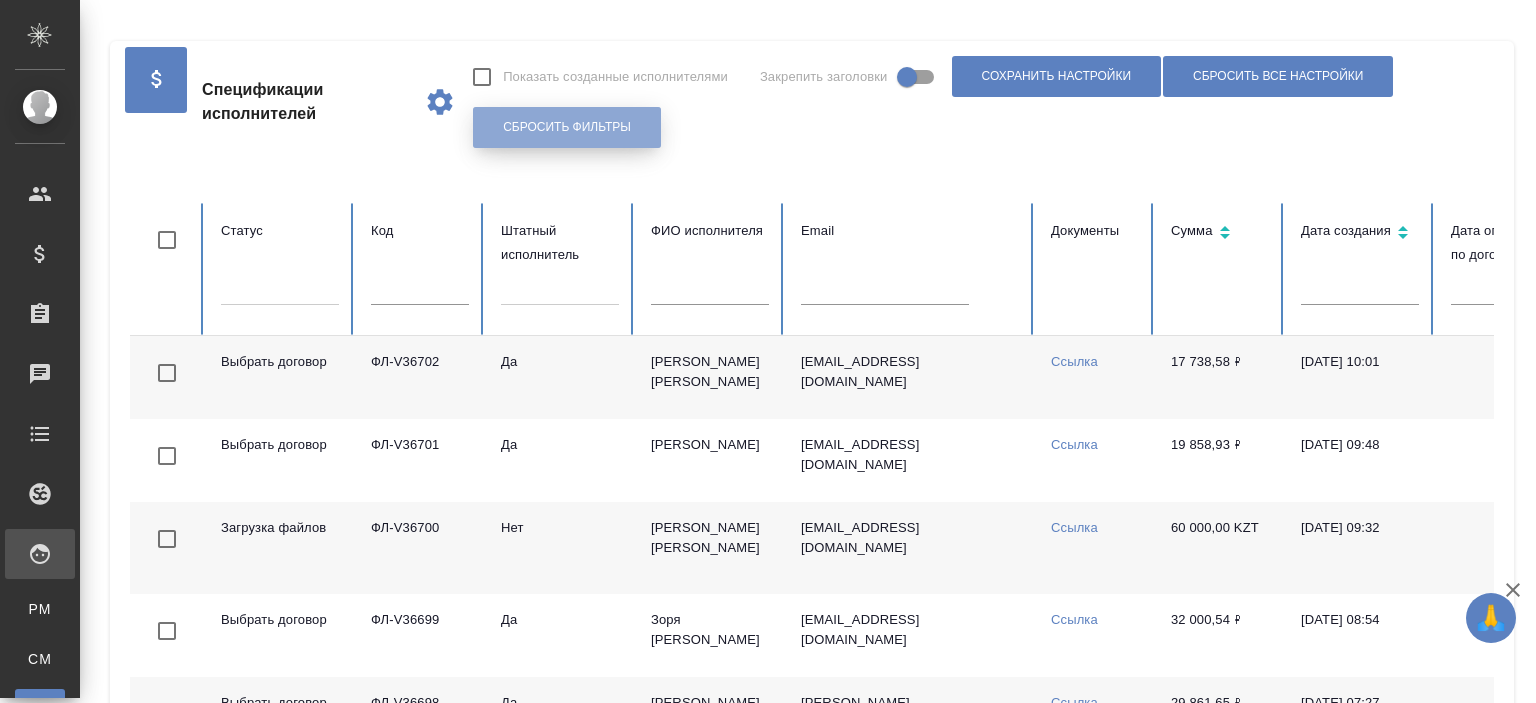 click on "Сбросить фильтры" at bounding box center (567, 127) 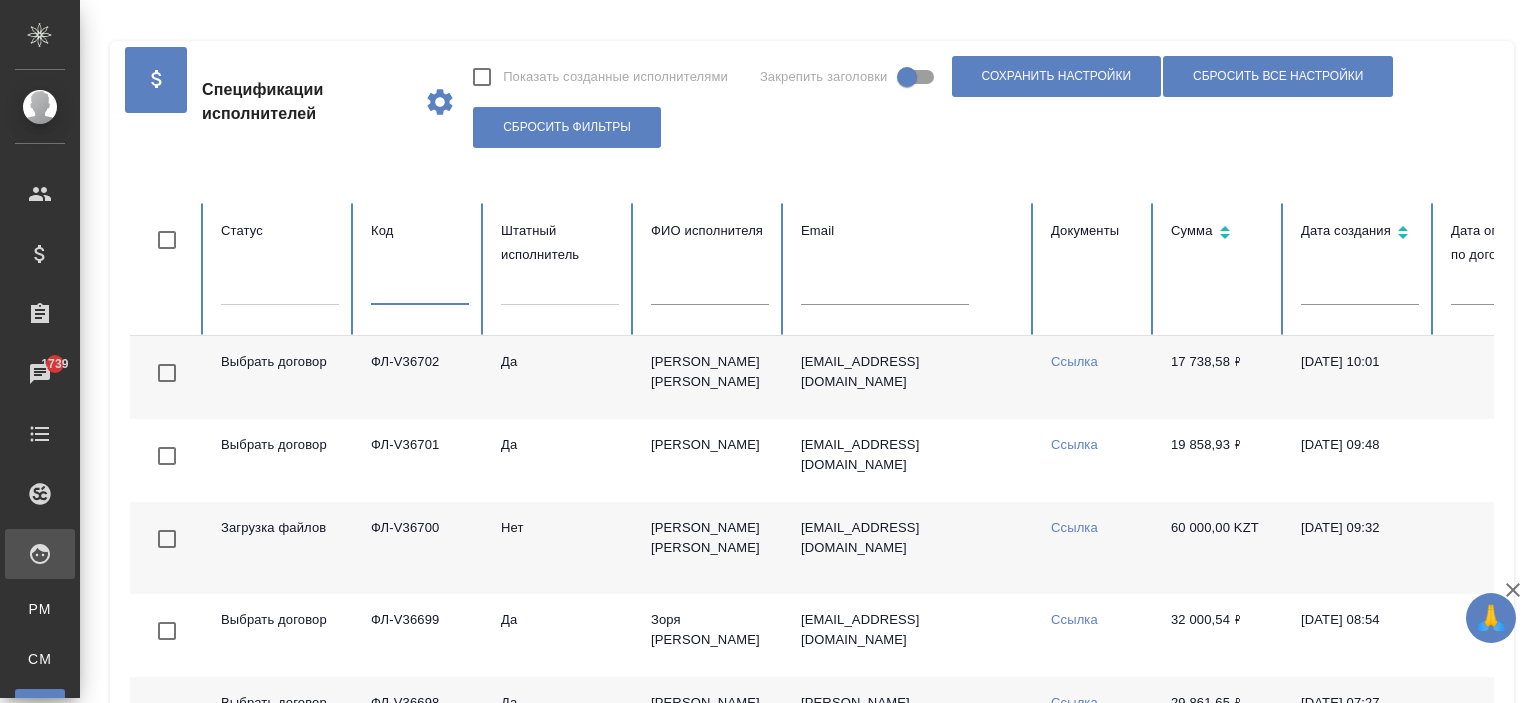 paste on "ФЛ-V35357" 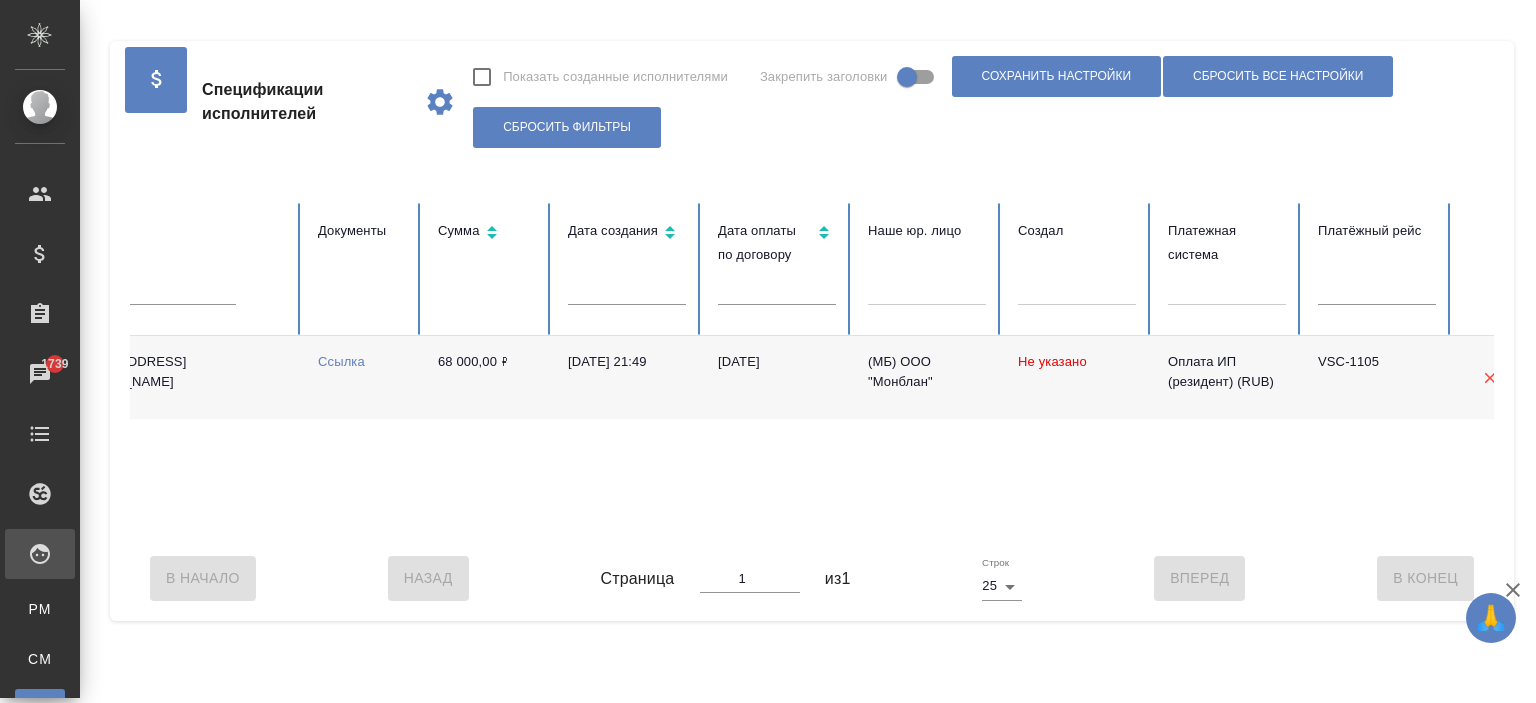 scroll, scrollTop: 0, scrollLeft: 777, axis: horizontal 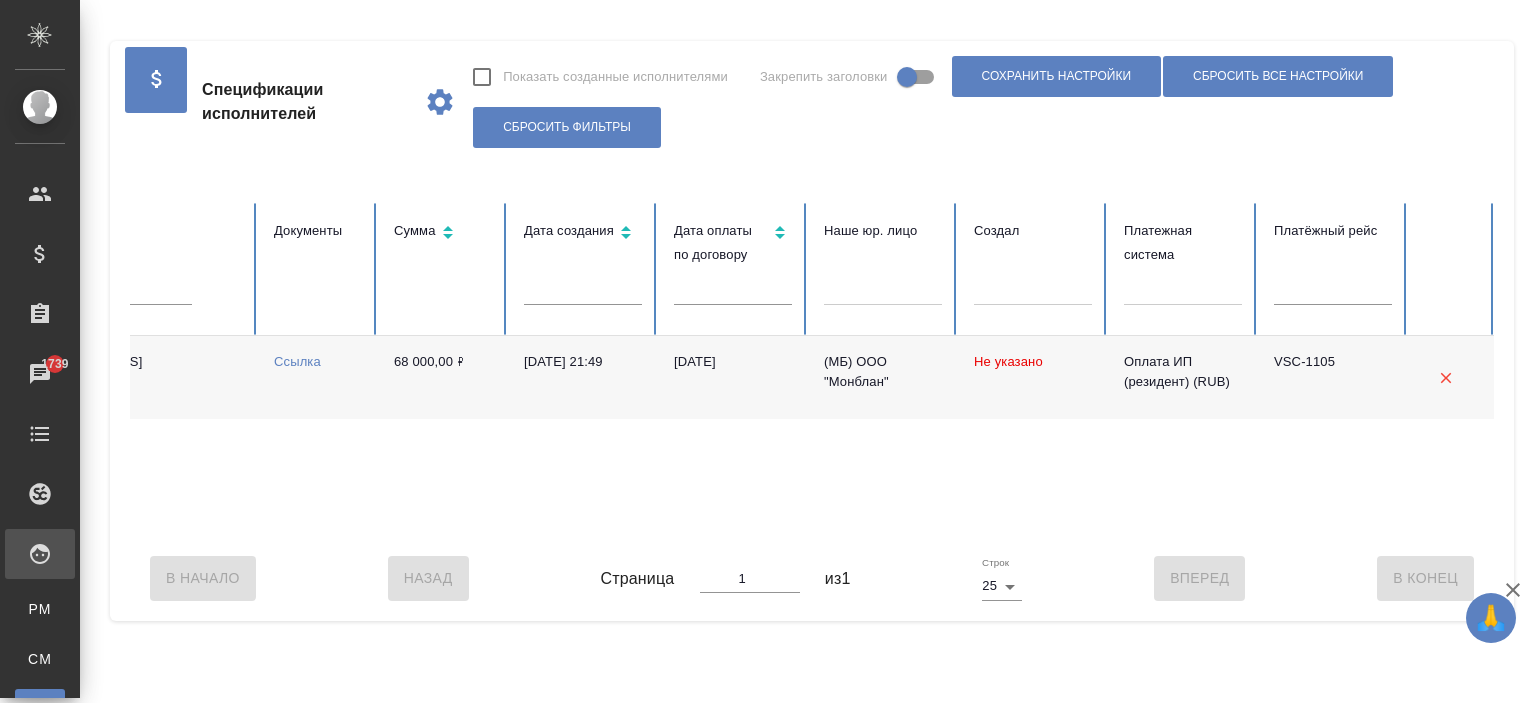 type on "ФЛ-V35357" 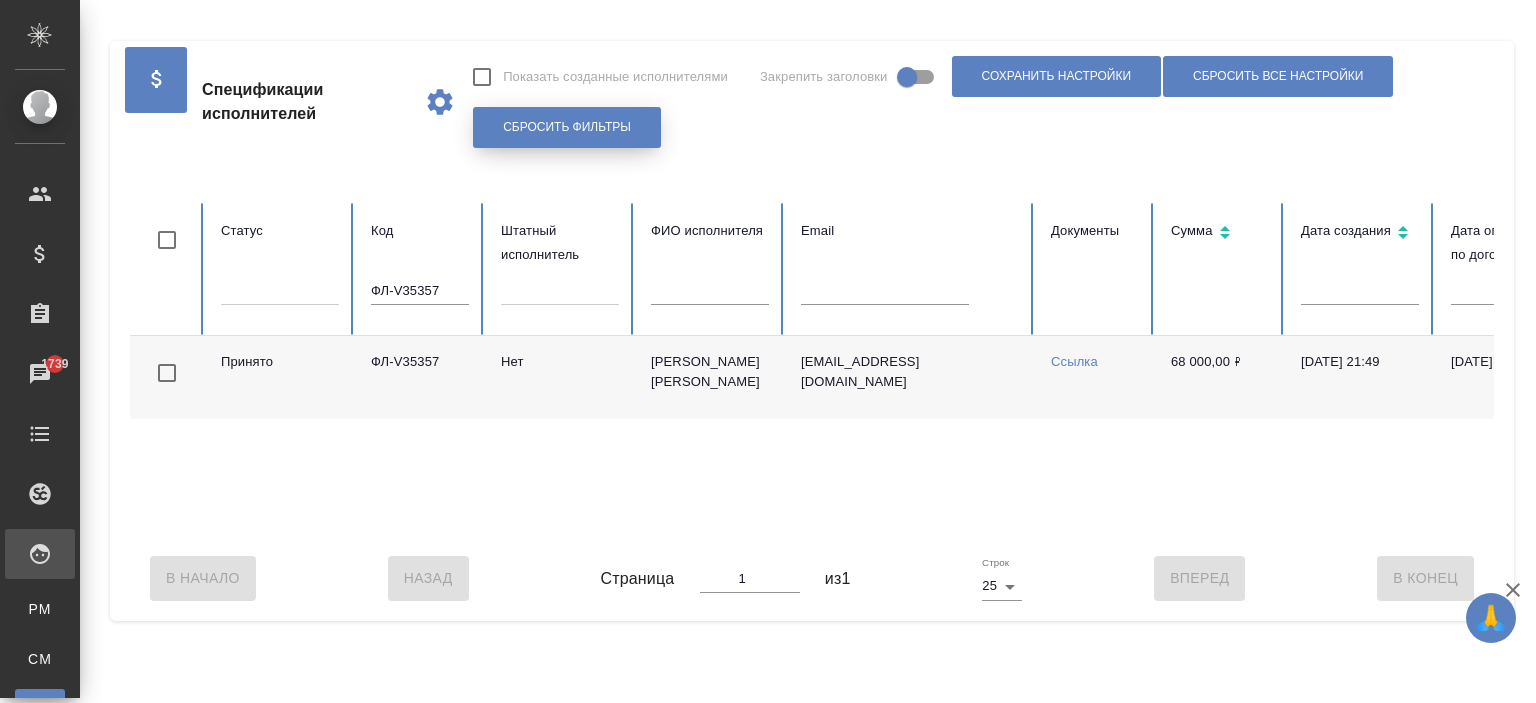 drag, startPoint x: 577, startPoint y: 120, endPoint x: 708, endPoint y: 227, distance: 169.14491 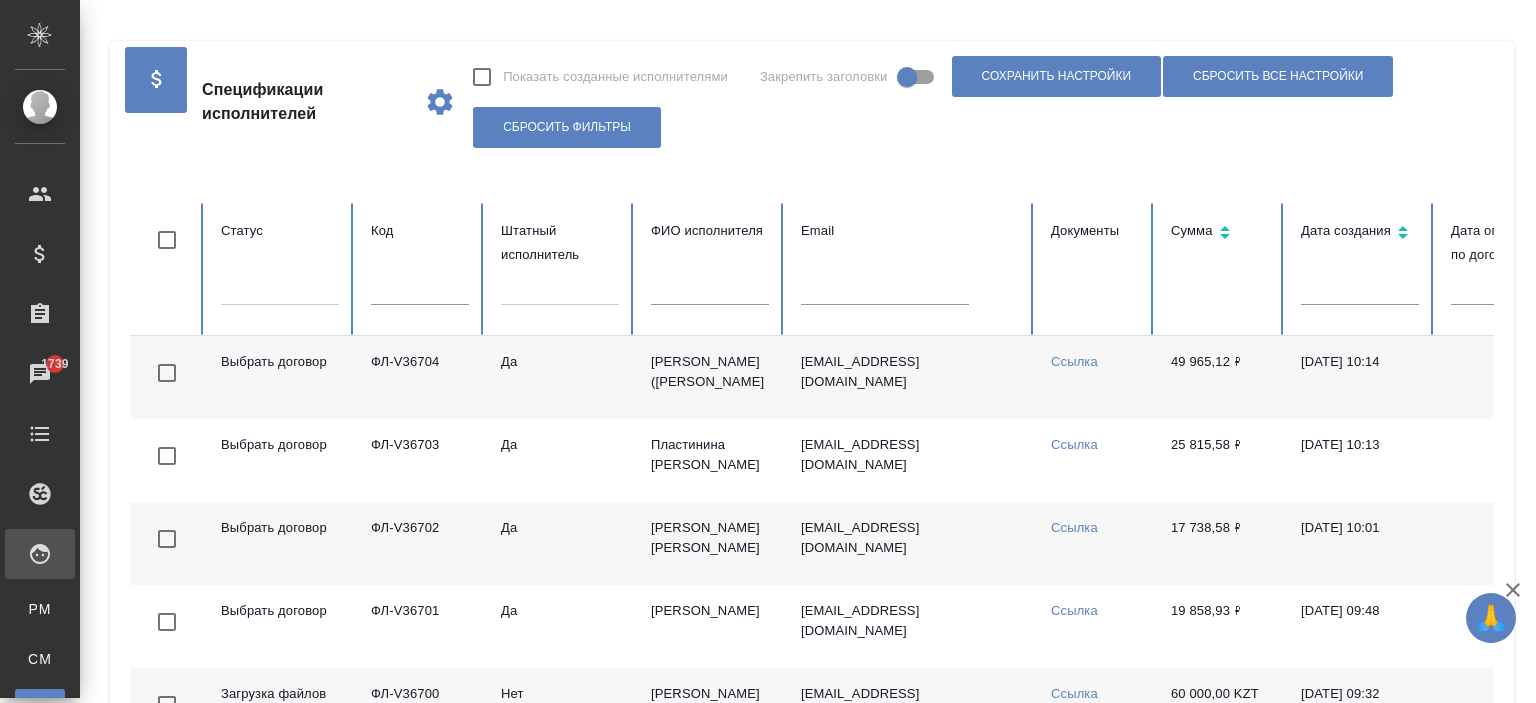 click on "Показать созданные исполнителями Закрепить заголовки Сохранить настройки Сбросить все настройки Сбросить фильтры" at bounding box center [975, 102] 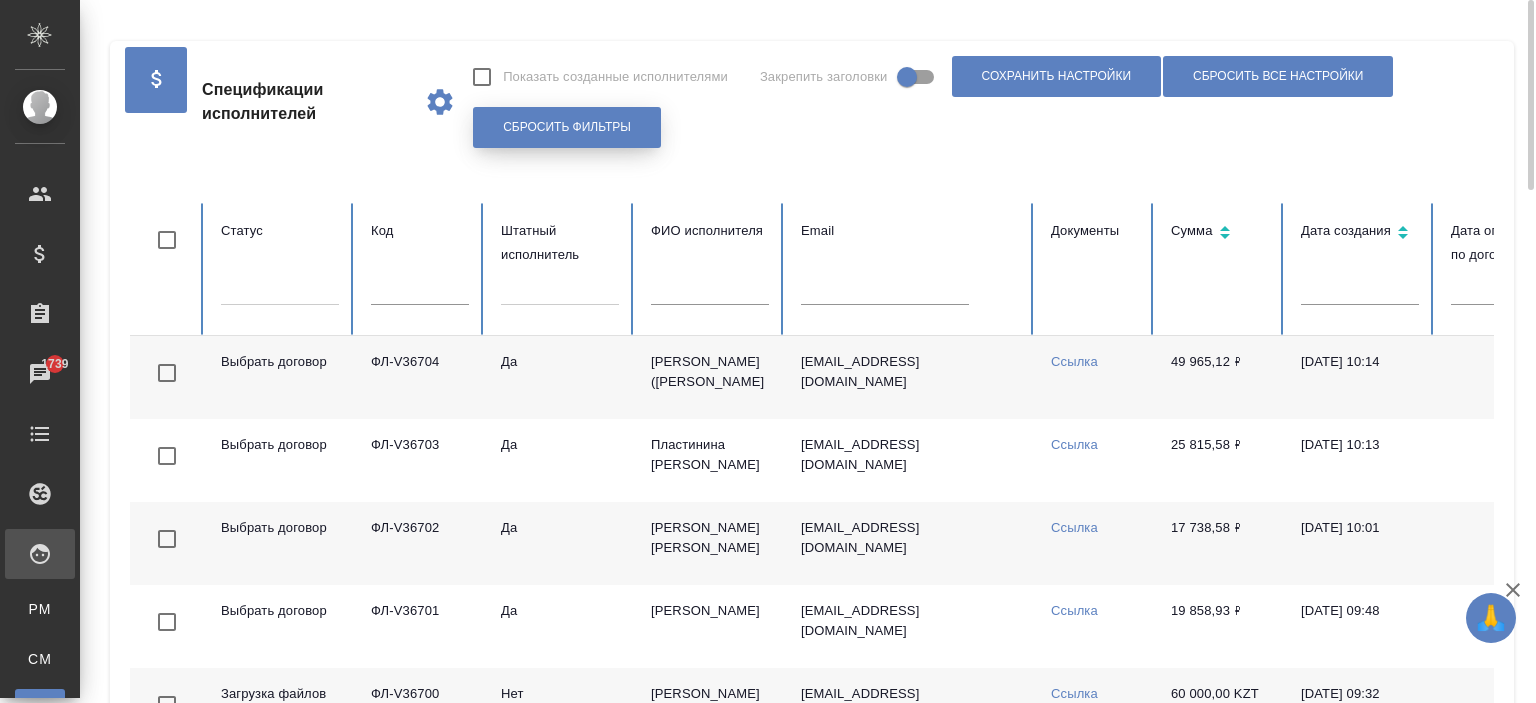 click on "Сбросить фильтры" at bounding box center (567, 127) 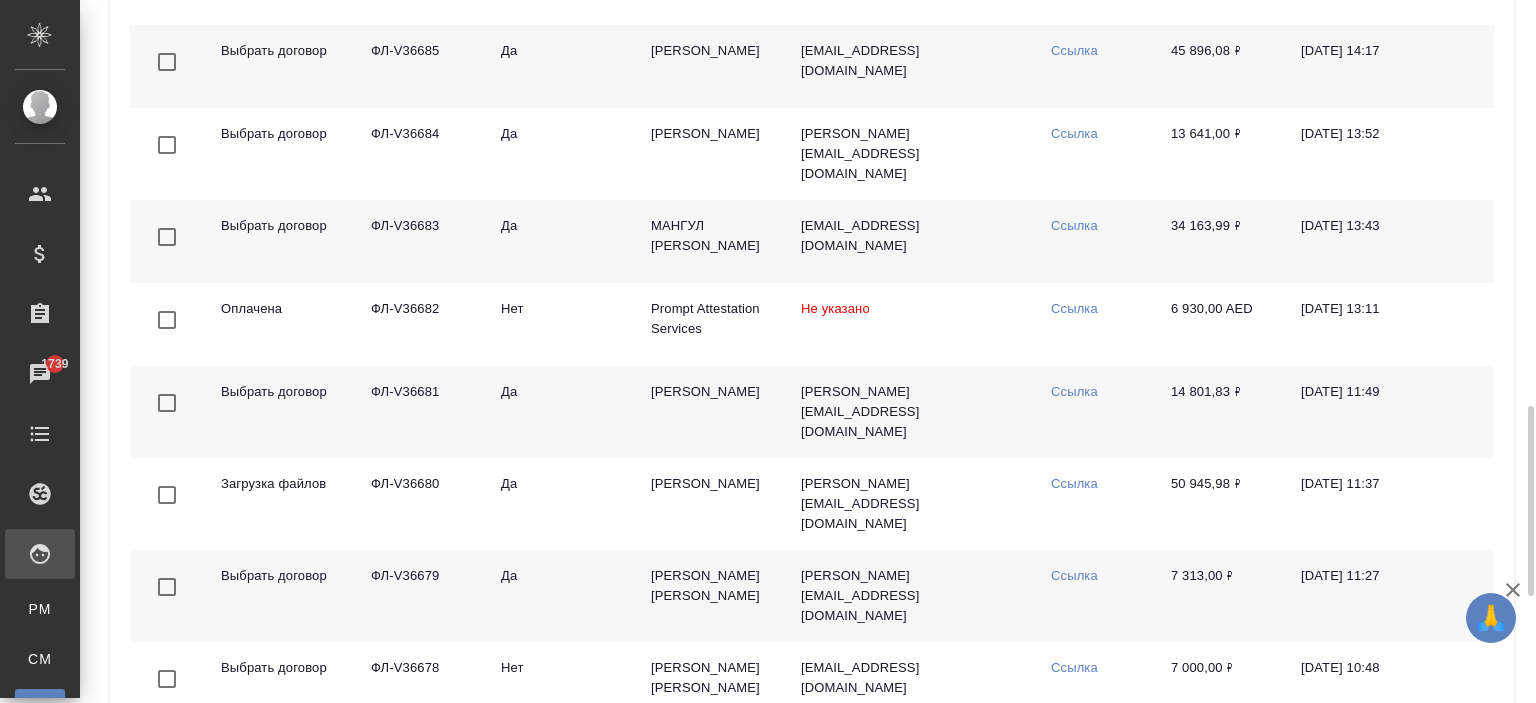 scroll, scrollTop: 1892, scrollLeft: 0, axis: vertical 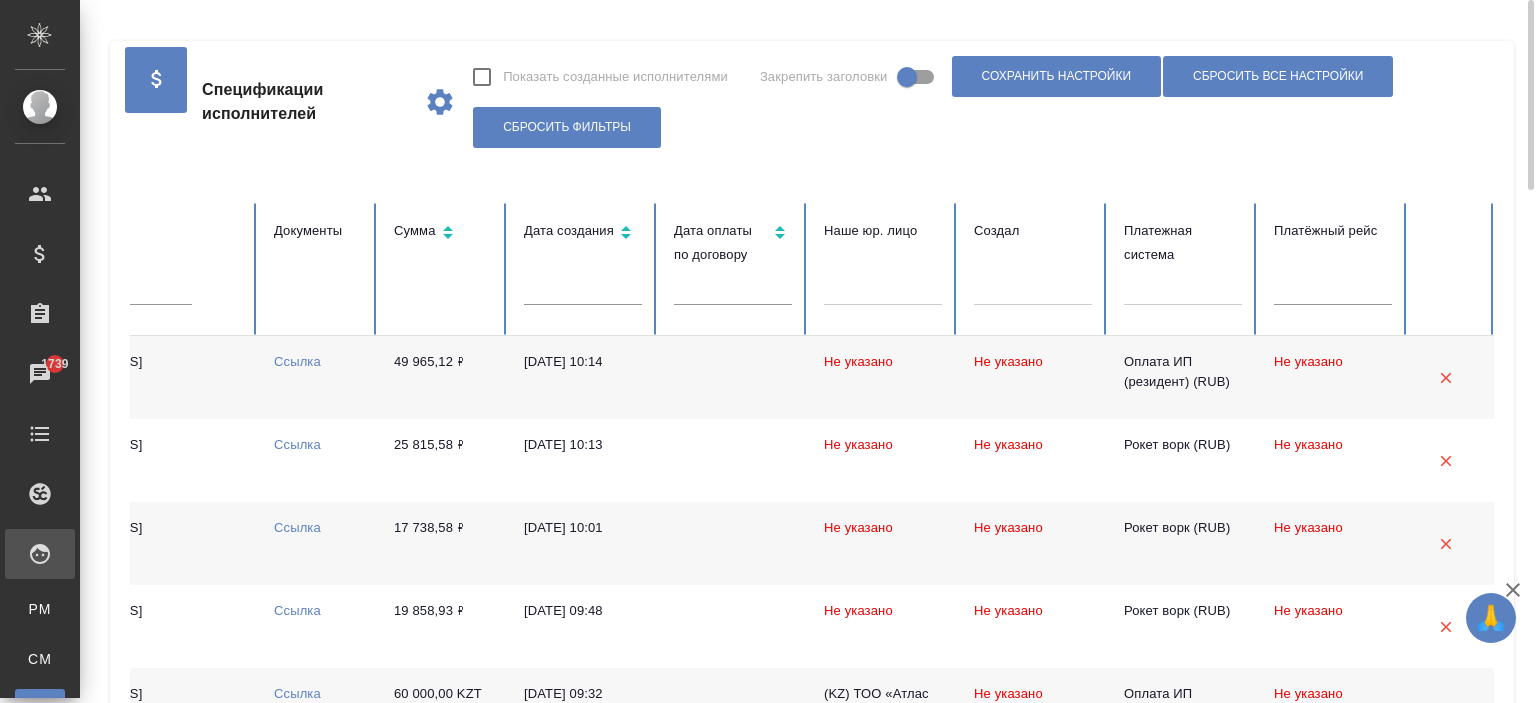 click at bounding box center (1183, 285) 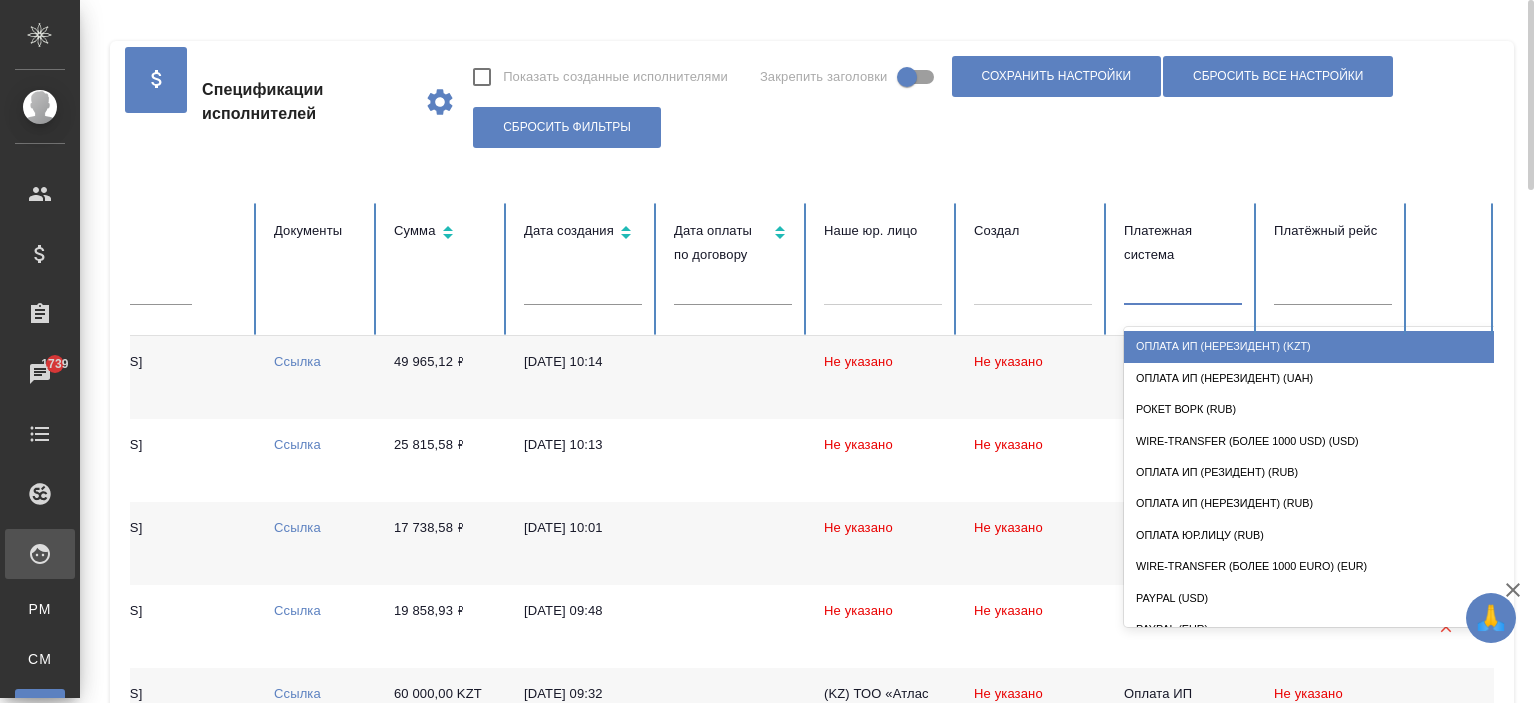 click on "Оплата ИП (нерезидент) (KZT)" at bounding box center (1324, 346) 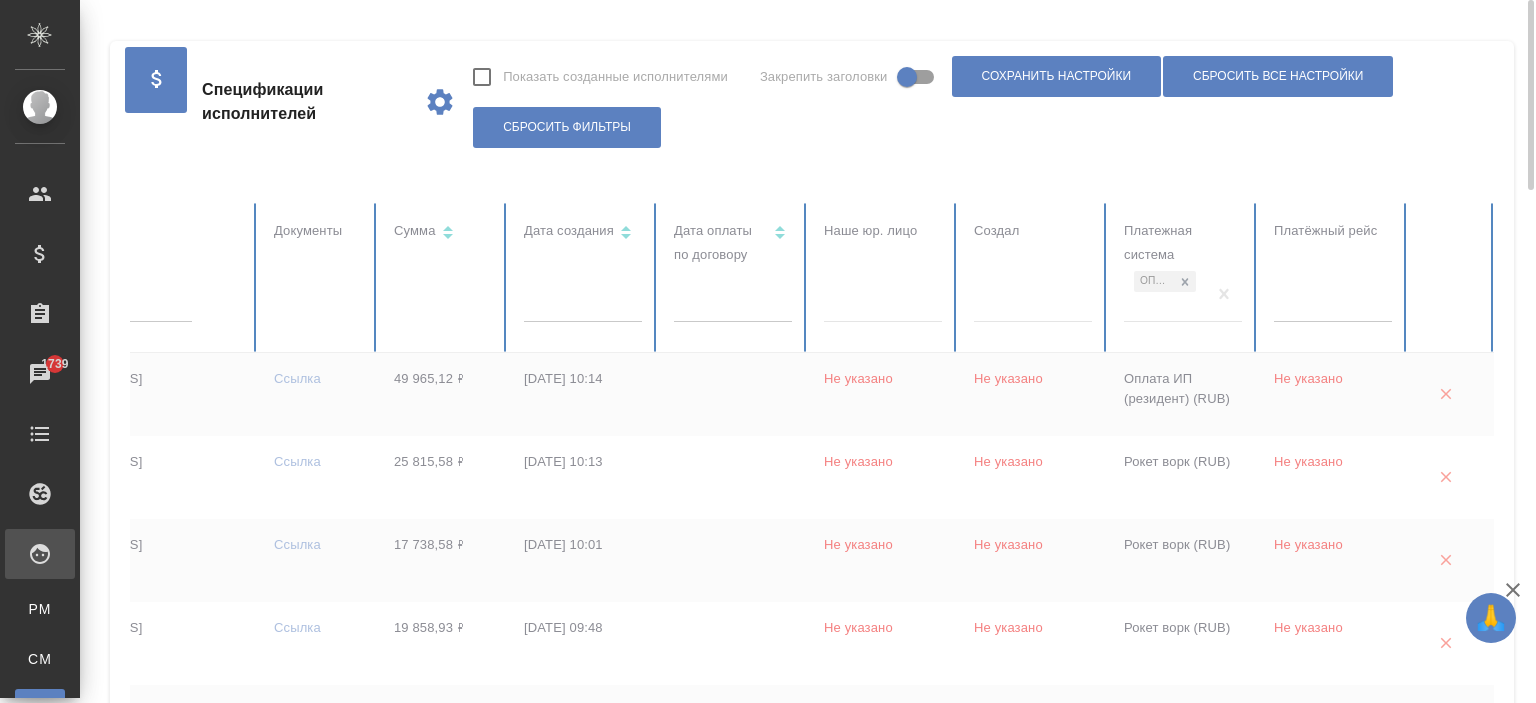 click at bounding box center (424, 1351) 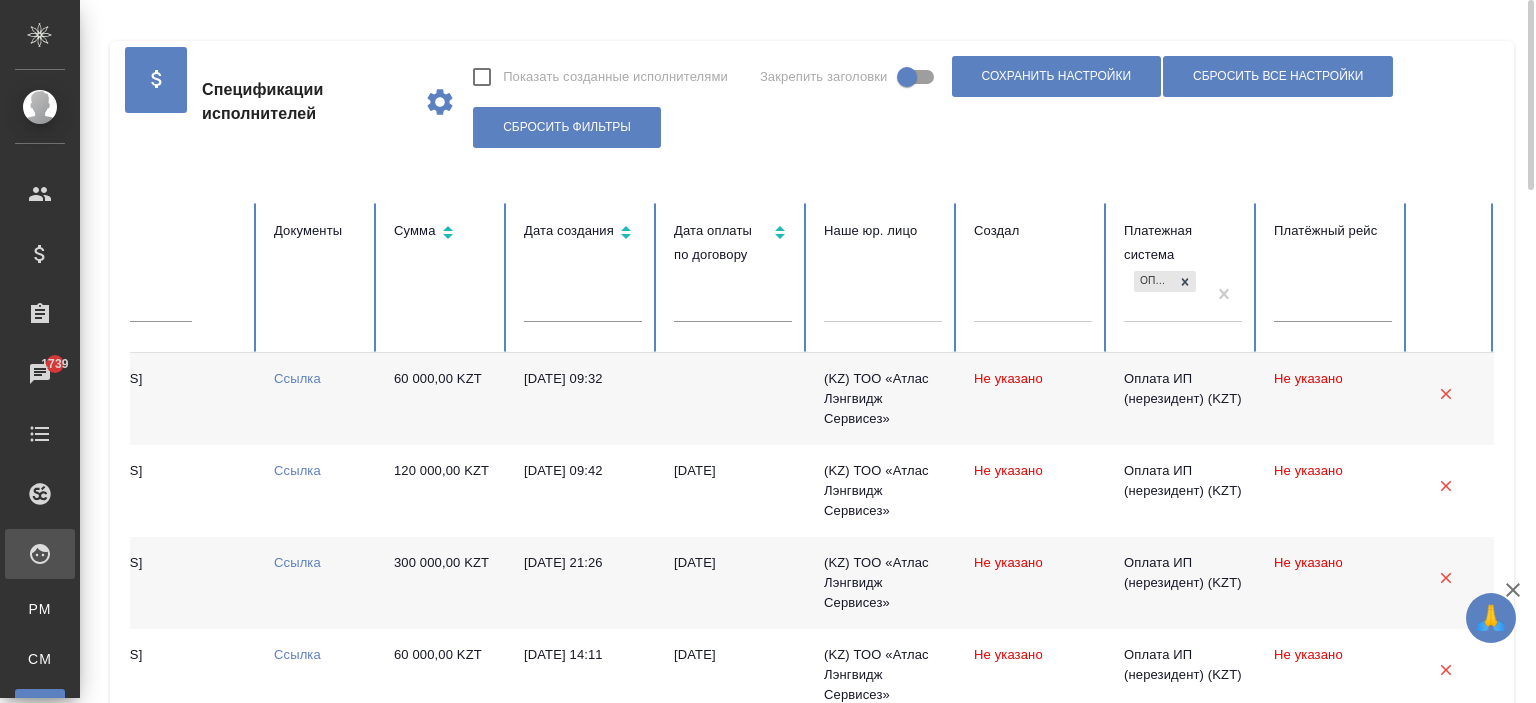 click on "Оплата ИП (нерезидент) (KZT)" at bounding box center [1165, 294] 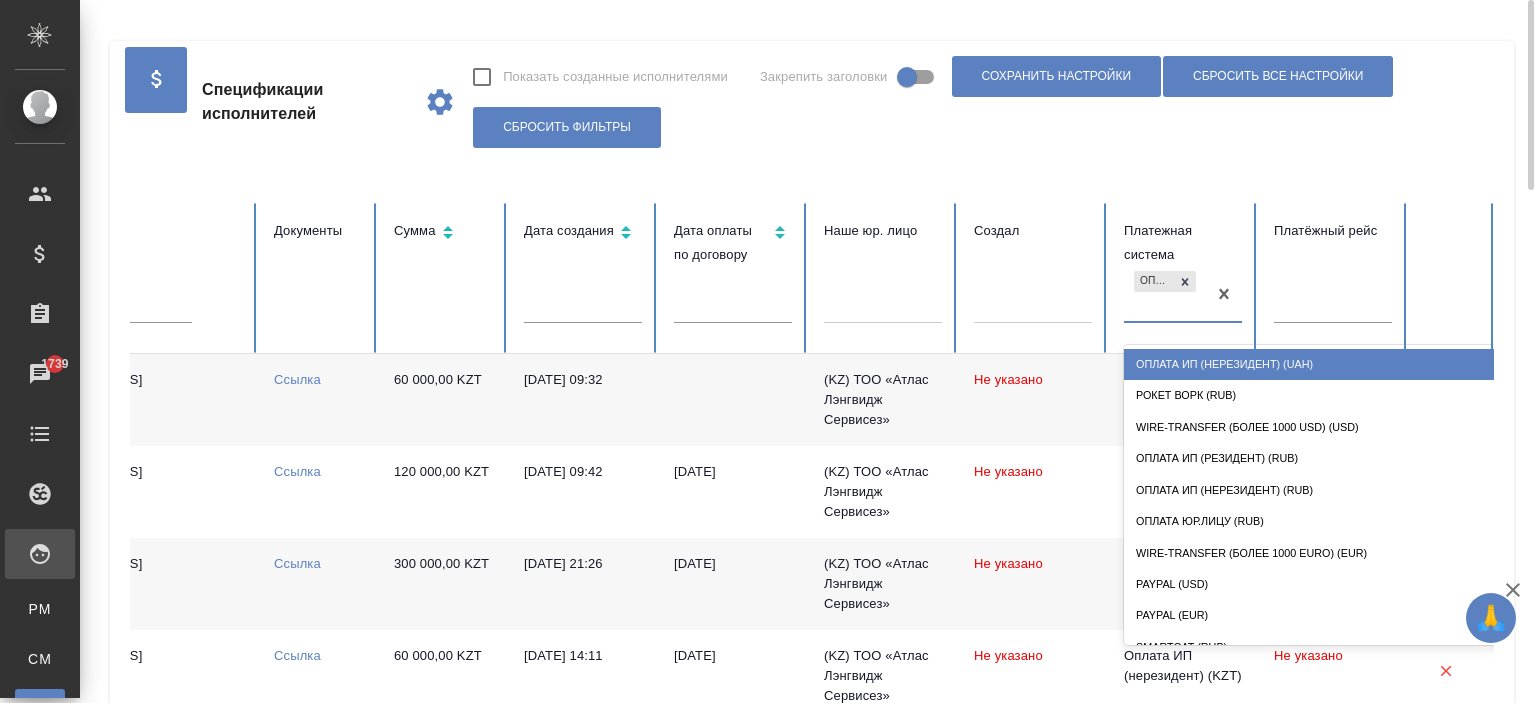 click on "Оплата ИП (нерезидент) (UAH)" at bounding box center [1324, 364] 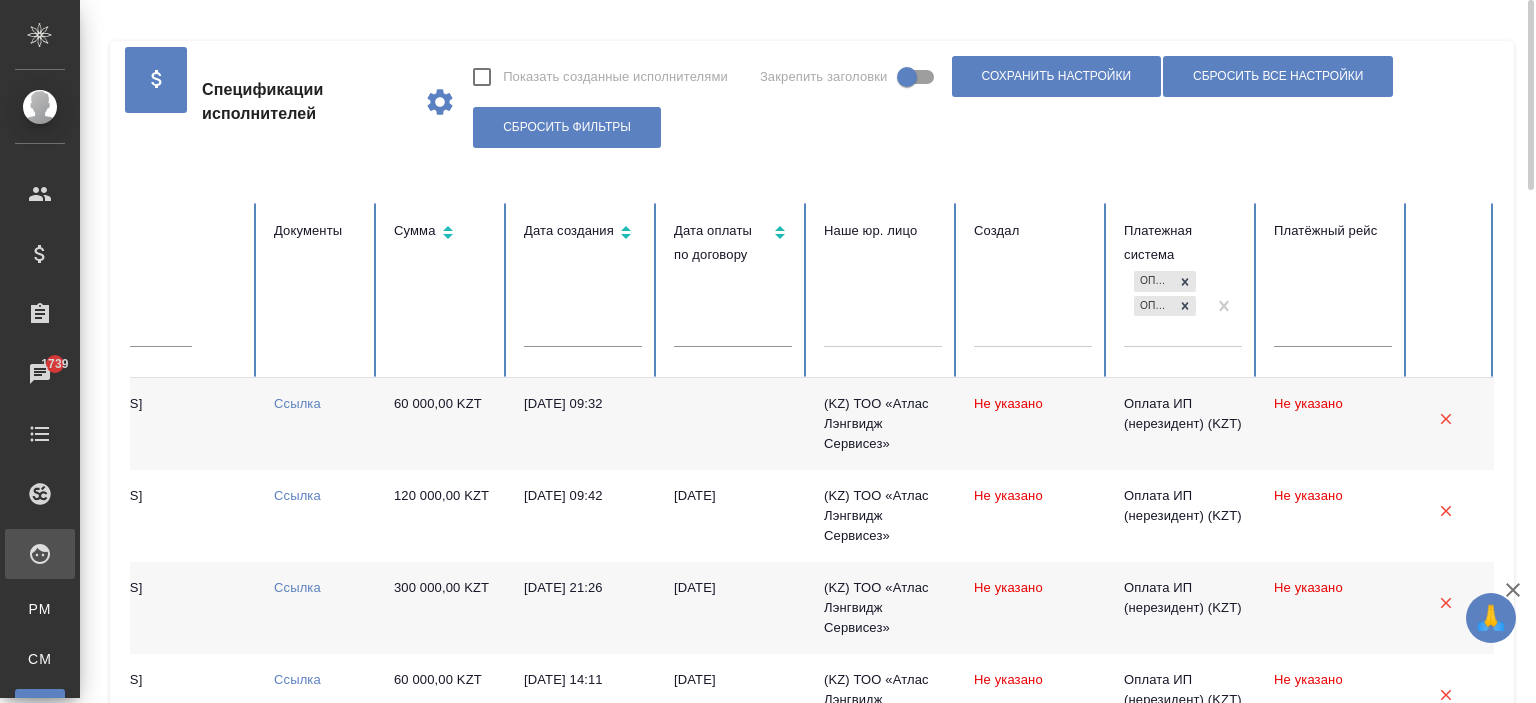 click on "Оплата ИП (нерезидент) (KZT) Оплата ИП (нерезидент) (UAH)" at bounding box center [1165, 306] 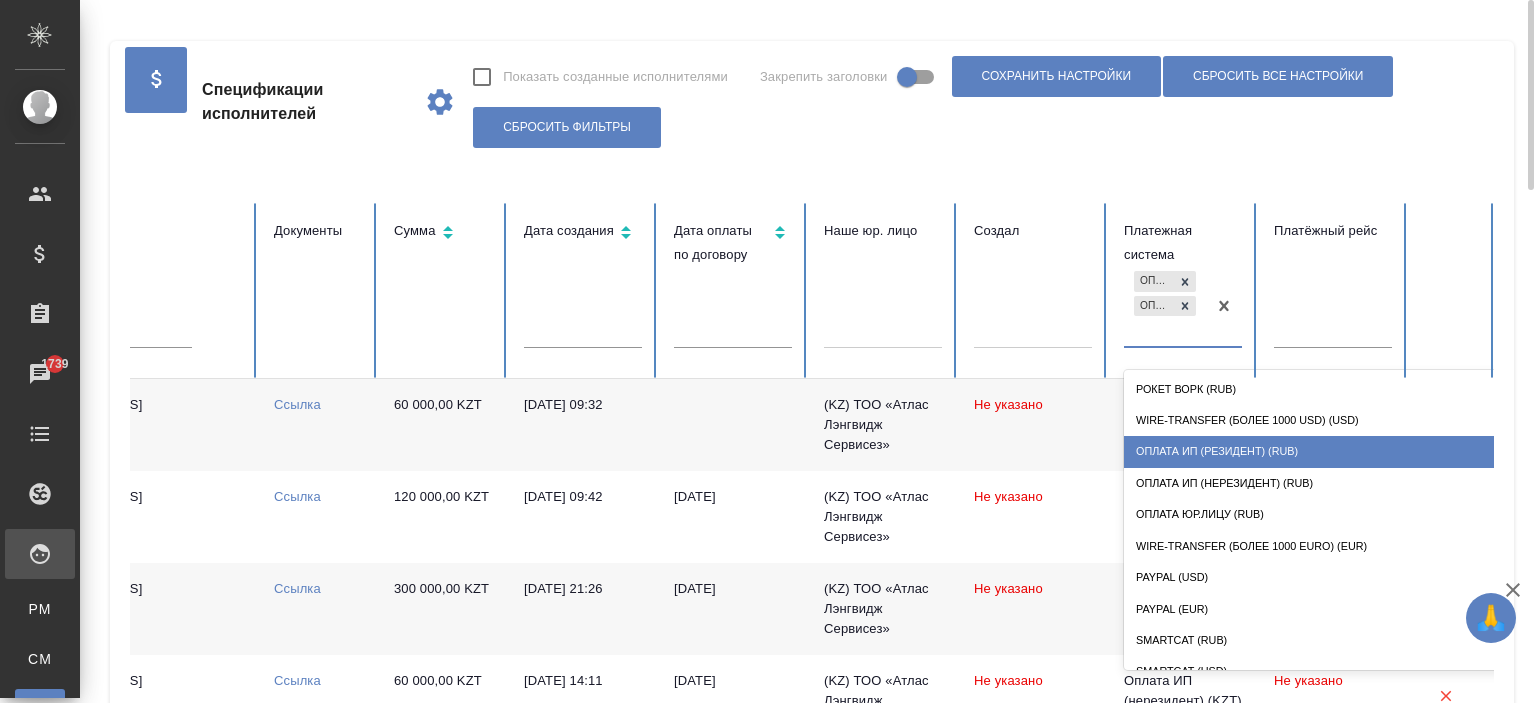 click on "Оплата ИП (резидент) (RUB)" at bounding box center (1324, 451) 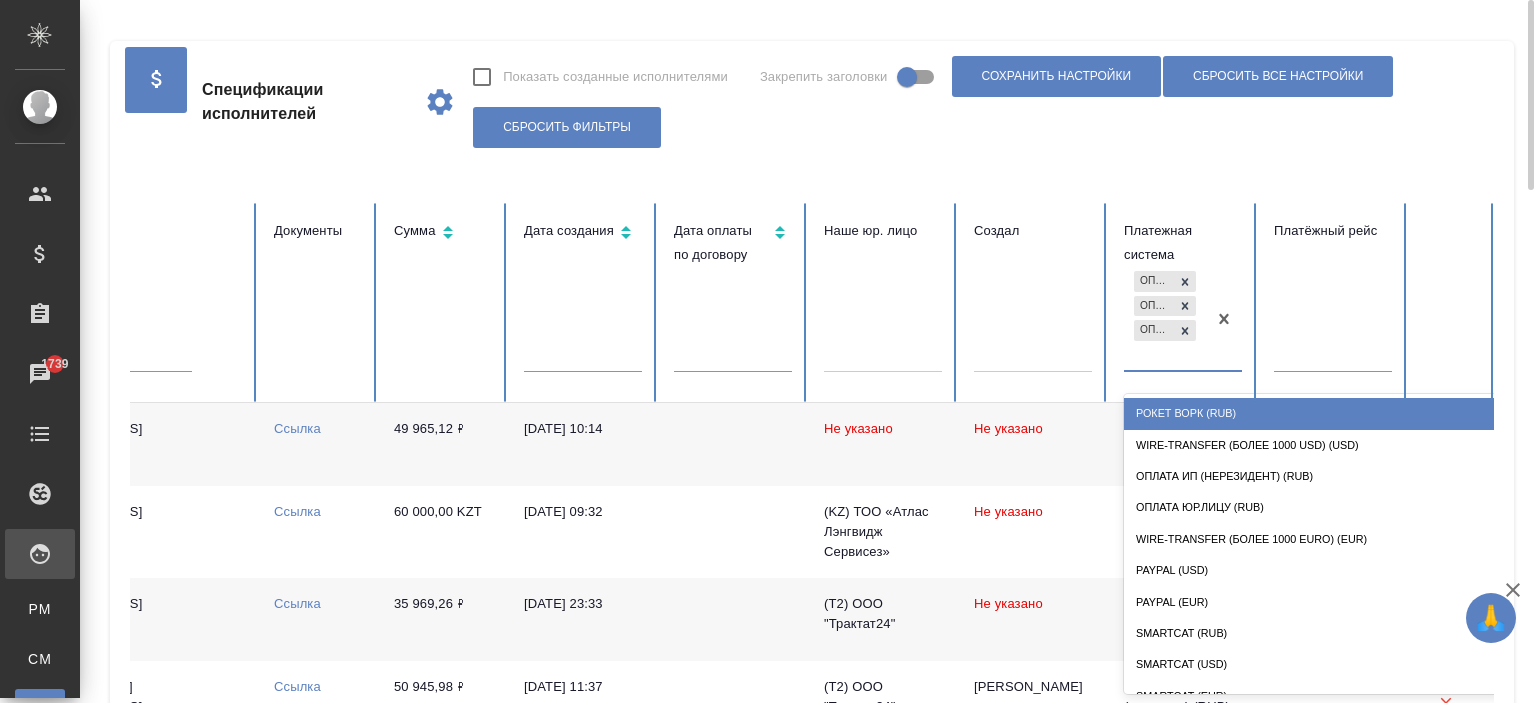click on "Оплата ИП (нерезидент) (KZT) Оплата ИП (нерезидент) (UAH) Оплата ИП (резидент) (RUB)" at bounding box center (1165, 318) 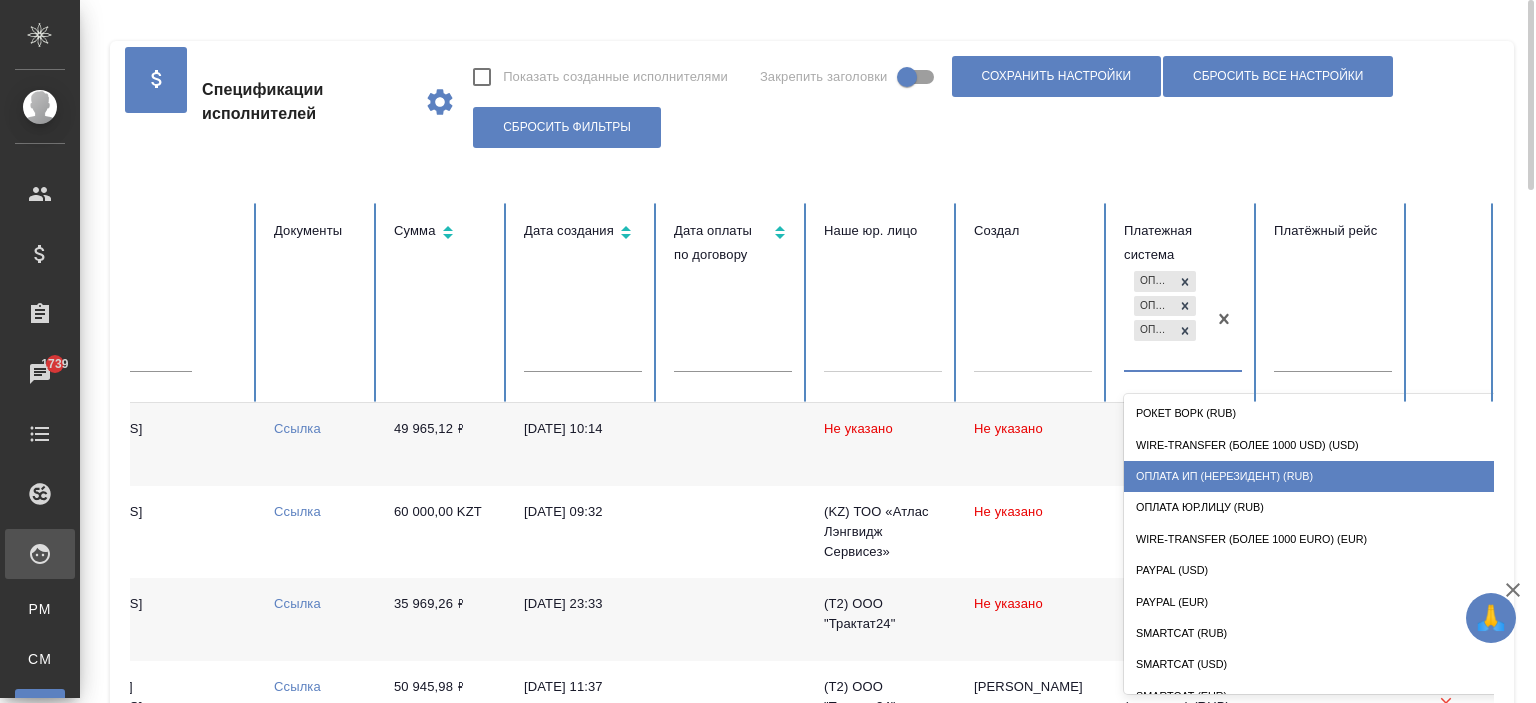 click on "Оплата ИП (нерезидент) (RUB)" at bounding box center [1324, 476] 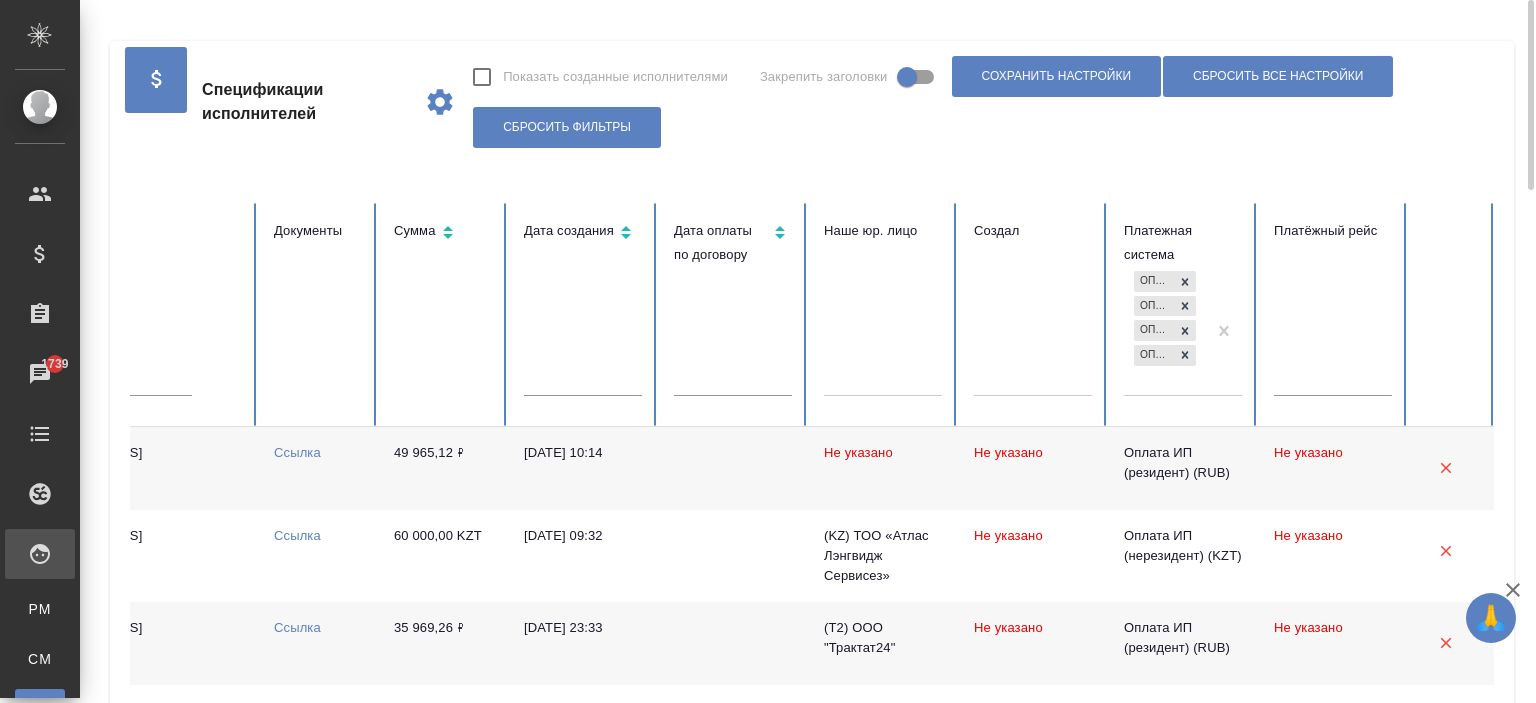 click on "Оплата ИП (нерезидент) (KZT) Оплата ИП (нерезидент) (UAH) Оплата ИП (резидент) (RUB) Оплата ИП (нерезидент) (RUB)" at bounding box center [1165, 330] 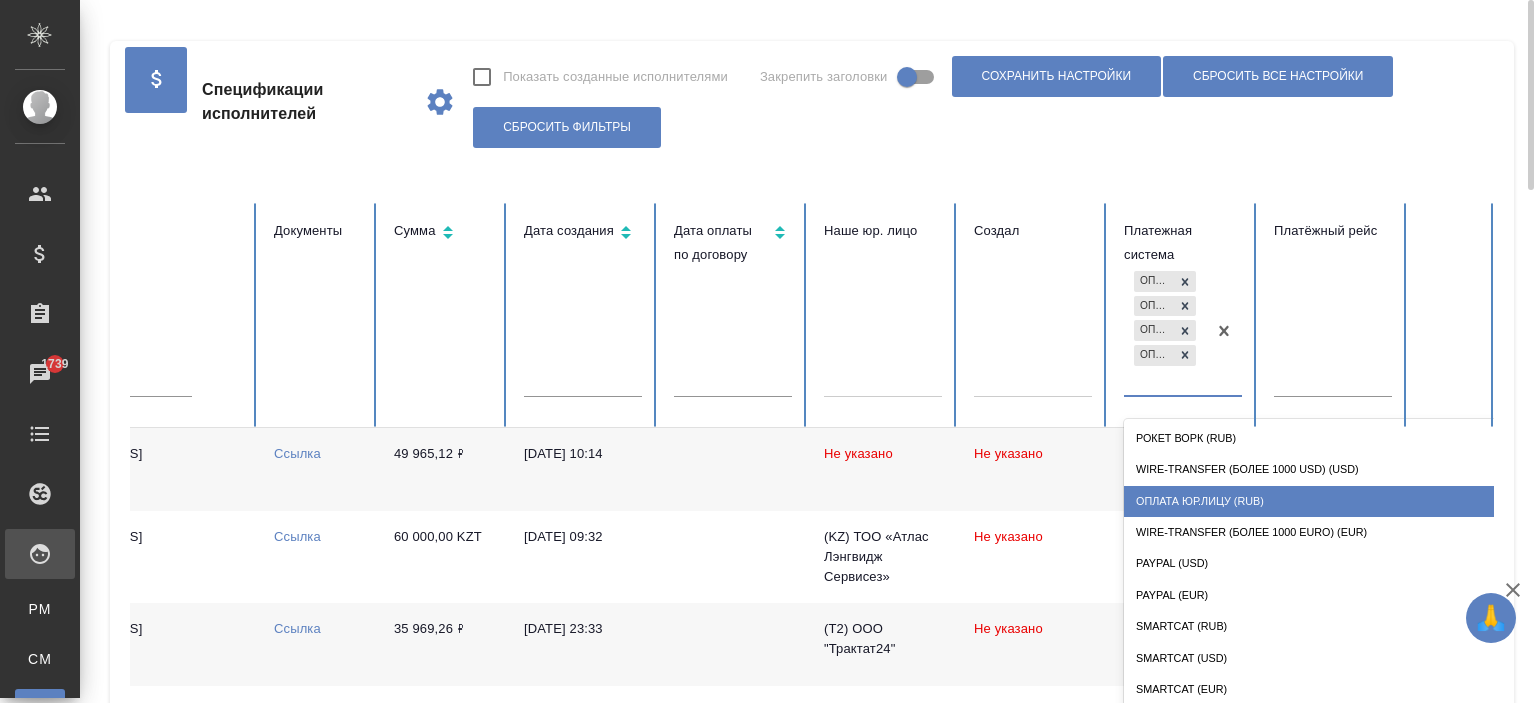 click on "Оплата Юр.лицу (RUB)" at bounding box center (1324, 501) 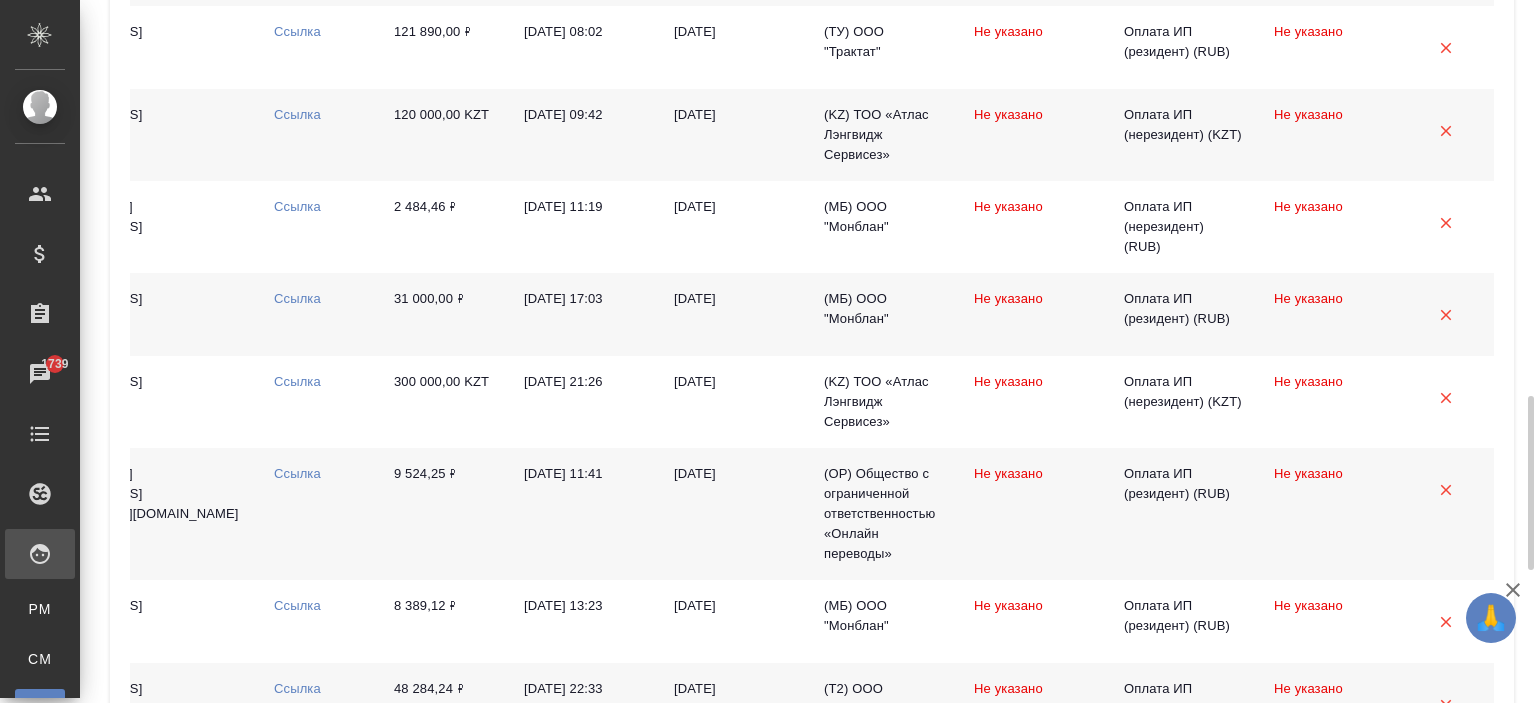 scroll, scrollTop: 2132, scrollLeft: 0, axis: vertical 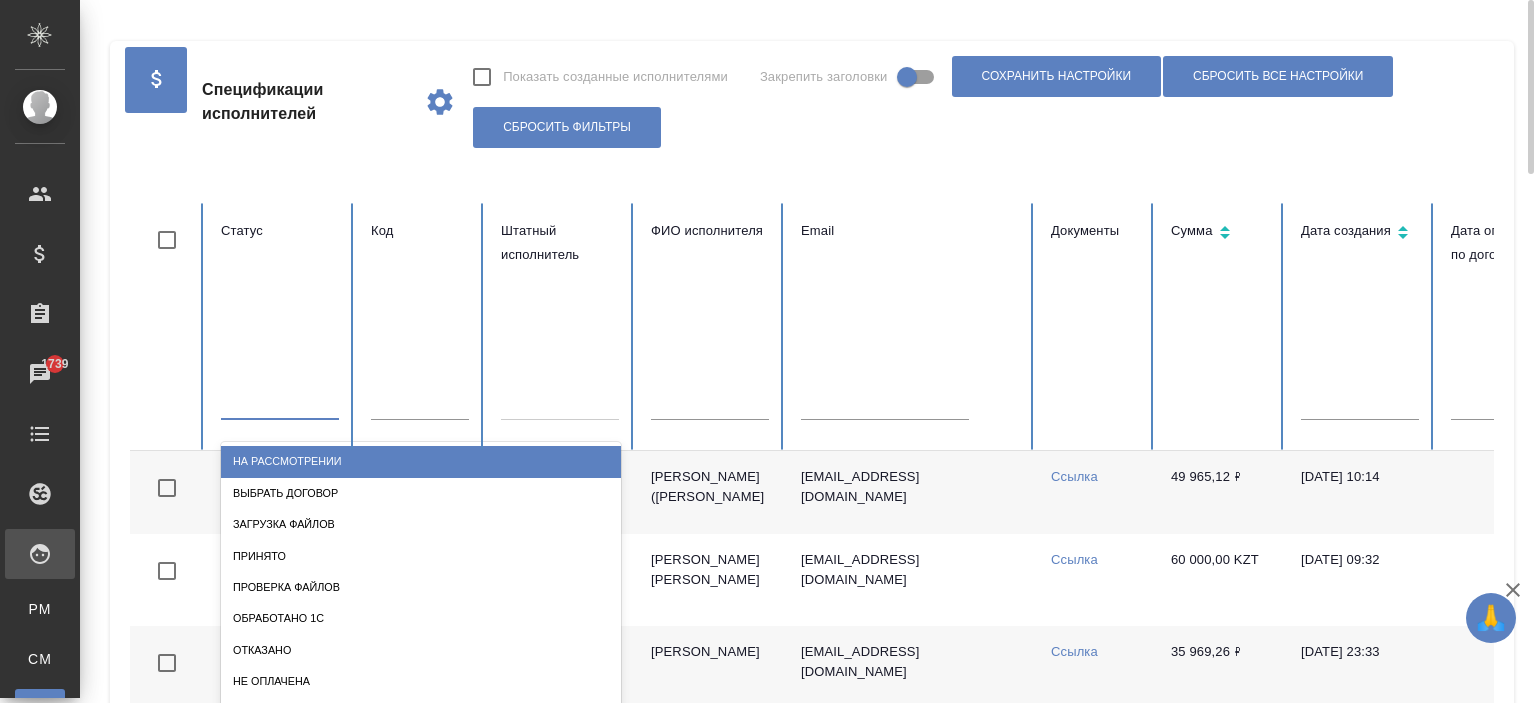 click at bounding box center (280, 400) 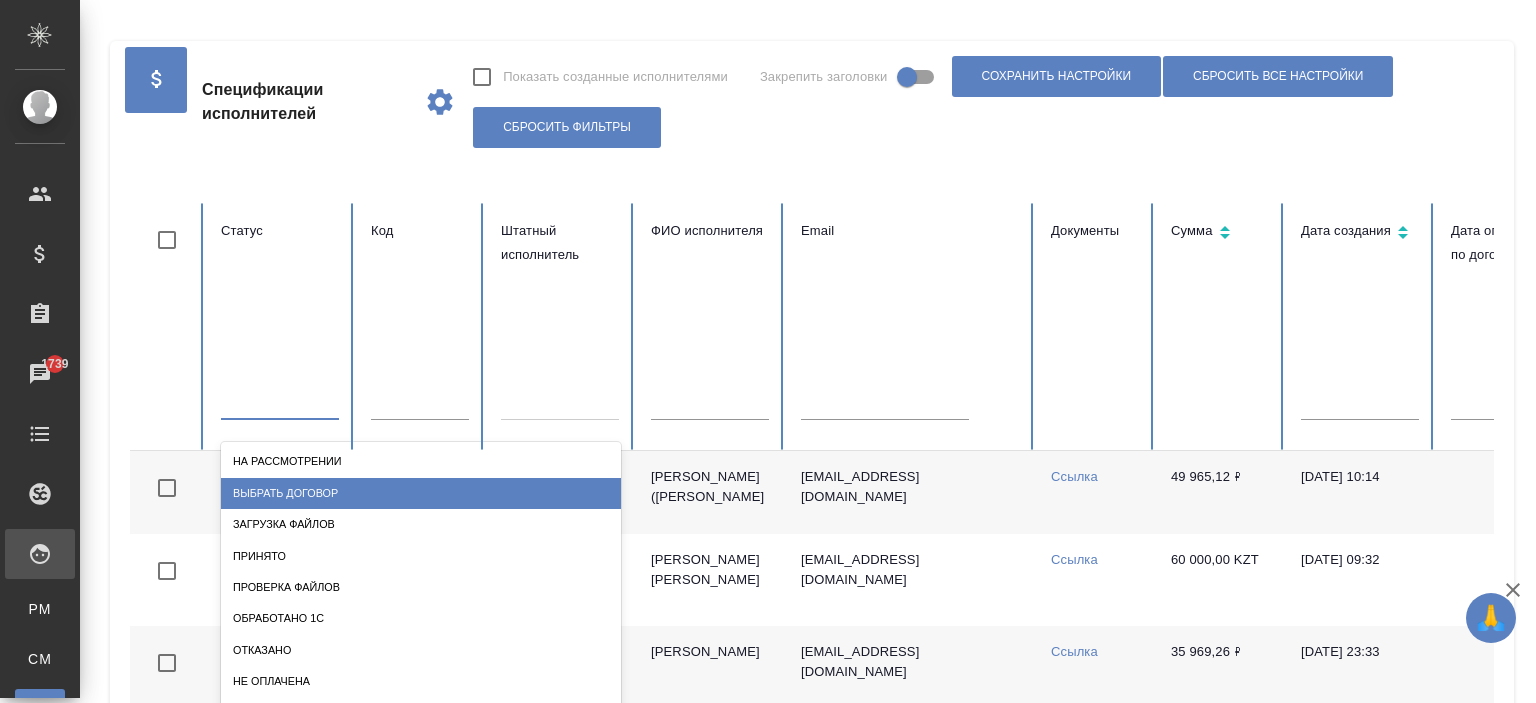 click on "Выбрать договор" at bounding box center (421, 493) 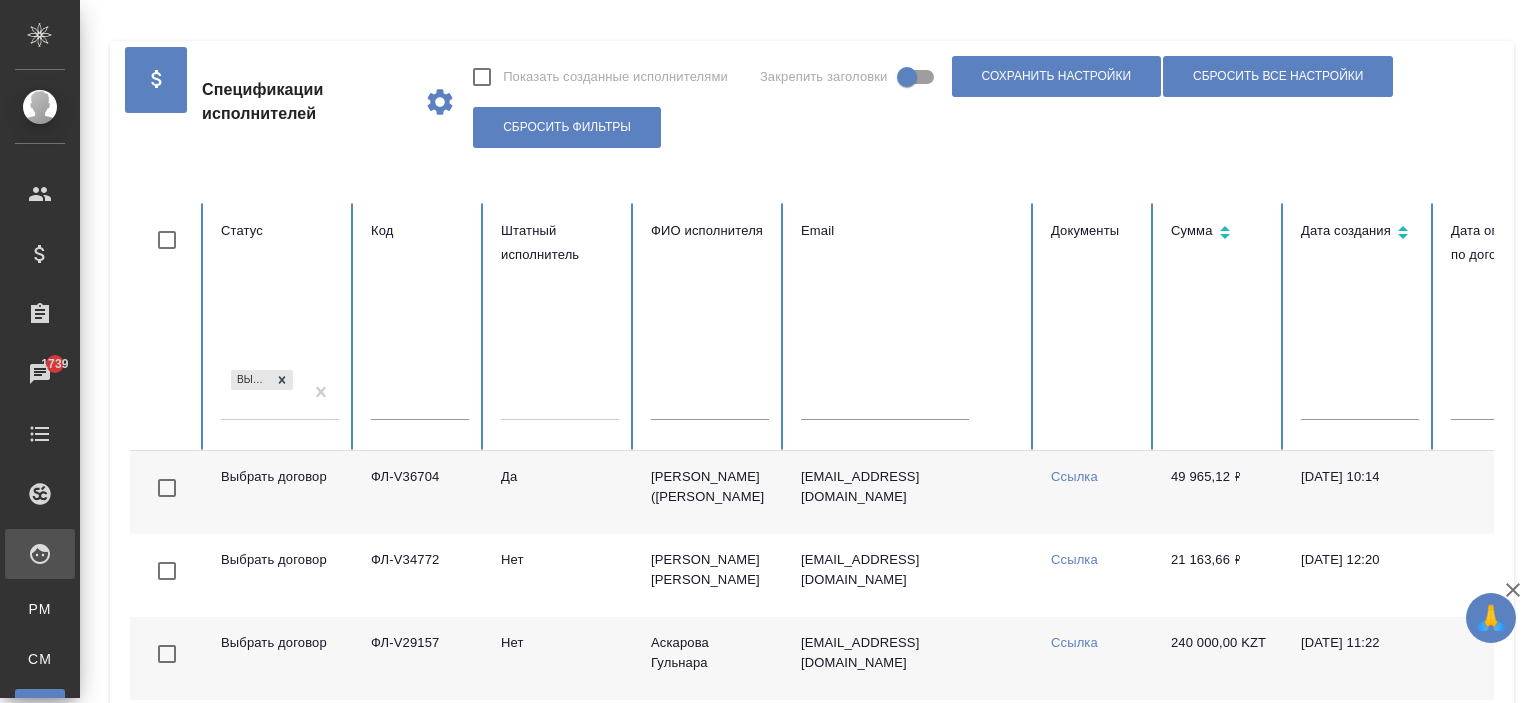 click on "Выбрать договор" at bounding box center [262, 393] 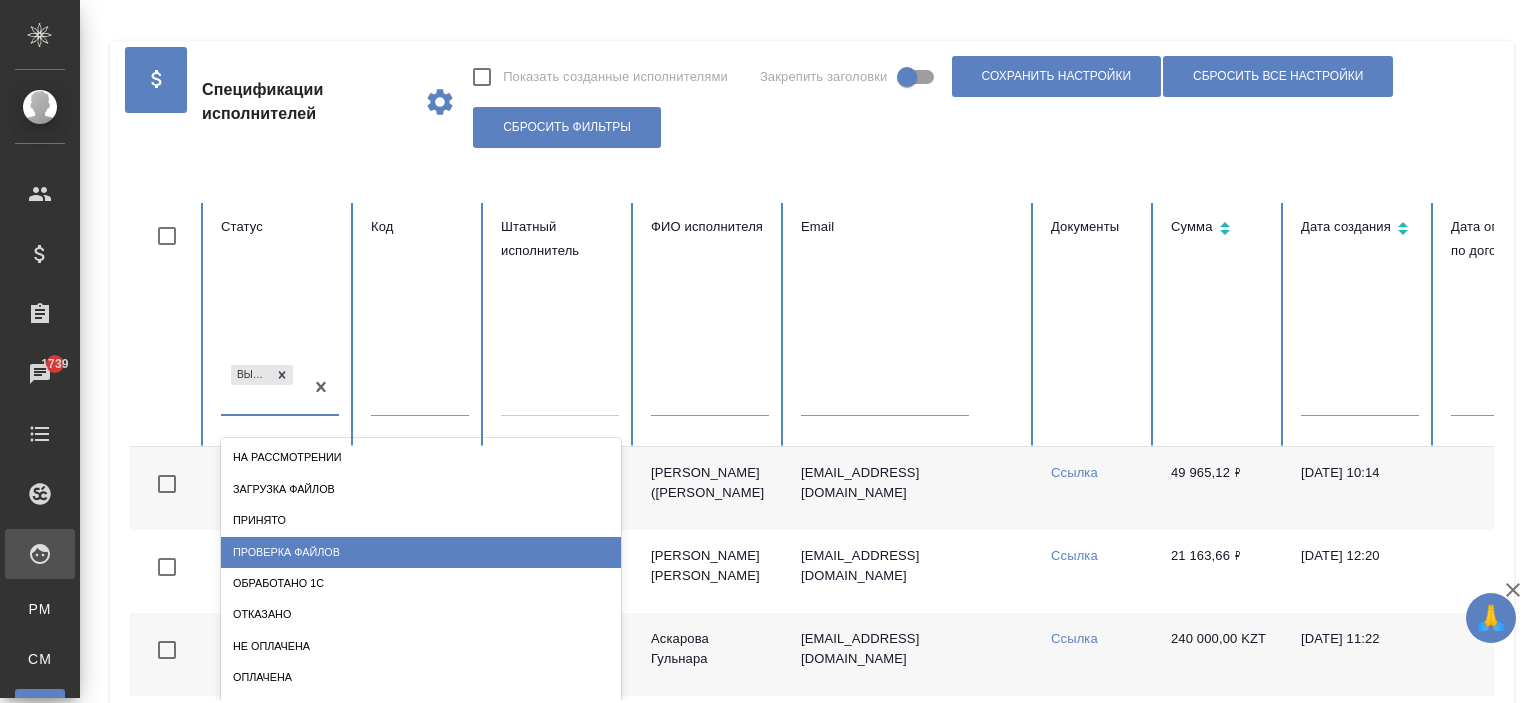 click on "Проверка файлов" at bounding box center [421, 552] 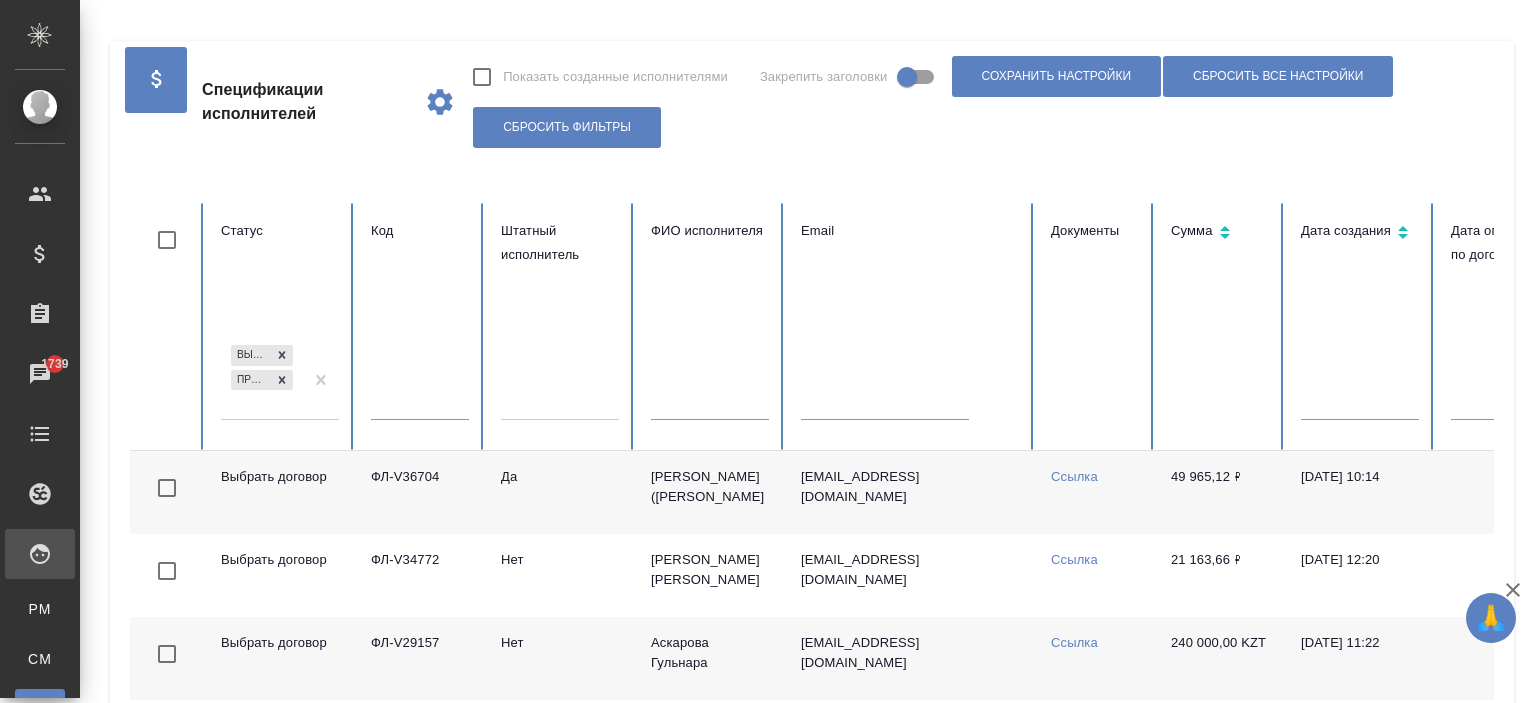 scroll, scrollTop: 0, scrollLeft: 0, axis: both 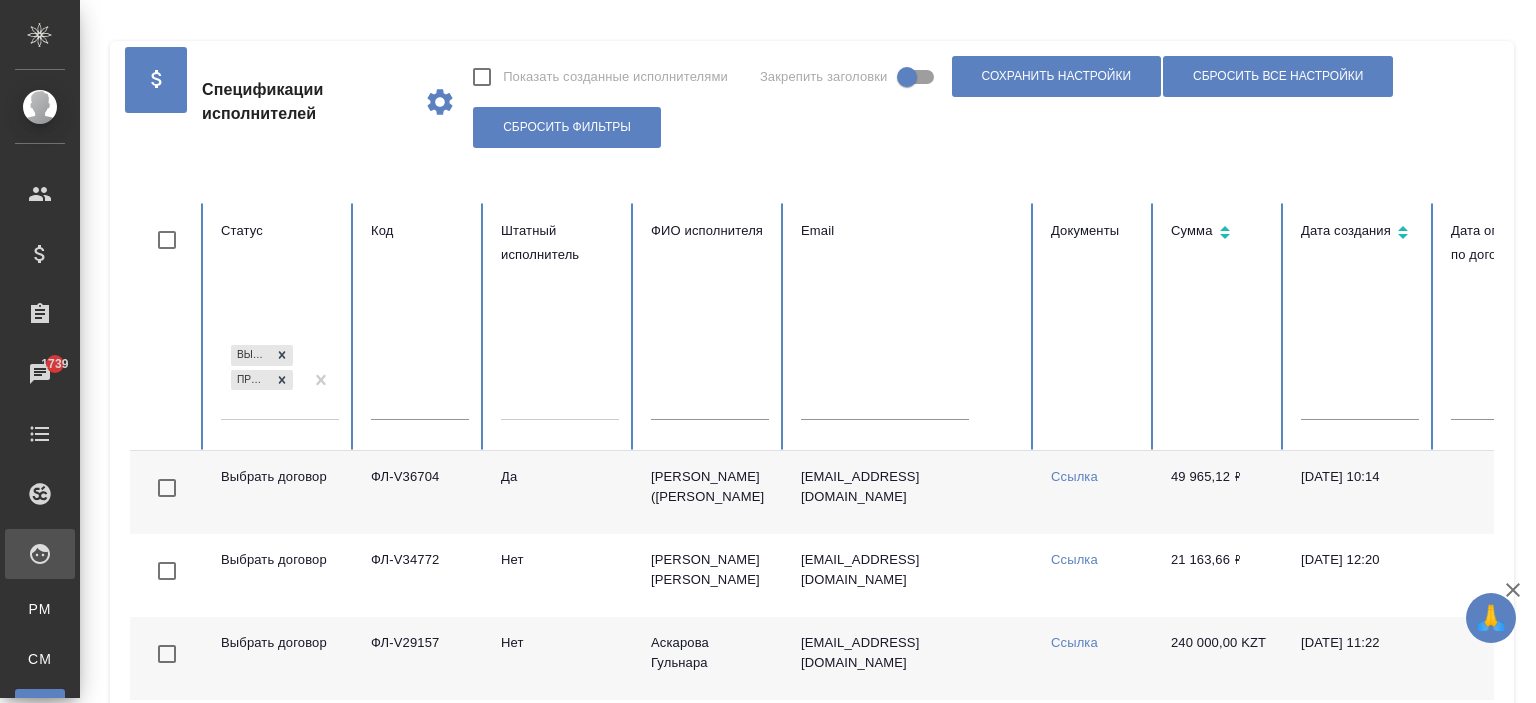 click on "[PERSON_NAME] ([PERSON_NAME]) [PERSON_NAME] Андреевна" at bounding box center (710, 492) 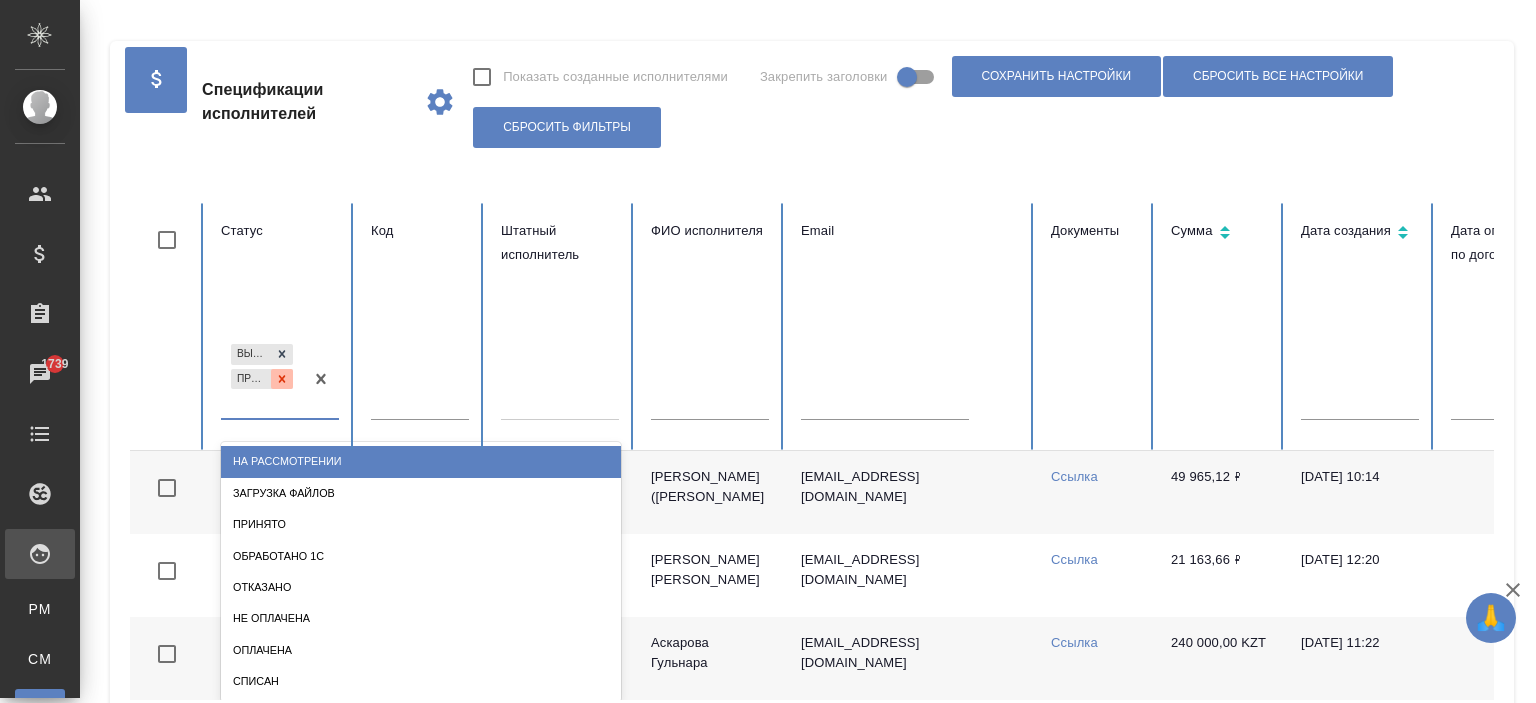 click 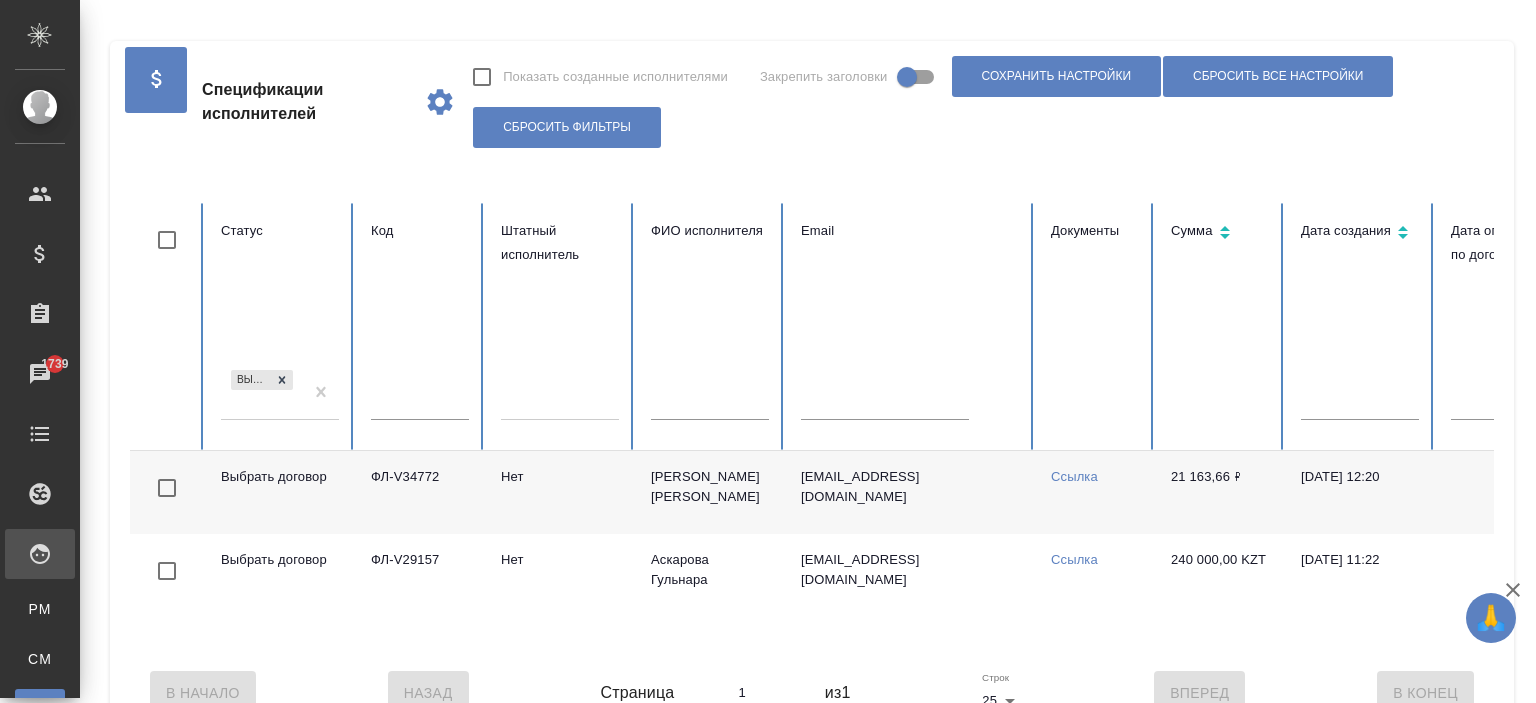 click on "Статус Выбрать договор" at bounding box center [280, 327] 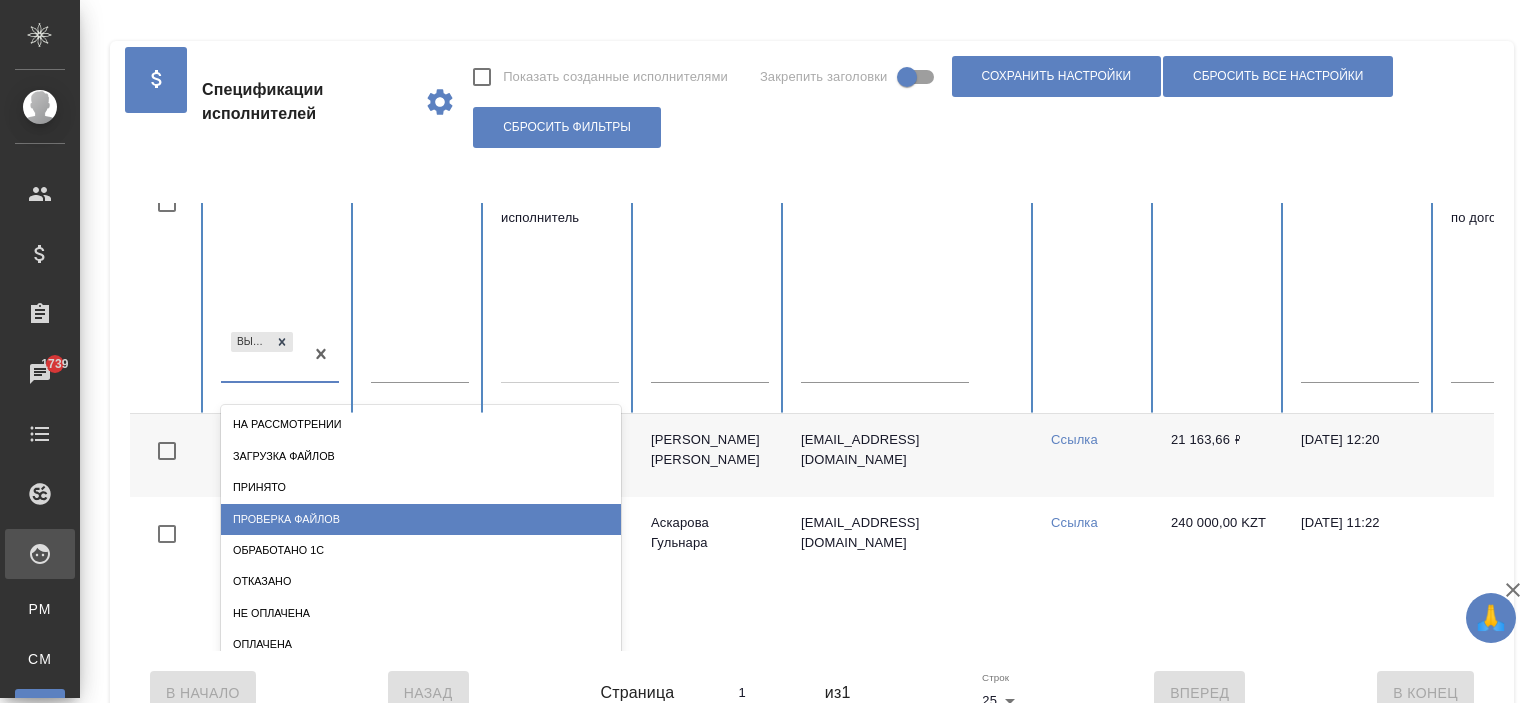 click on "Проверка файлов" at bounding box center [421, 519] 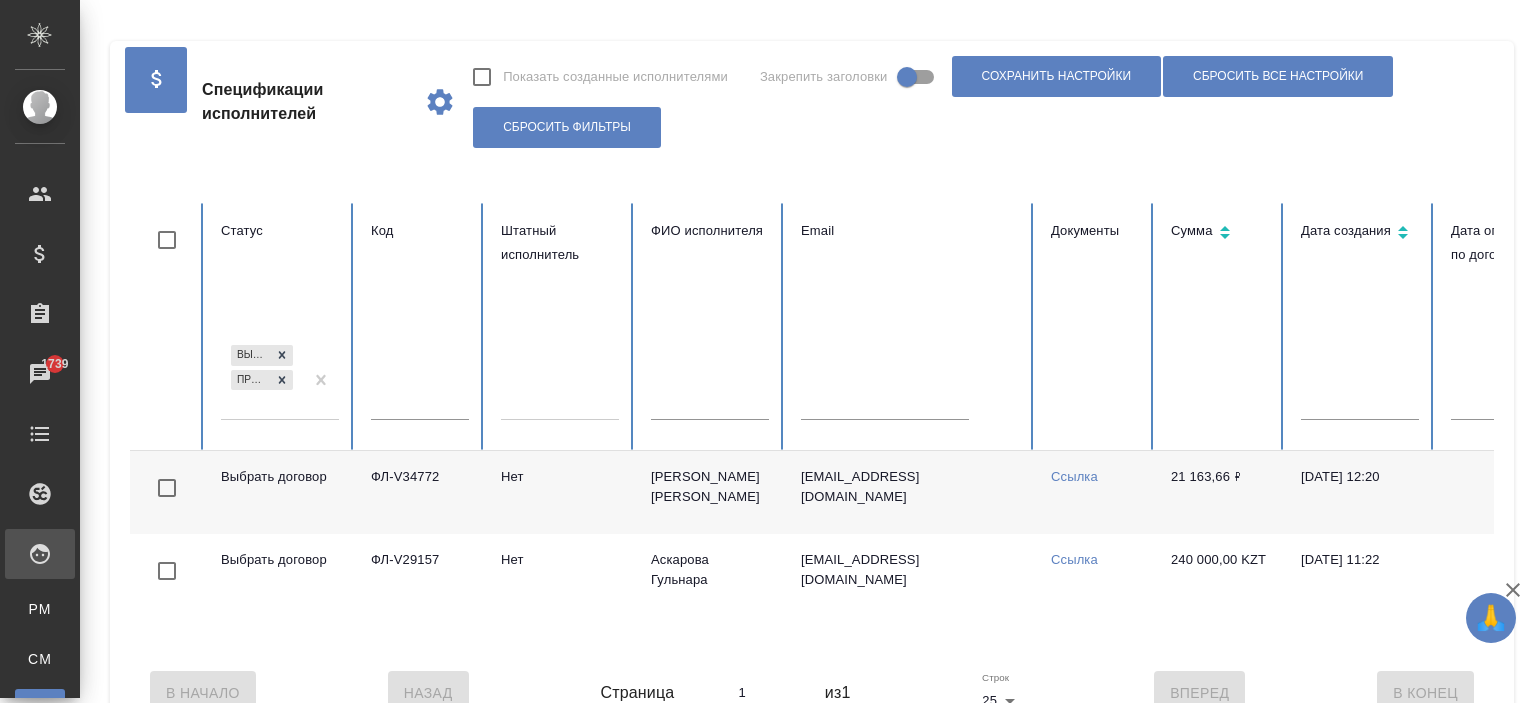 scroll, scrollTop: 0, scrollLeft: 0, axis: both 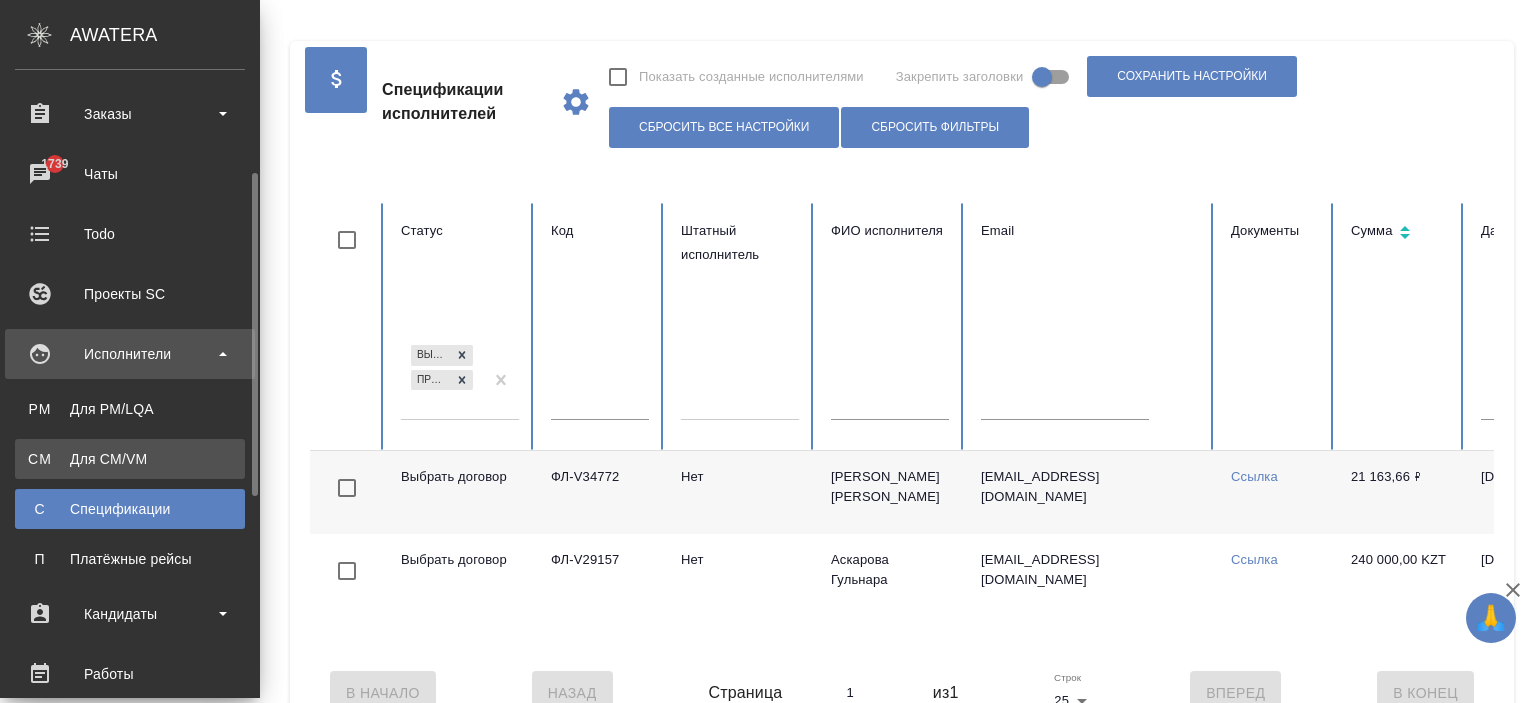 click on "Для CM/VM" at bounding box center [130, 459] 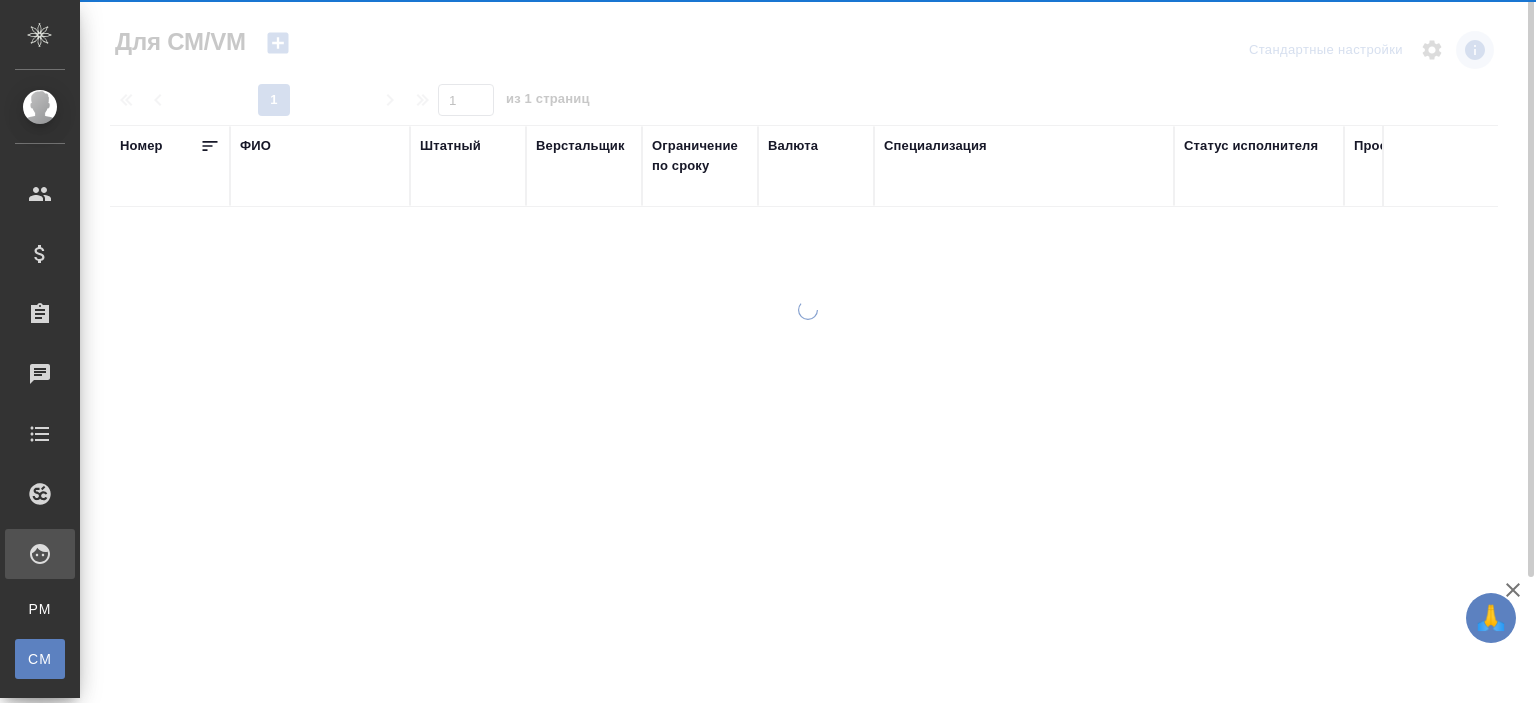 click on "ФИО" at bounding box center (255, 146) 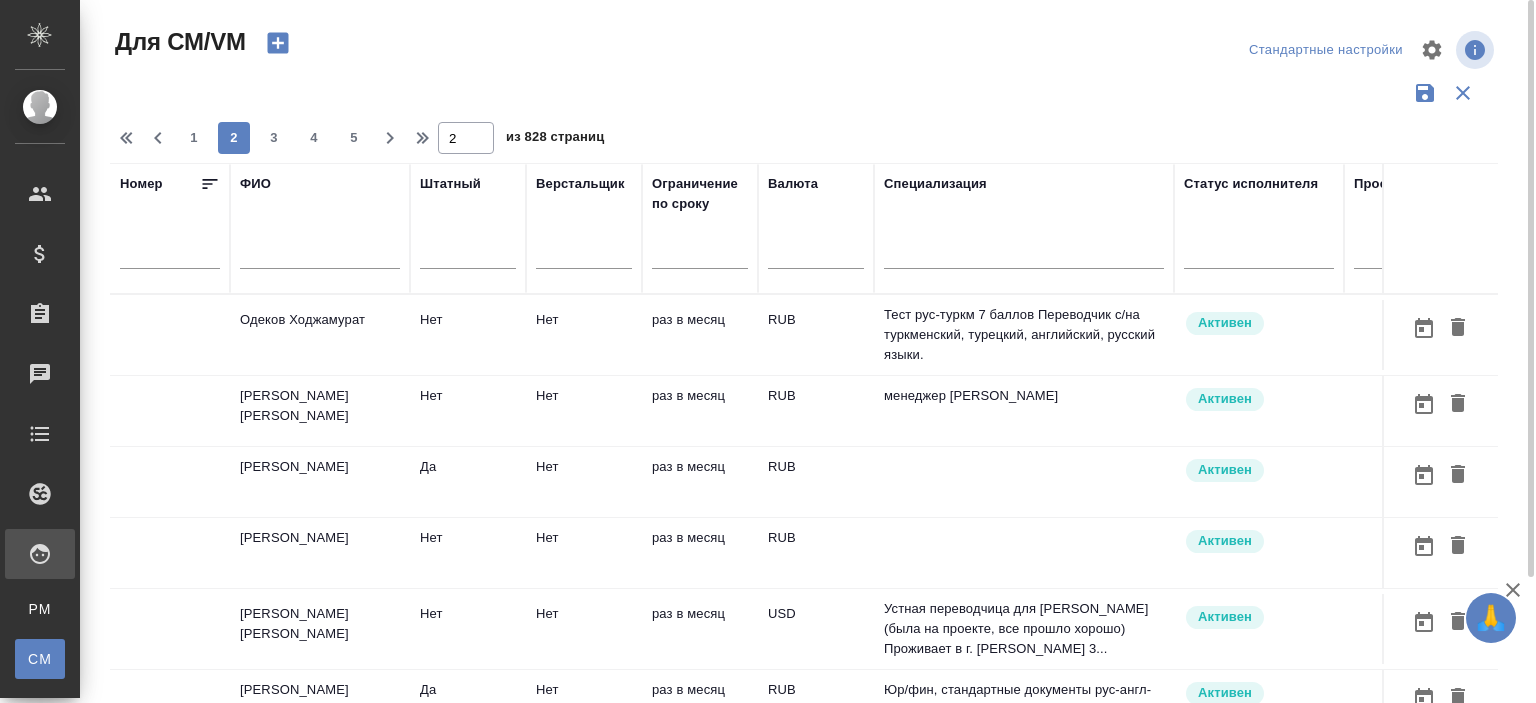 type on "2" 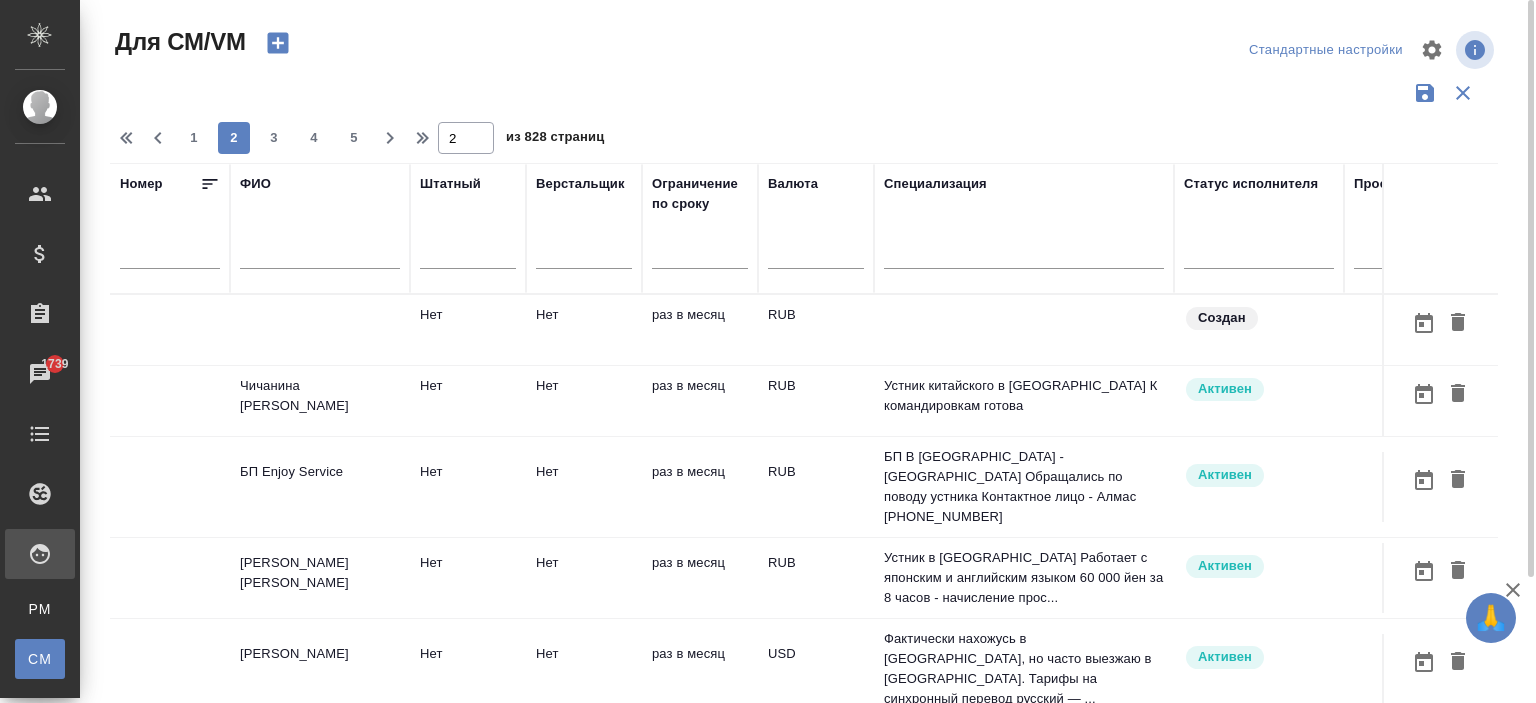 scroll, scrollTop: 191, scrollLeft: 0, axis: vertical 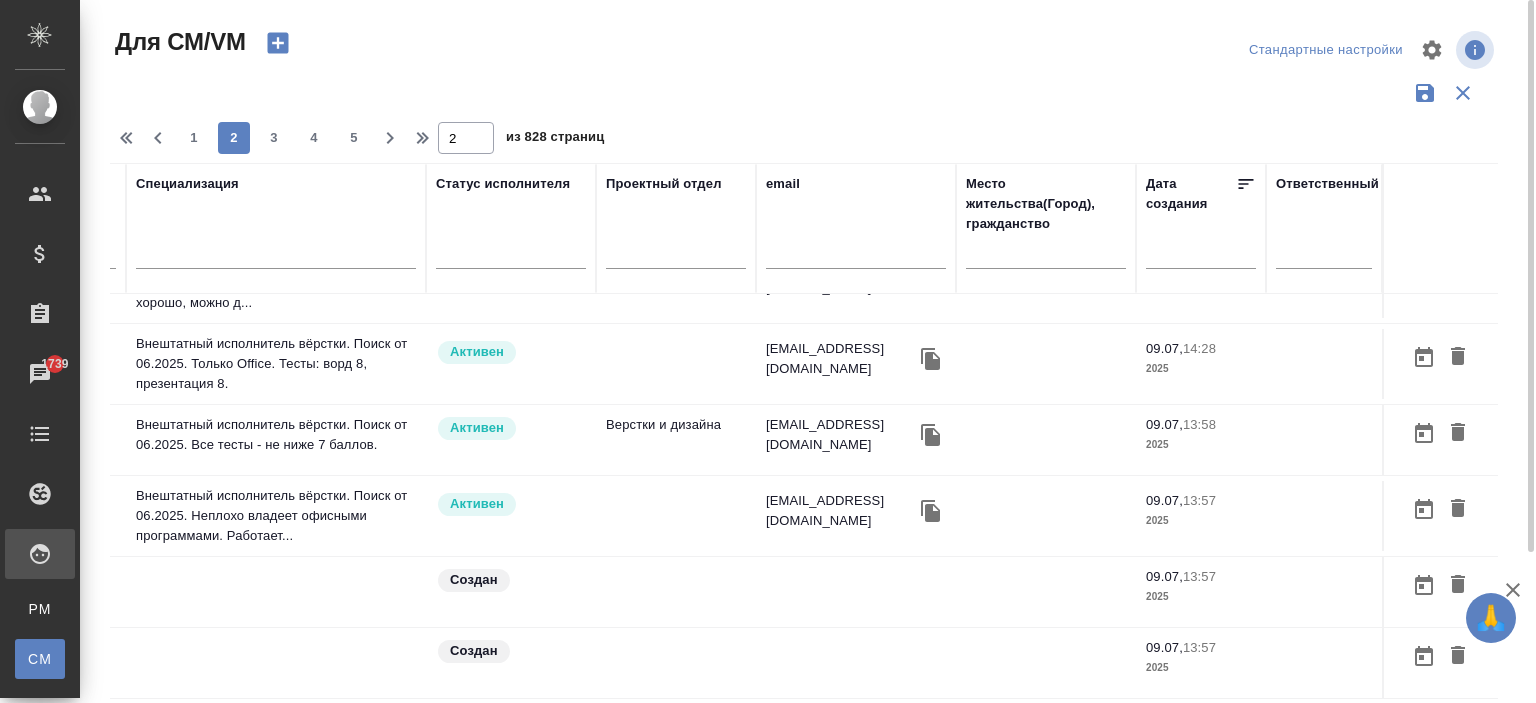 drag, startPoint x: 776, startPoint y: 241, endPoint x: 748, endPoint y: 255, distance: 31.304953 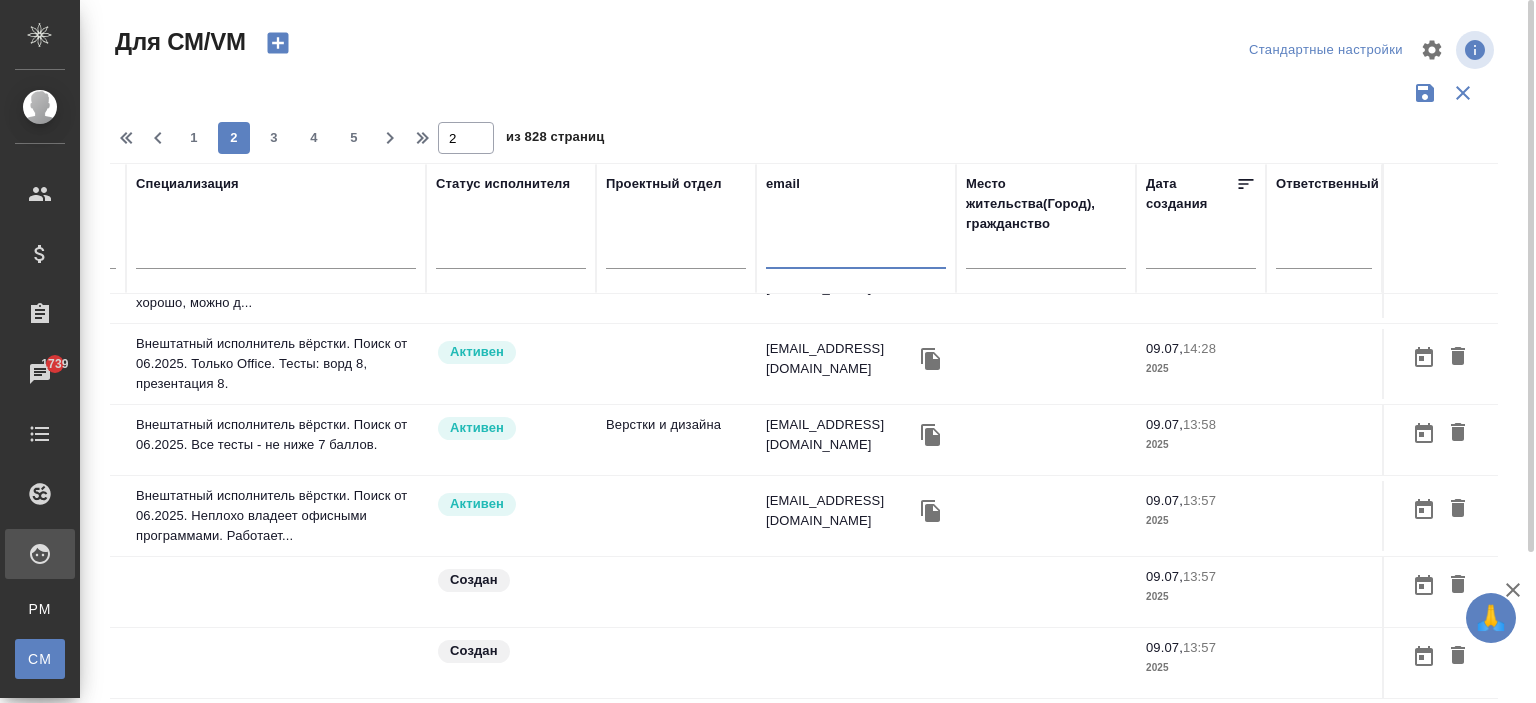 click at bounding box center [856, 256] 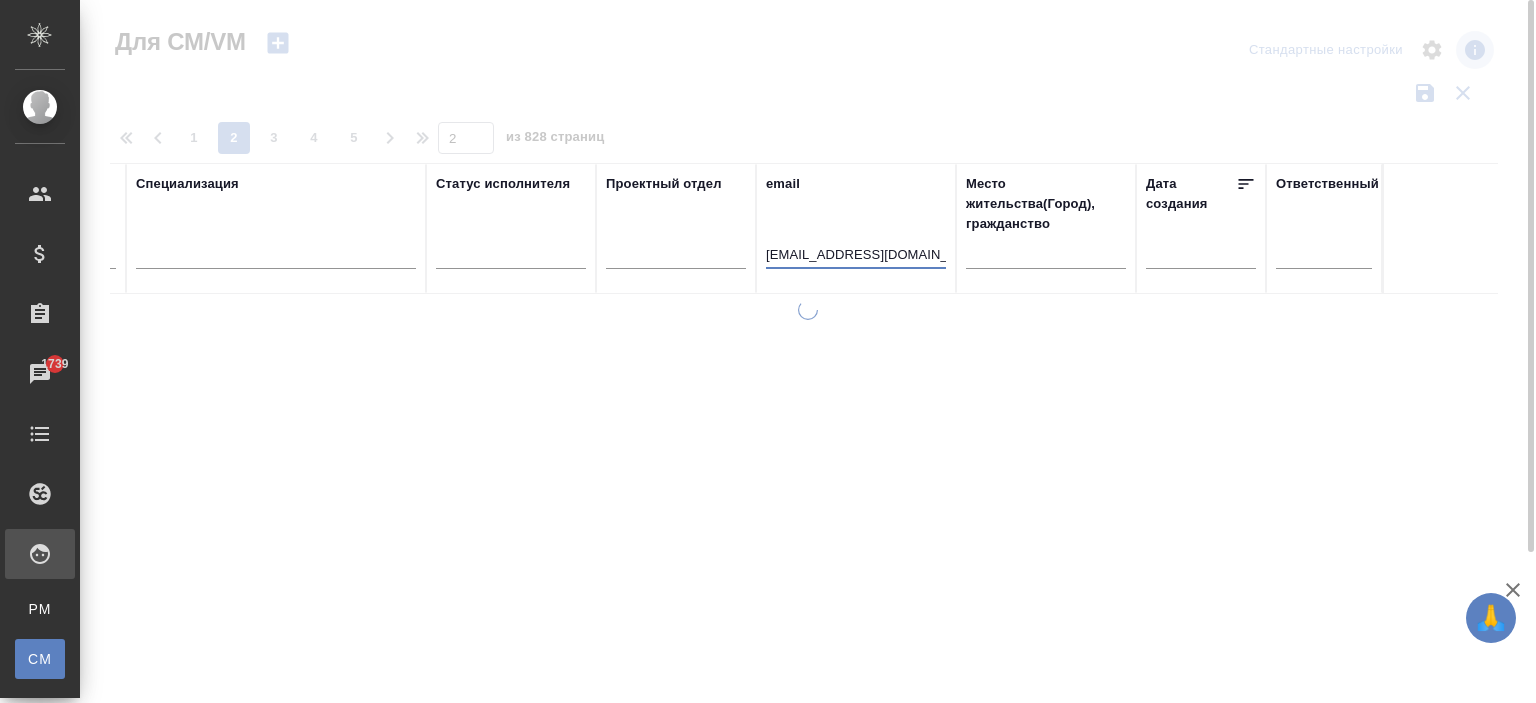 scroll, scrollTop: 0, scrollLeft: 748, axis: horizontal 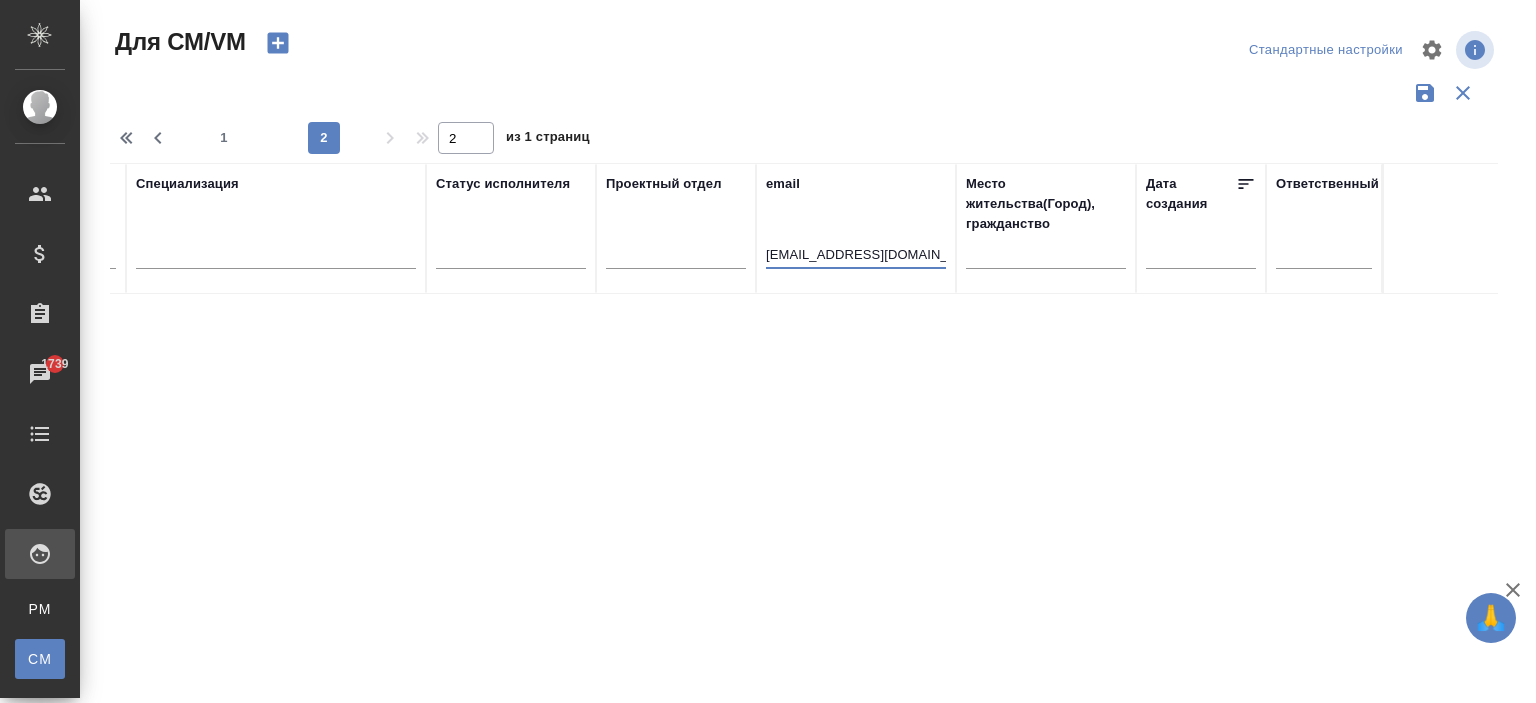 click on "a.riianova@awatera.com" at bounding box center [856, 256] 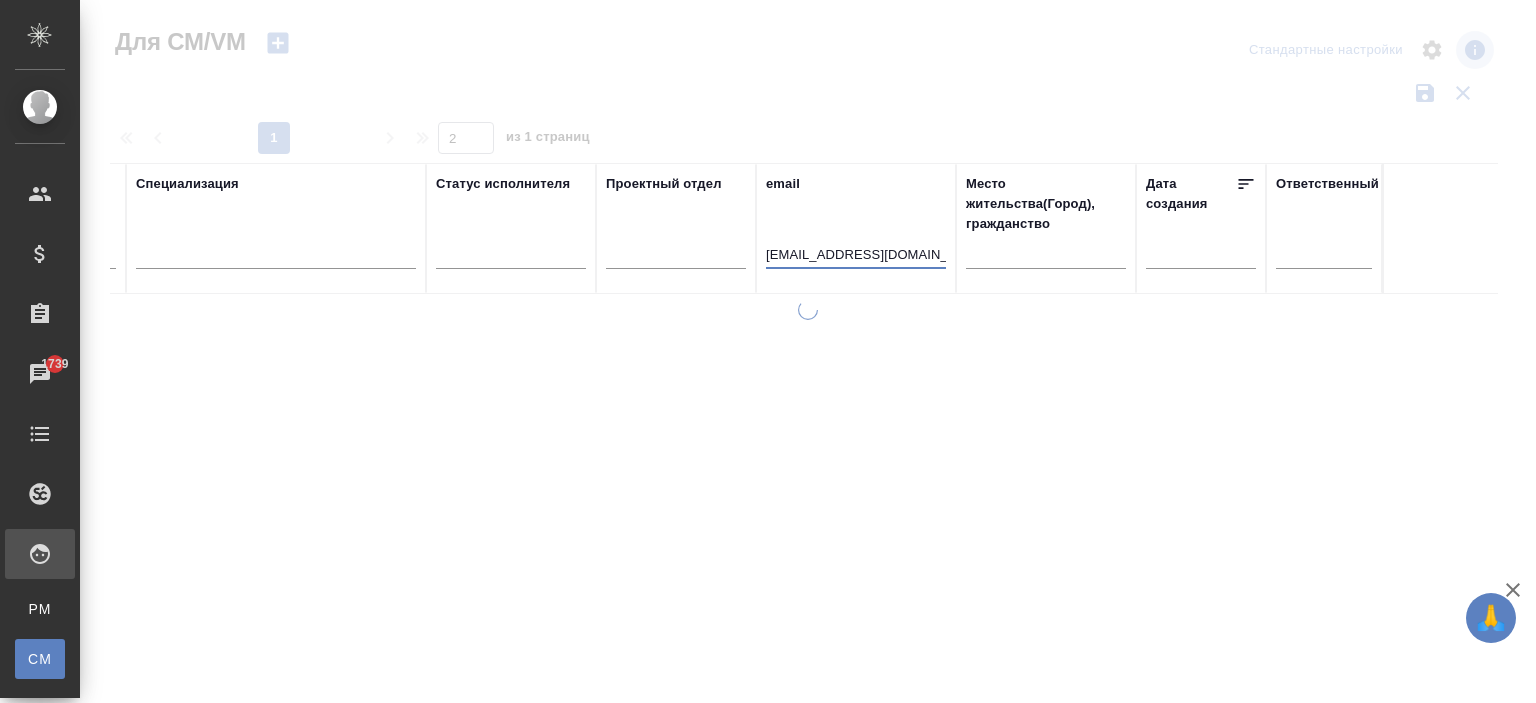 type on "1" 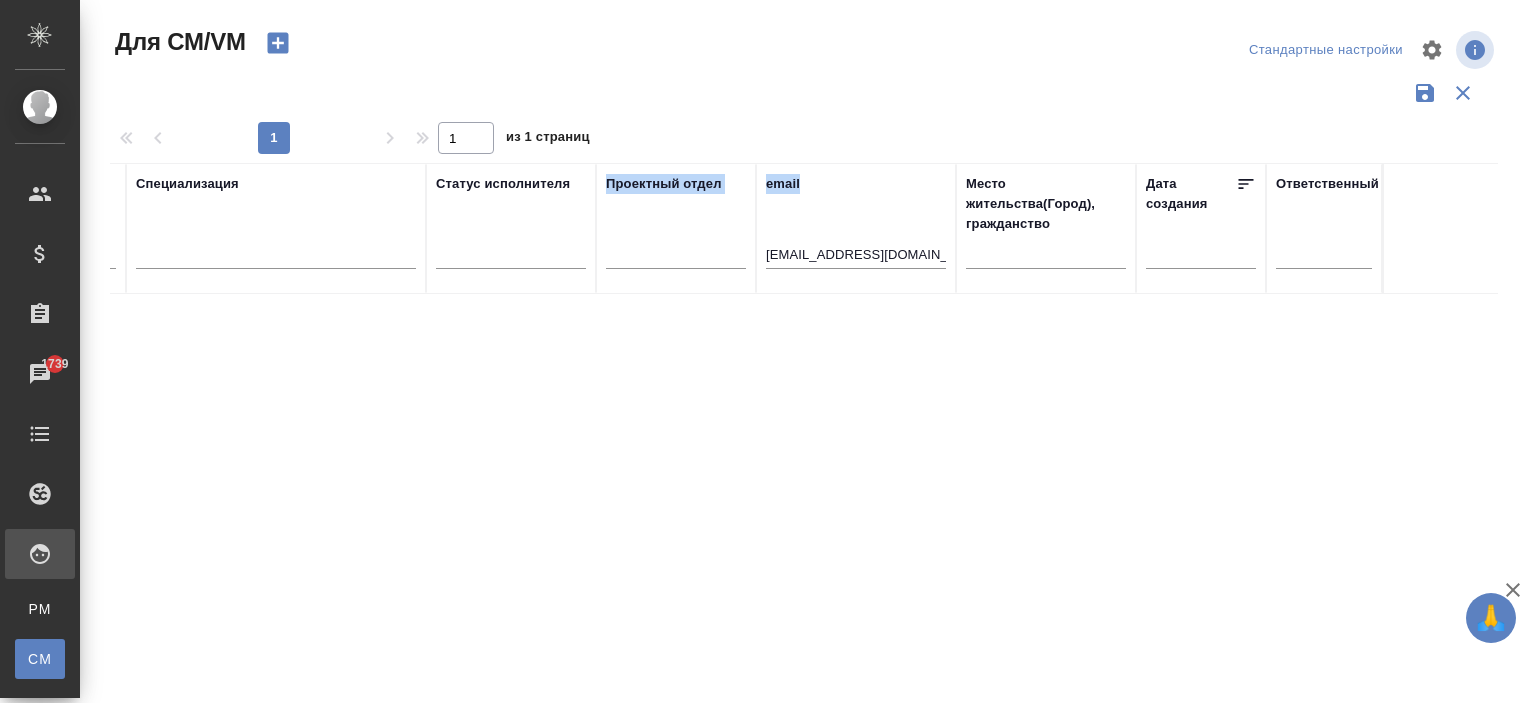 drag, startPoint x: 891, startPoint y: 249, endPoint x: 589, endPoint y: 247, distance: 302.00662 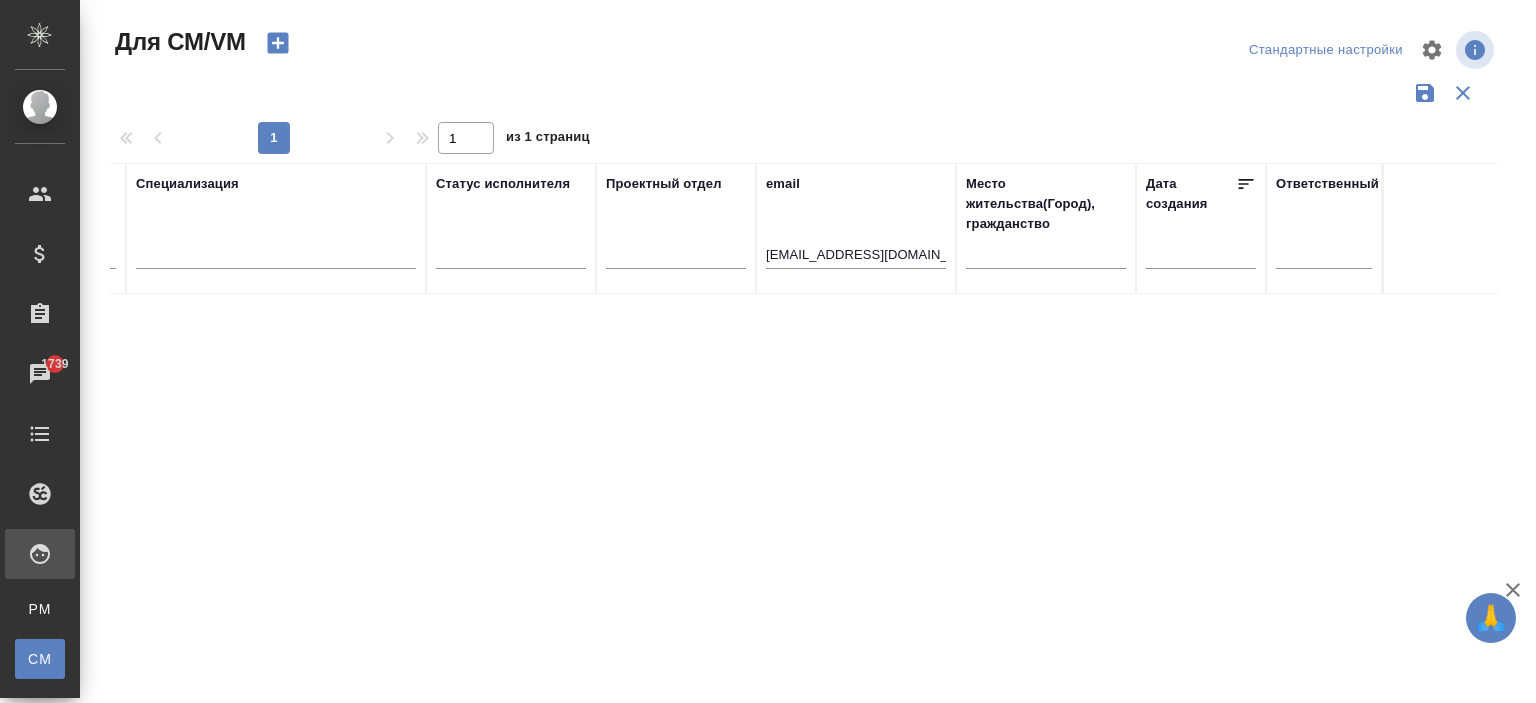 click on "Номер ФИО Штатный   Верстальщик   Ограничение по сроку   Валюта   Специализация Статус исполнителя   Проектный отдел   email a.riianova1@awatera.com Место жительства(Город), гражданство Дата создания Ответственный" at bounding box center [804, 523] 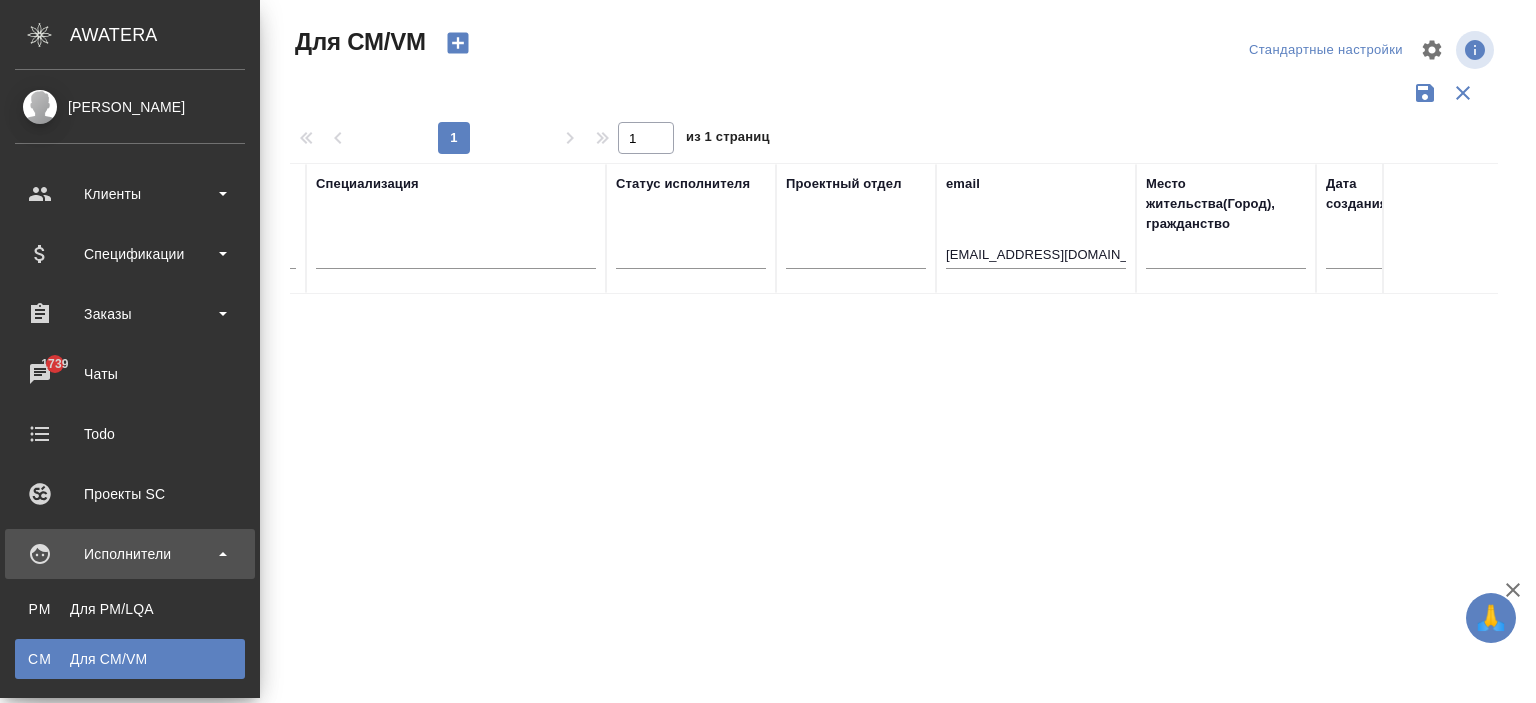 scroll, scrollTop: 400, scrollLeft: 0, axis: vertical 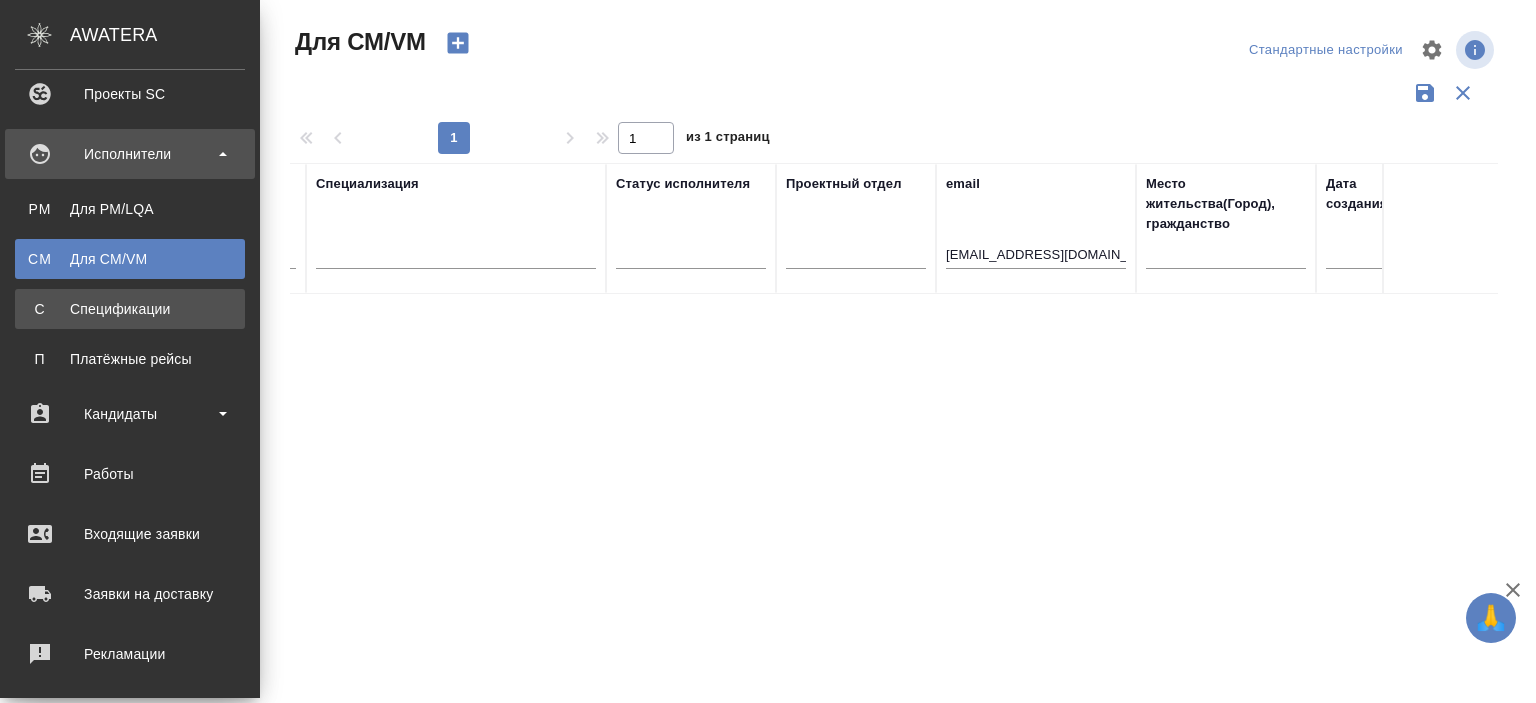 click on "Спецификации" at bounding box center (130, 309) 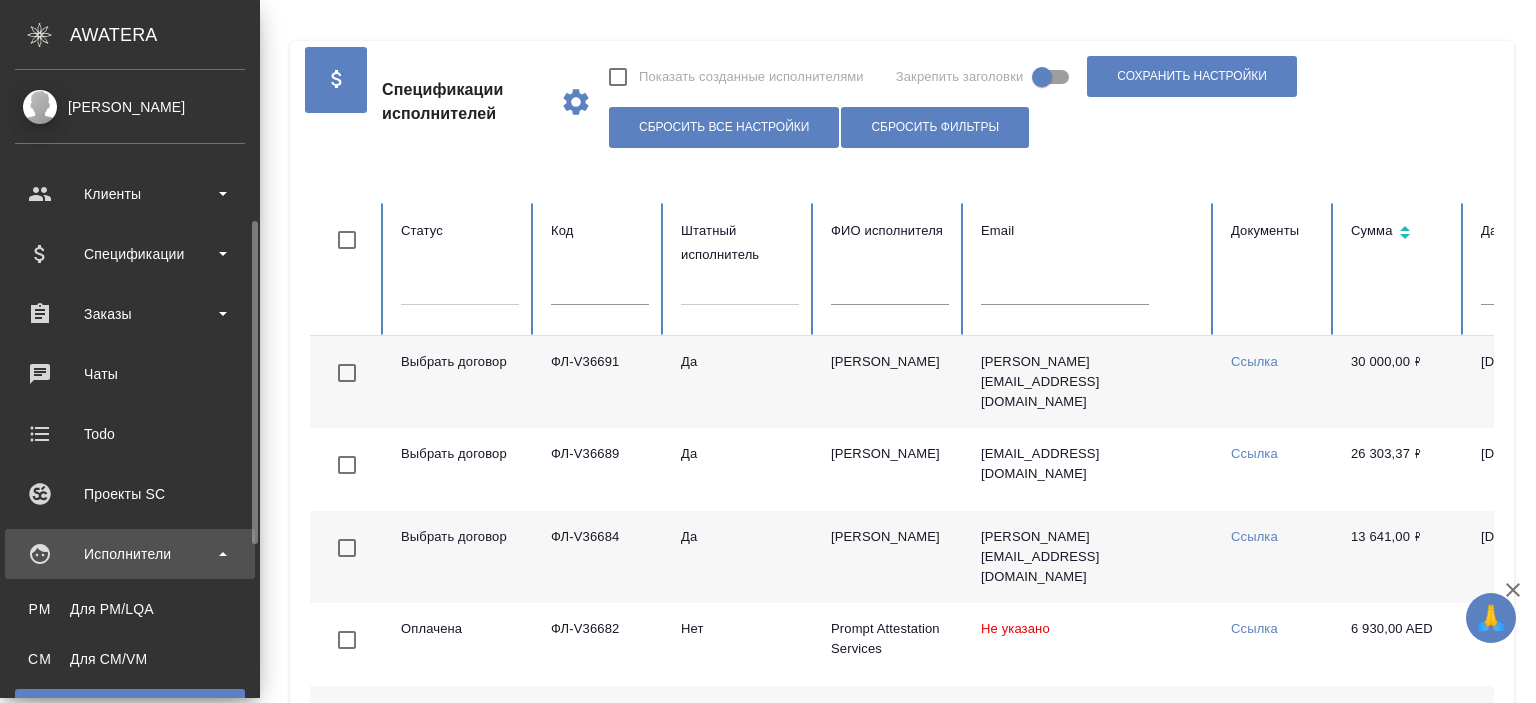 checkbox on "false" 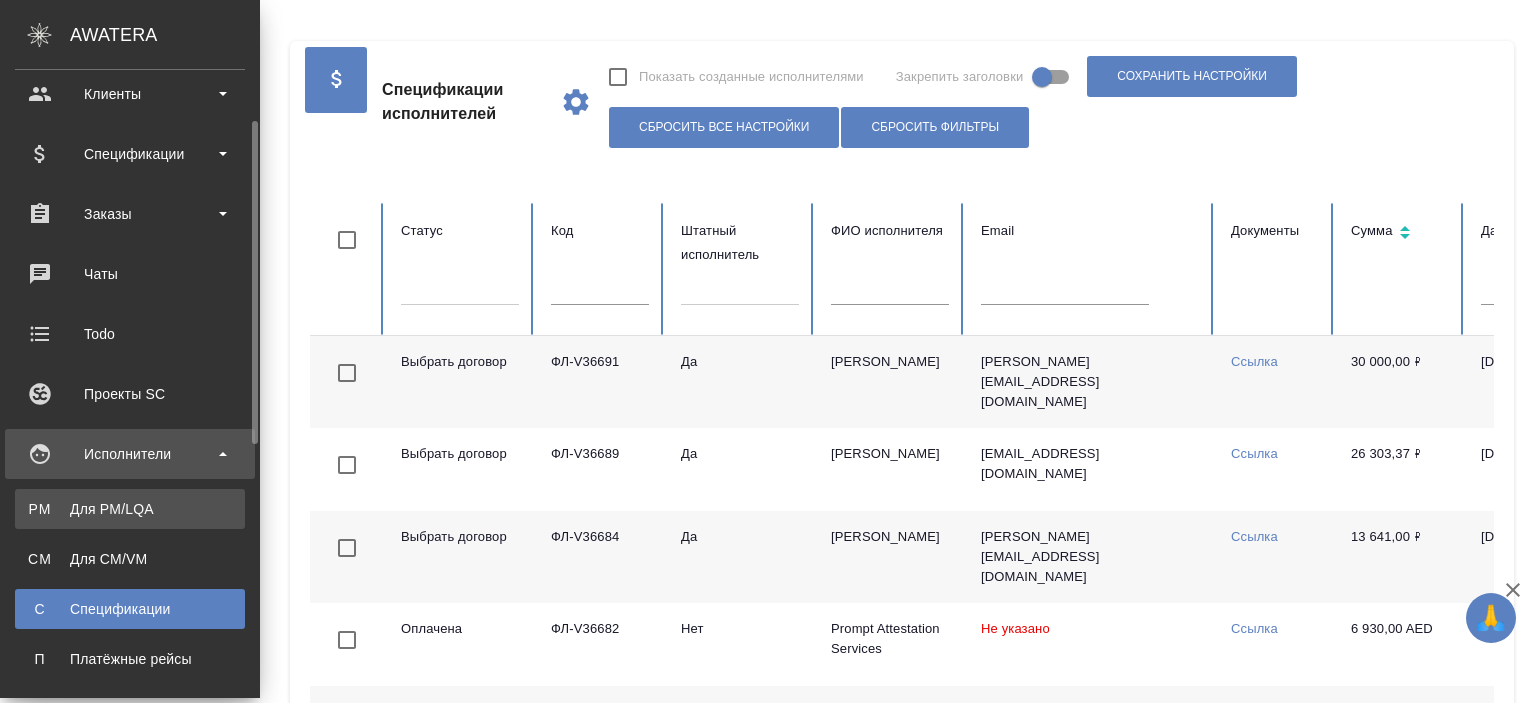 scroll, scrollTop: 300, scrollLeft: 0, axis: vertical 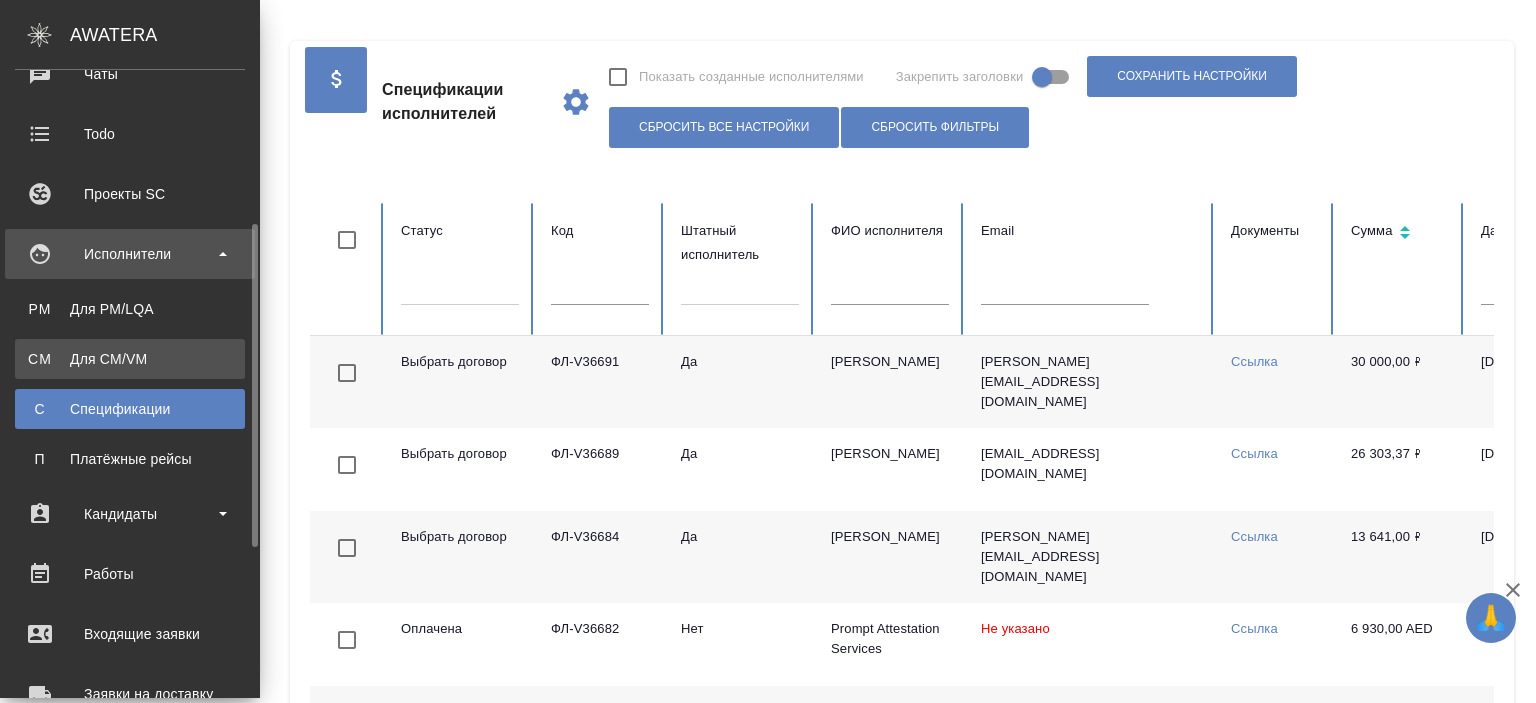click on "Для CM/VM" at bounding box center (130, 359) 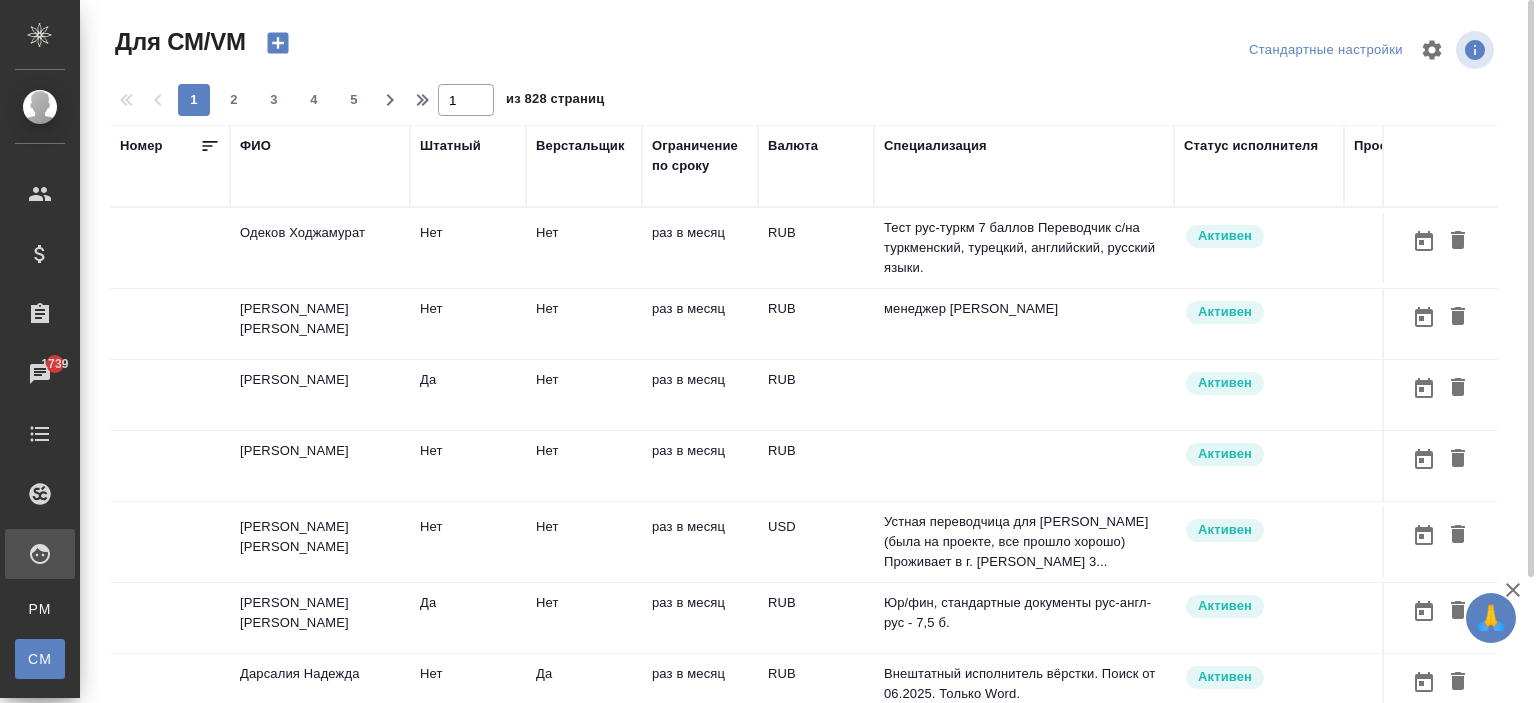 scroll, scrollTop: 152, scrollLeft: 0, axis: vertical 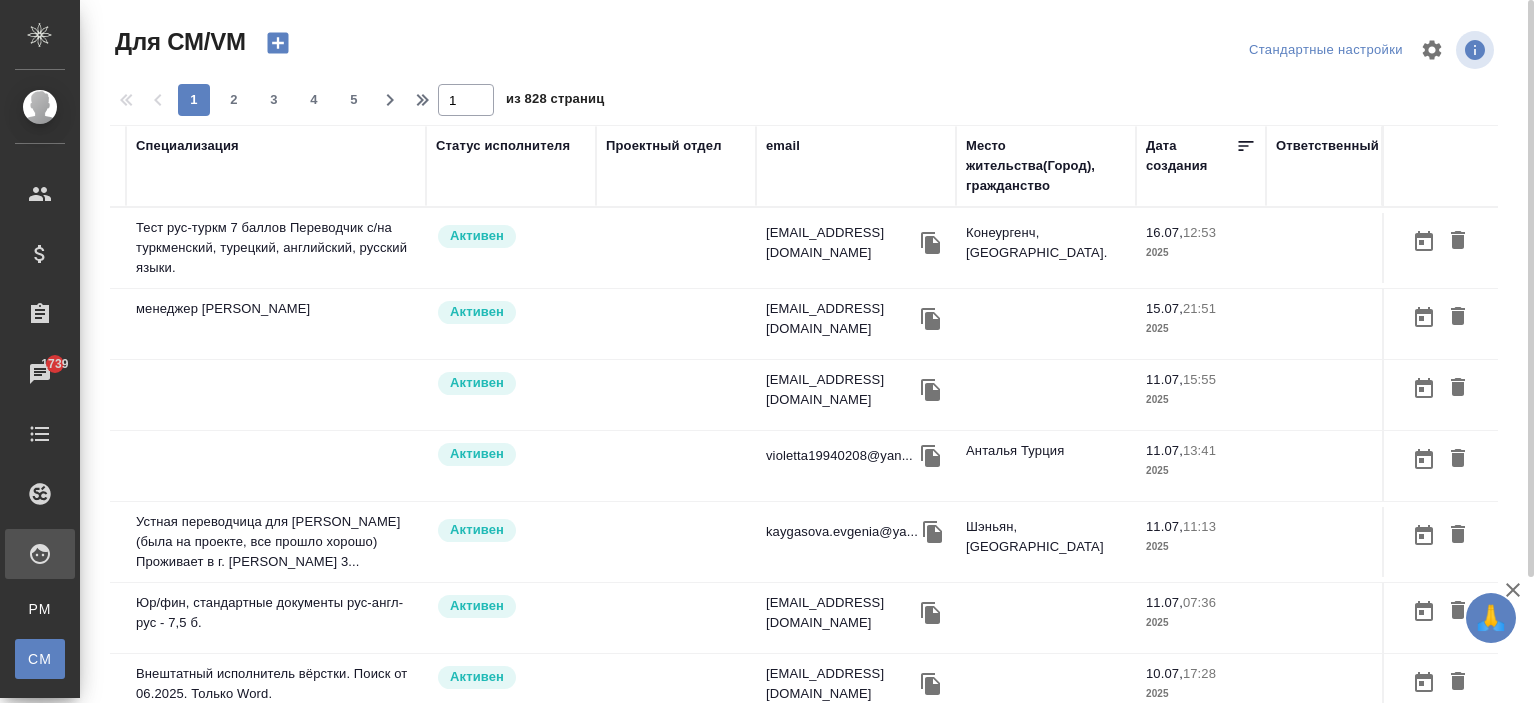 click on "email" at bounding box center [783, 146] 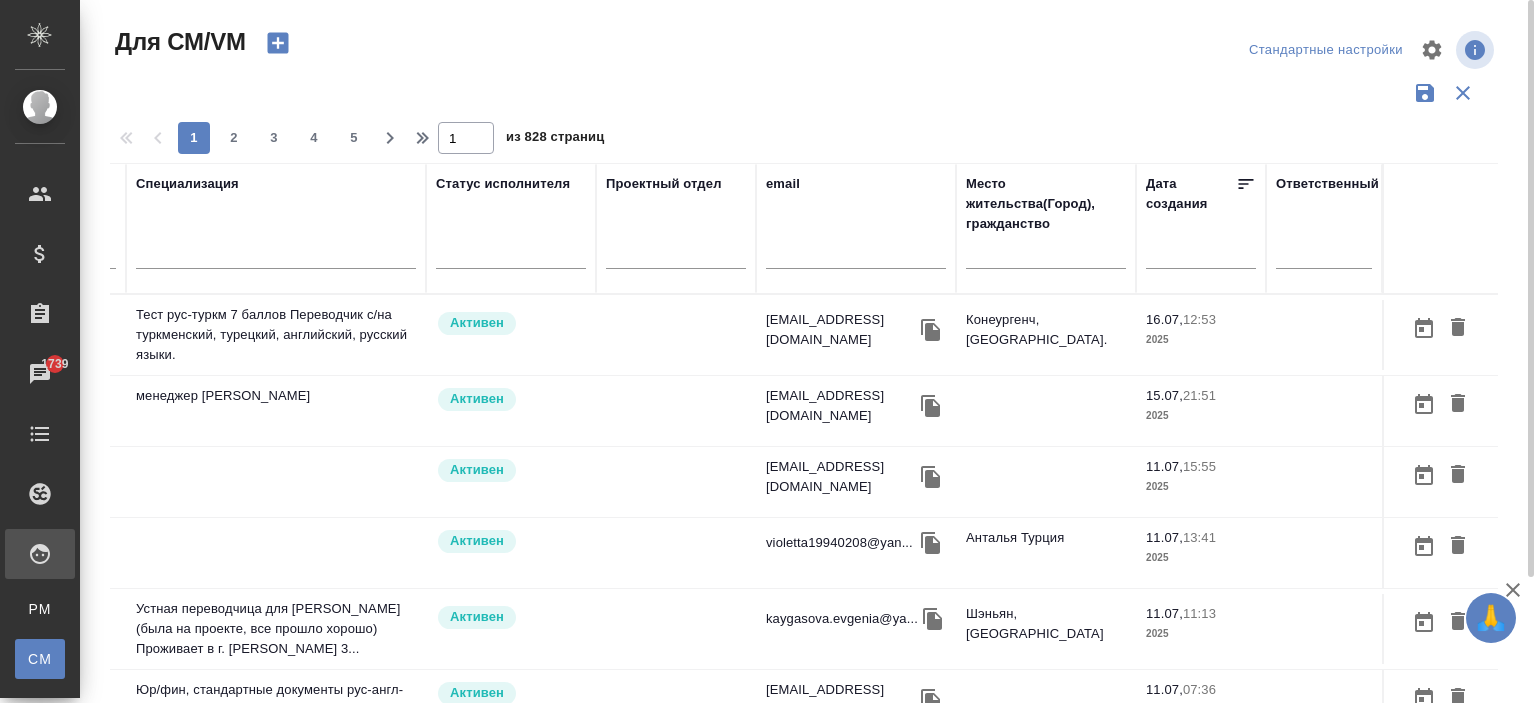 drag, startPoint x: 779, startPoint y: 239, endPoint x: 768, endPoint y: 257, distance: 21.095022 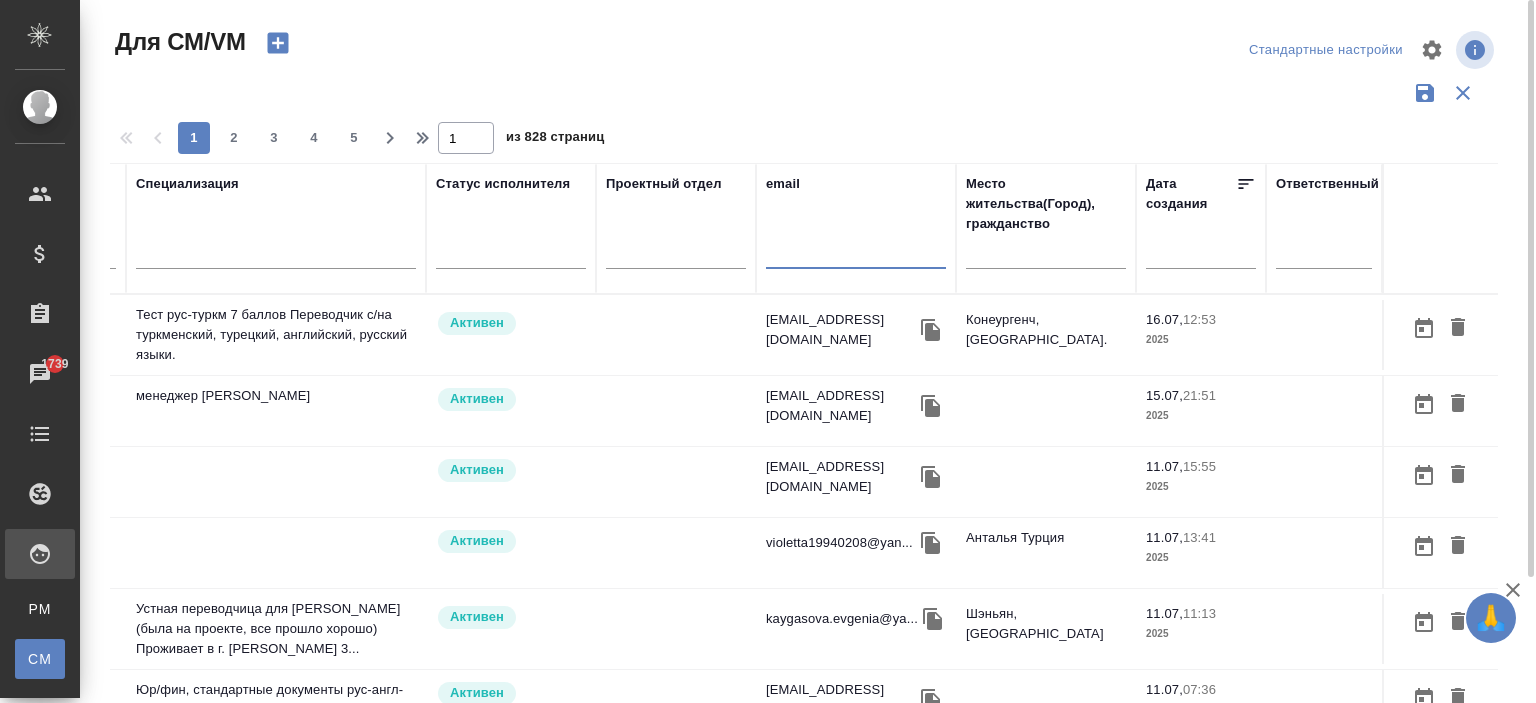 paste on "a.riianova@awatera.com" 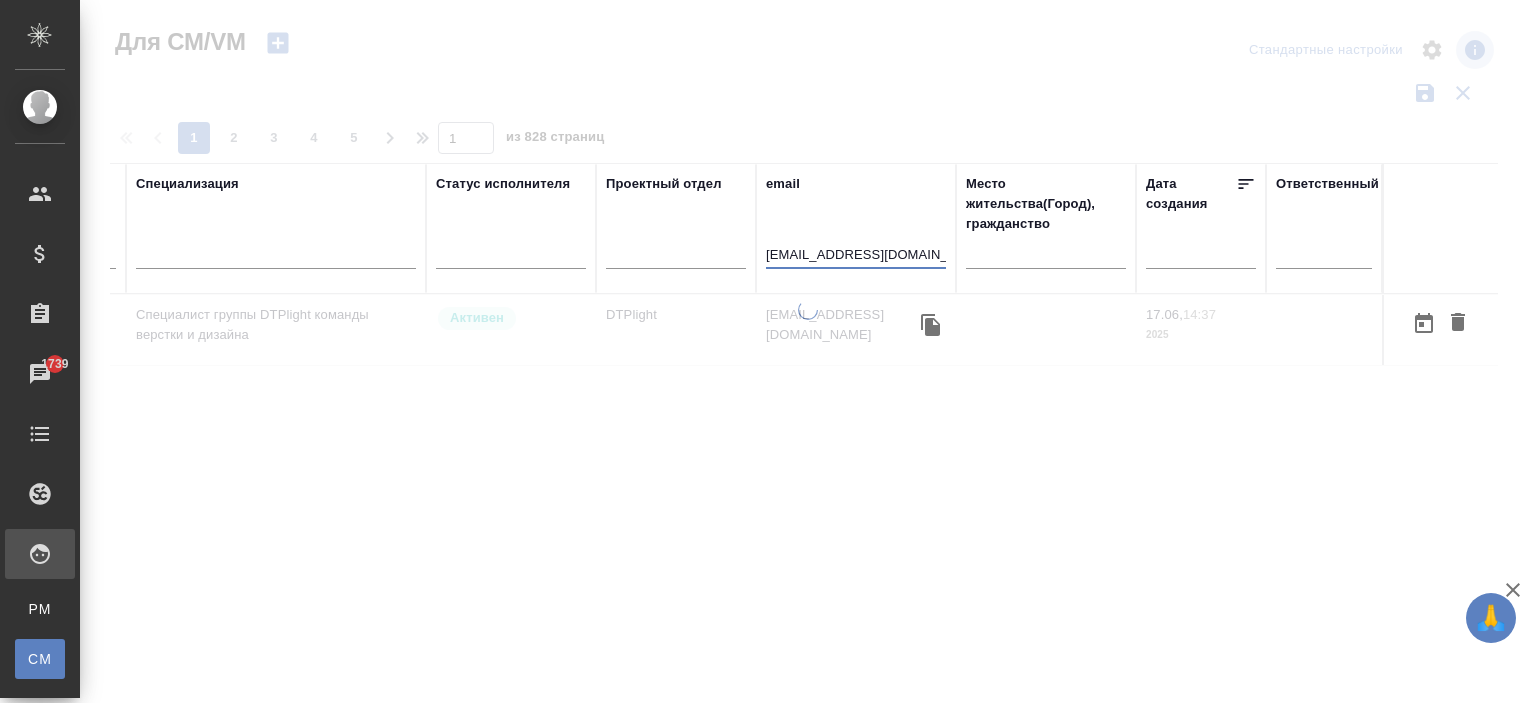 scroll, scrollTop: 0, scrollLeft: 748, axis: horizontal 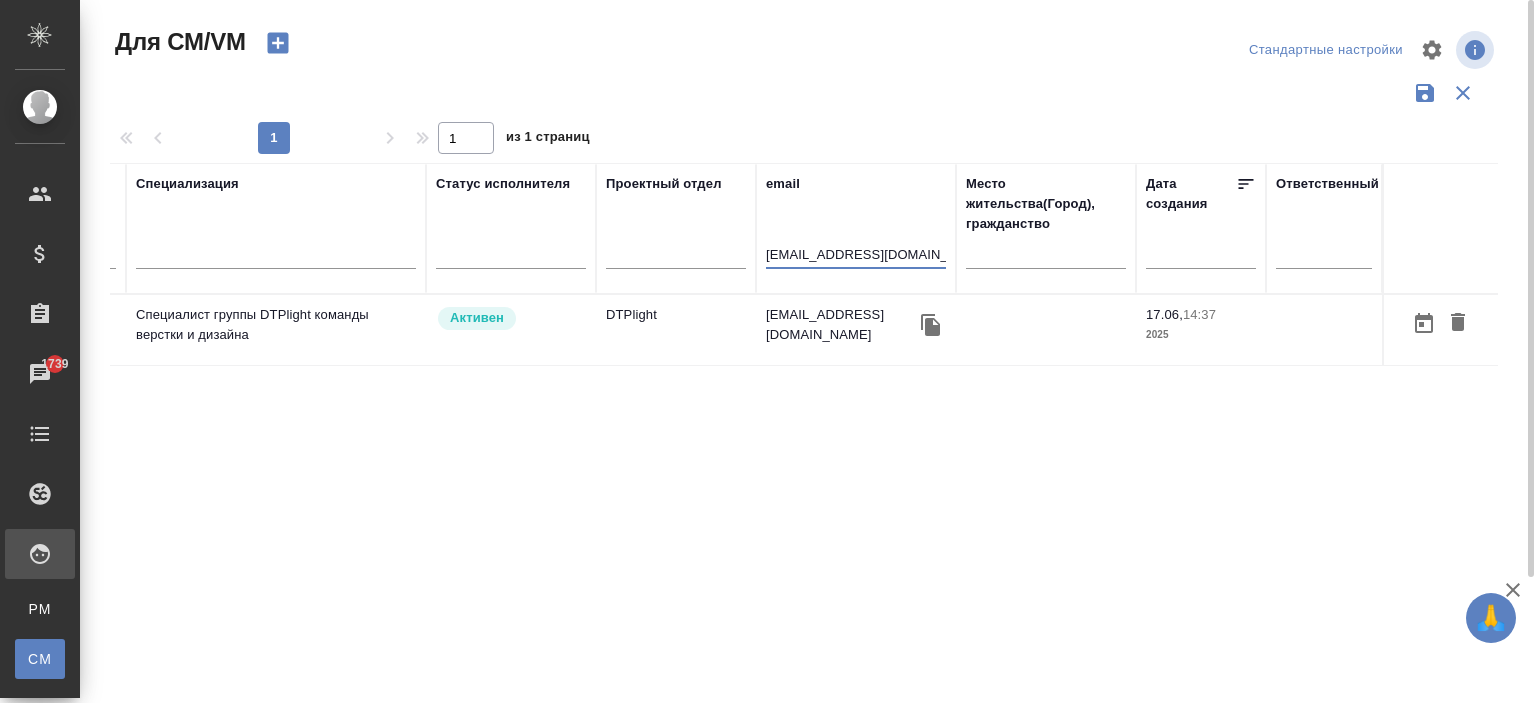 type on "a.riianova@awatera.com" 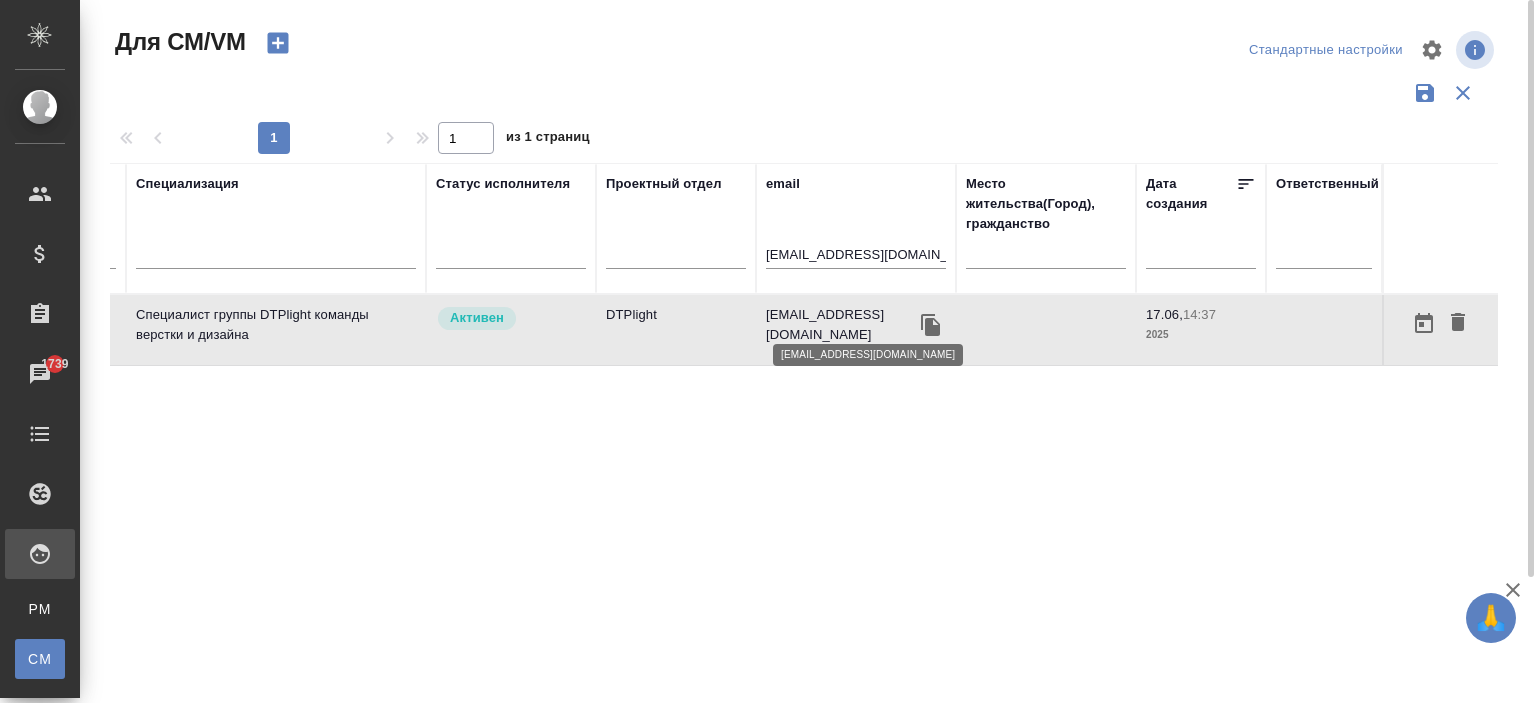 click on "a.riianova@awatera.com" at bounding box center [841, 325] 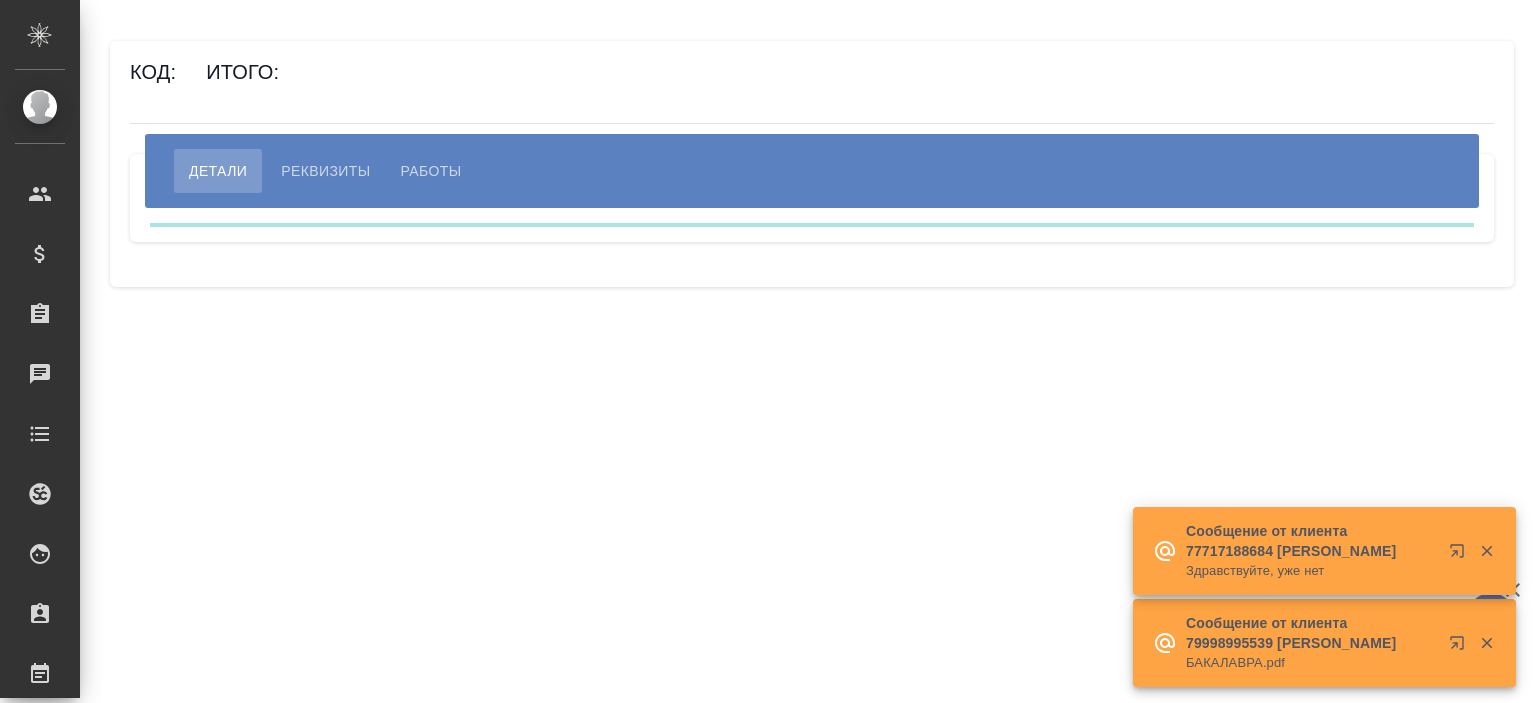 scroll, scrollTop: 0, scrollLeft: 0, axis: both 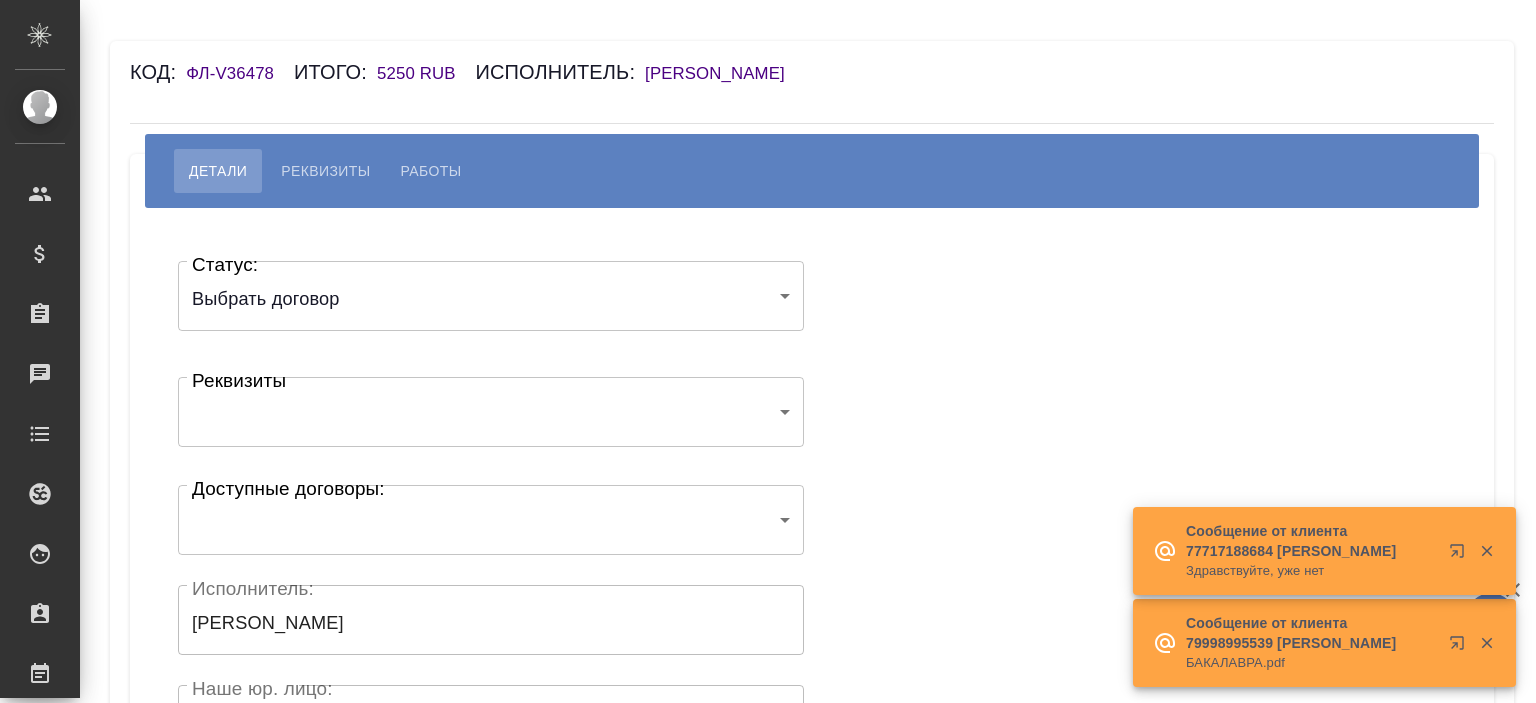 click on "🙏 .cls-1
fill:#fff;
AWATERA [PERSON_NAME] Спецификации Заказы Чаты Todo Проекты SC Исполнители Кандидаты Работы Входящие заявки Заявки на доставку Рекламации Проекты процессинга Конференции Выйти Код: ФЛ-V36478 Итого: 5250 RUB Исполнитель: [PERSON_NAME] Реквизиты Работы Статус: Выбрать договор chooseContract Статус: Реквизиты ​ Реквизиты Доступные договоры: ​ Доступные договоры: Исполнитель: [PERSON_NAME] Исполнитель: Наше юр. лицо: (ФЛ) Наше юр. лицо: Создал: [PERSON_NAME]: Скрыть от исполнителя выплату Сохранить .cls-1   x" at bounding box center (768, 351) 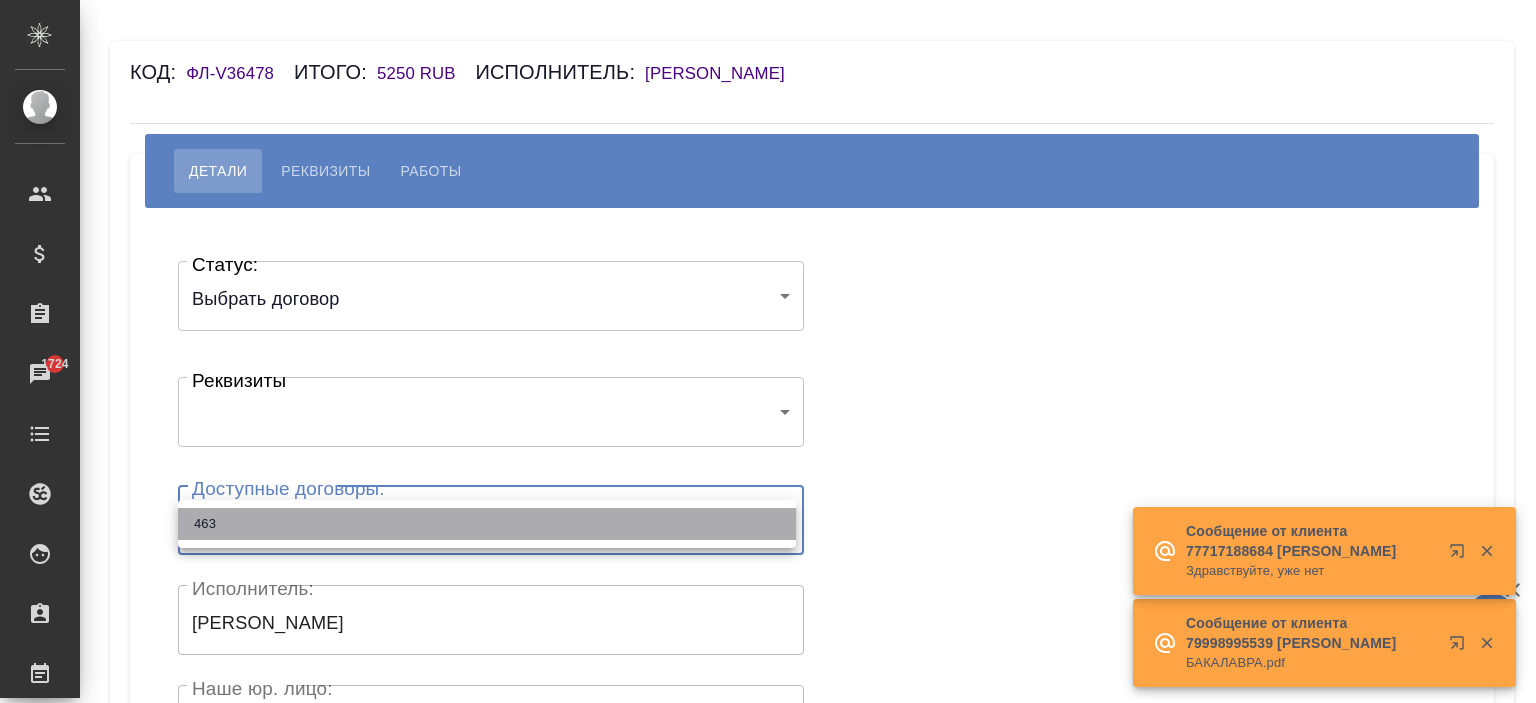 click on "463" at bounding box center [487, 524] 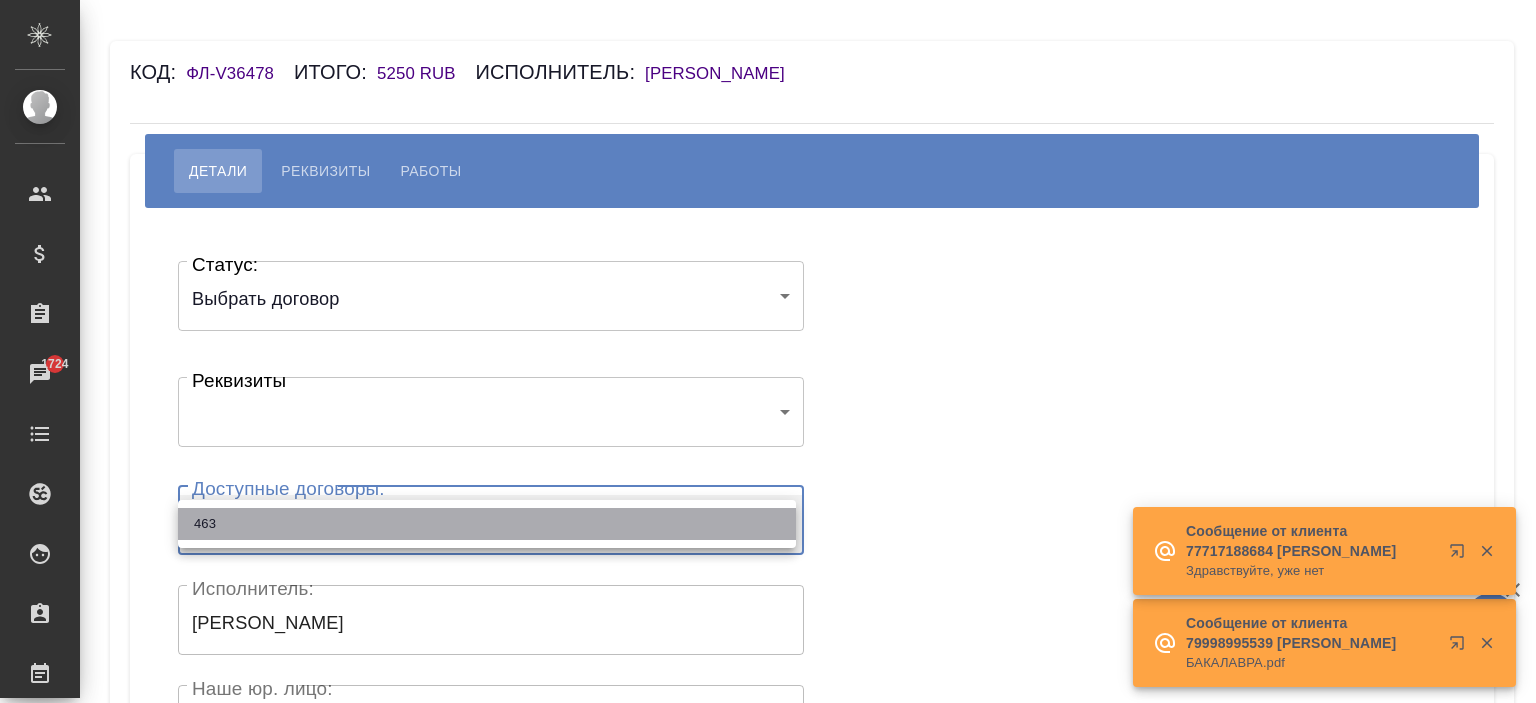 type on "67ee9c2e9fa4db26ab90b1e3" 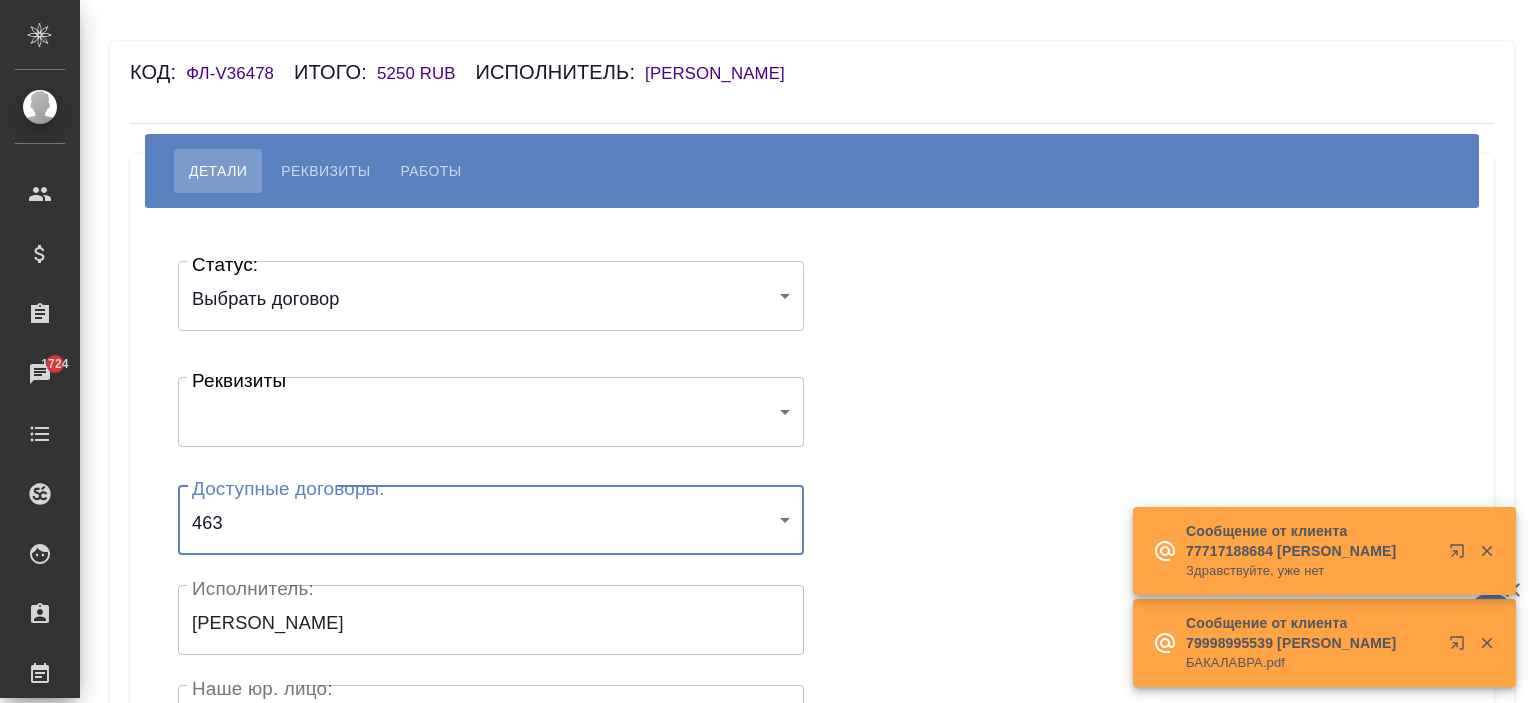 click on "🙏 .cls-1
fill:#fff;
AWATERA Ishkova Yuliya Клиенты Спецификации Заказы 1724 Чаты Todo Проекты SC Исполнители Кандидаты Работы Входящие заявки Заявки на доставку Рекламации Проекты процессинга Конференции Выйти Код: ФЛ-V36478 Итого: 5250 RUB Исполнитель: Борзова  Анастасия Андреевна  Детали Реквизиты Работы Статус: Выбрать договор chooseContract Статус: Реквизиты ​ Реквизиты Доступные договоры: 463 67ee9c2e9fa4db26ab90b1e3 Доступные договоры: Исполнитель: Борзова  Анастасия Андреевна Исполнитель: Наше юр. лицо: (ФЛ) Наше юр. лицо: Создал: Ишкова Юлия Создал: Скрыть от исполнителя выплату" at bounding box center (768, 351) 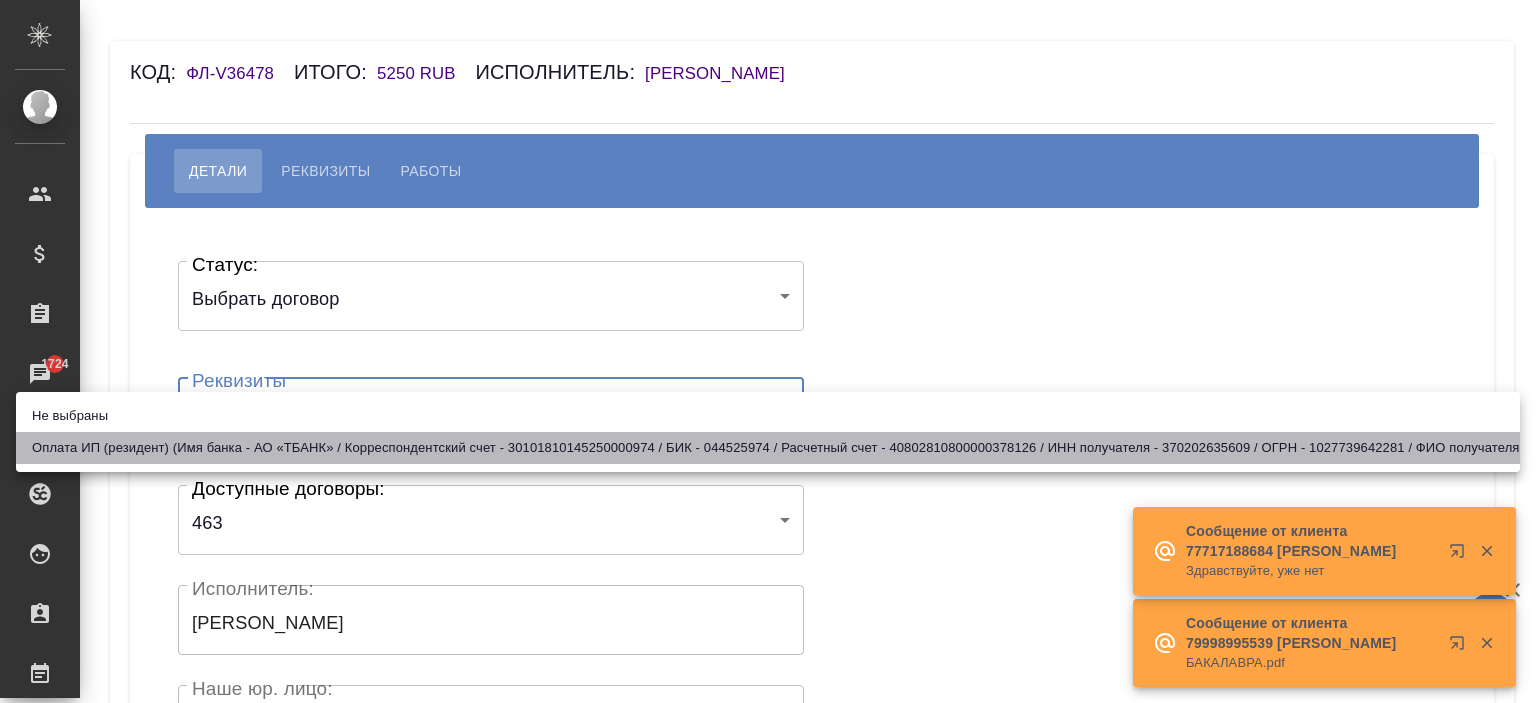 click on "Оплата ИП (резидент) (Имя банка - АО «ТБАНК» / Корреспондентский счет - 30101810145250000974 / БИК - 044525974 / Расчетный счет - 40802810800000378126 / ИНН получателя - 370202635609 / ОГРН - 1027739642281 / ФИО получателя - Борзова Анастасия Андреевна)" at bounding box center (768, 448) 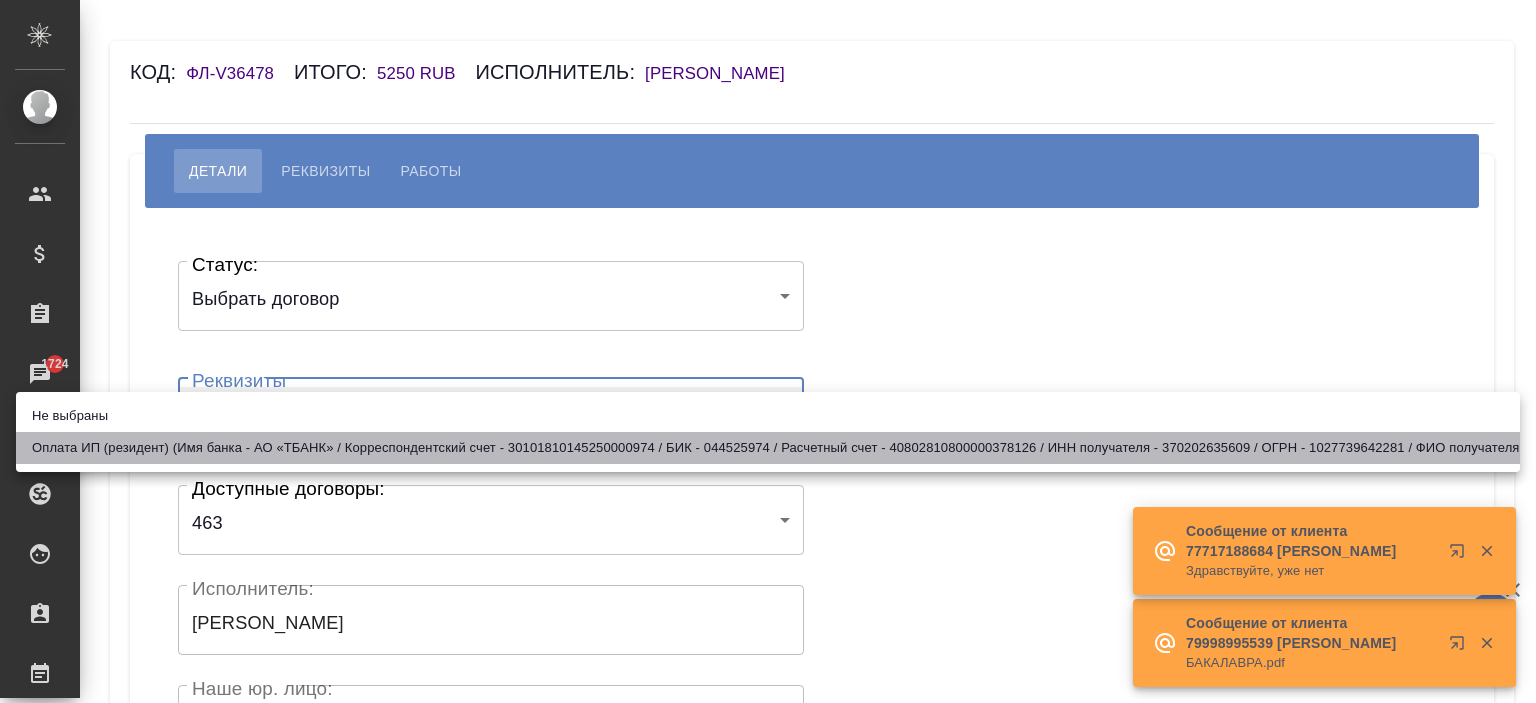 type on "67ee9be24ebf793b5df72820" 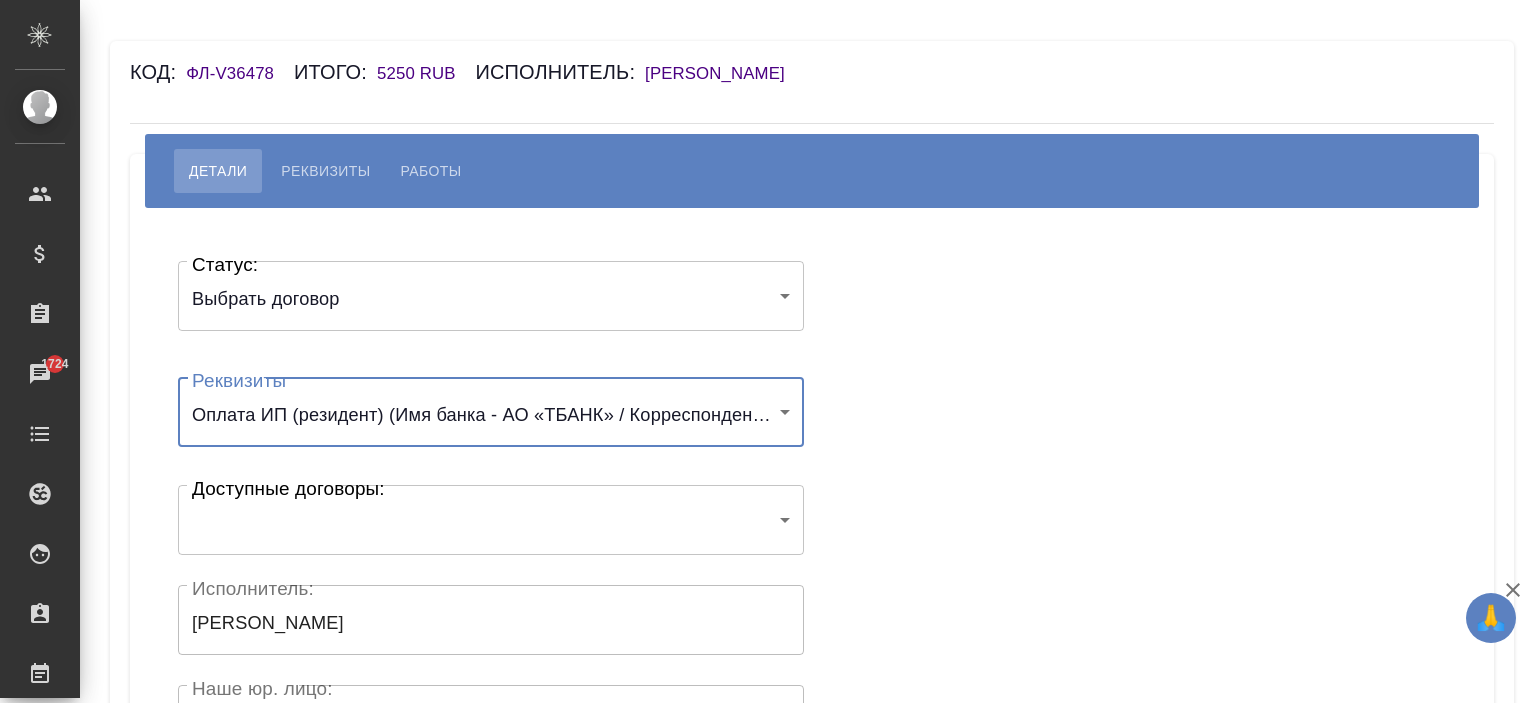 click on "🙏 .cls-1
fill:#fff;
AWATERA Ishkova Yuliya Клиенты Спецификации Заказы 1724 Чаты Todo Проекты SC Исполнители Кандидаты Работы Входящие заявки Заявки на доставку Рекламации Проекты процессинга Конференции Выйти Код: ФЛ-V36478 Итого: 5250 RUB Исполнитель: Борзова  Анастасия Андреевна  Детали Реквизиты Работы Статус: Выбрать договор chooseContract Статус: Реквизиты Оплата ИП (резидент) (Имя банка - АО «ТБАНК» / Корреспондентский счет - 30101810145250000974 / БИК - 044525974 / Расчетный счет - 40802810800000378126 / ИНН получателя - 370202635609 / ОГРН - 1027739642281 / ФИО получателя - Борзова Анастасия Андреевна) ​ (ФЛ)" at bounding box center (768, 351) 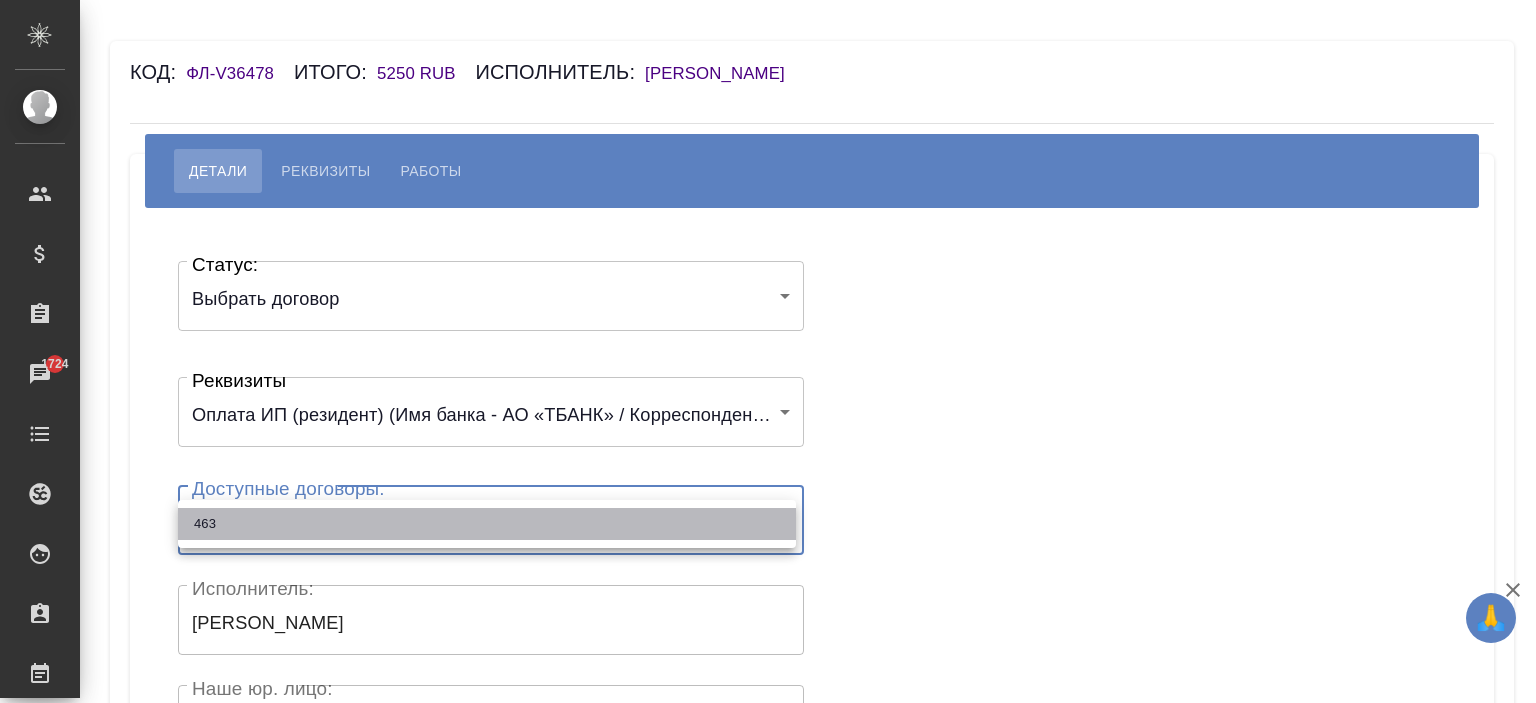 click on "463" at bounding box center (487, 524) 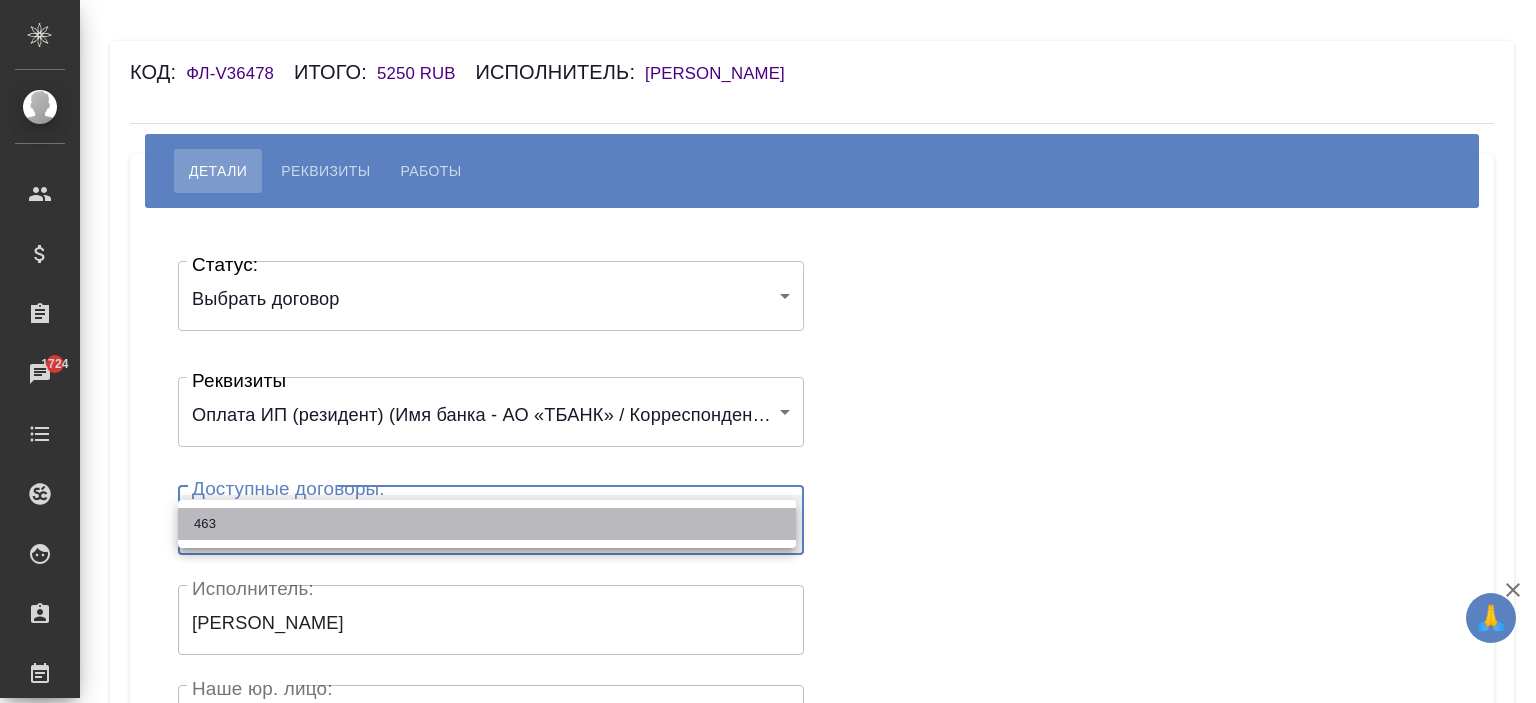 type on "67ee9c2e9fa4db26ab90b1e3" 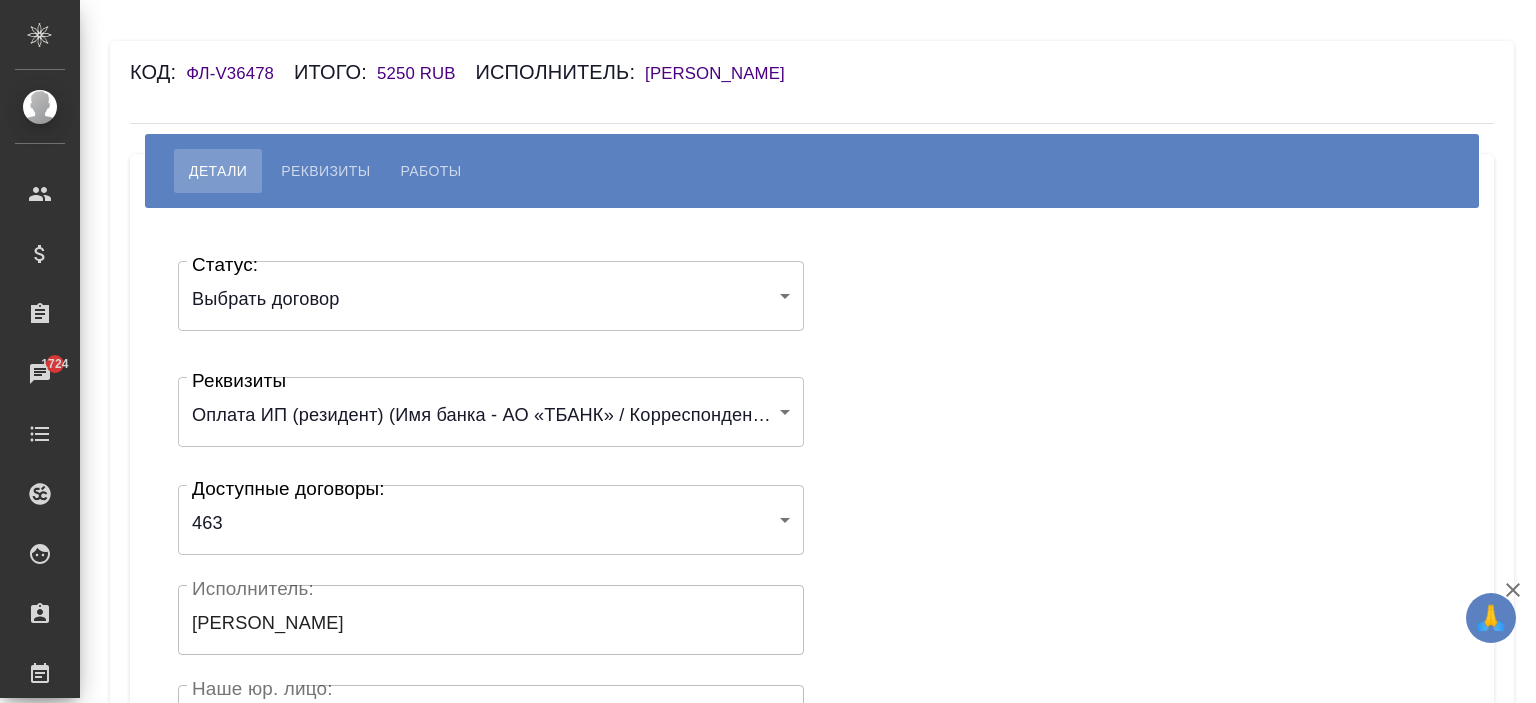 click on "Борзова  Анастасия Андреевна" at bounding box center (725, 73) 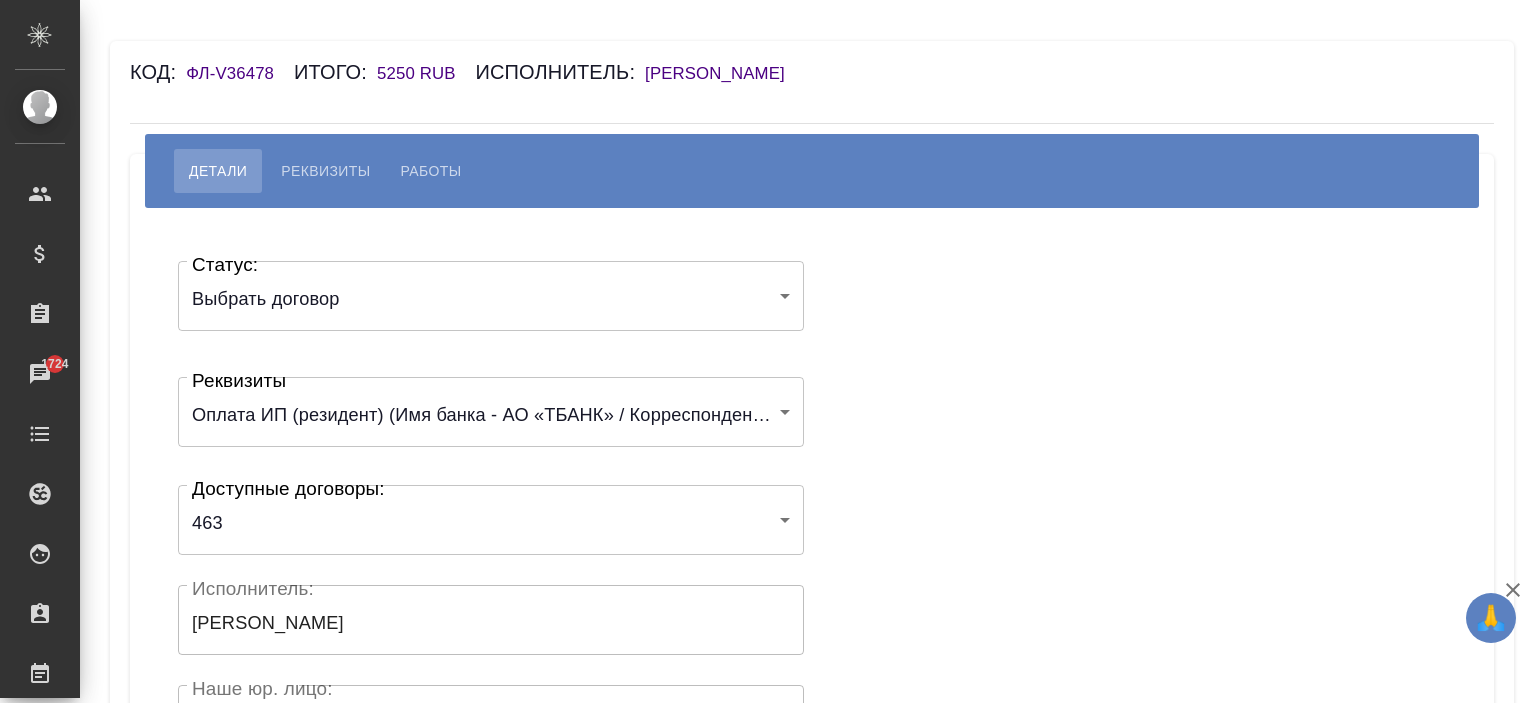 scroll, scrollTop: 400, scrollLeft: 0, axis: vertical 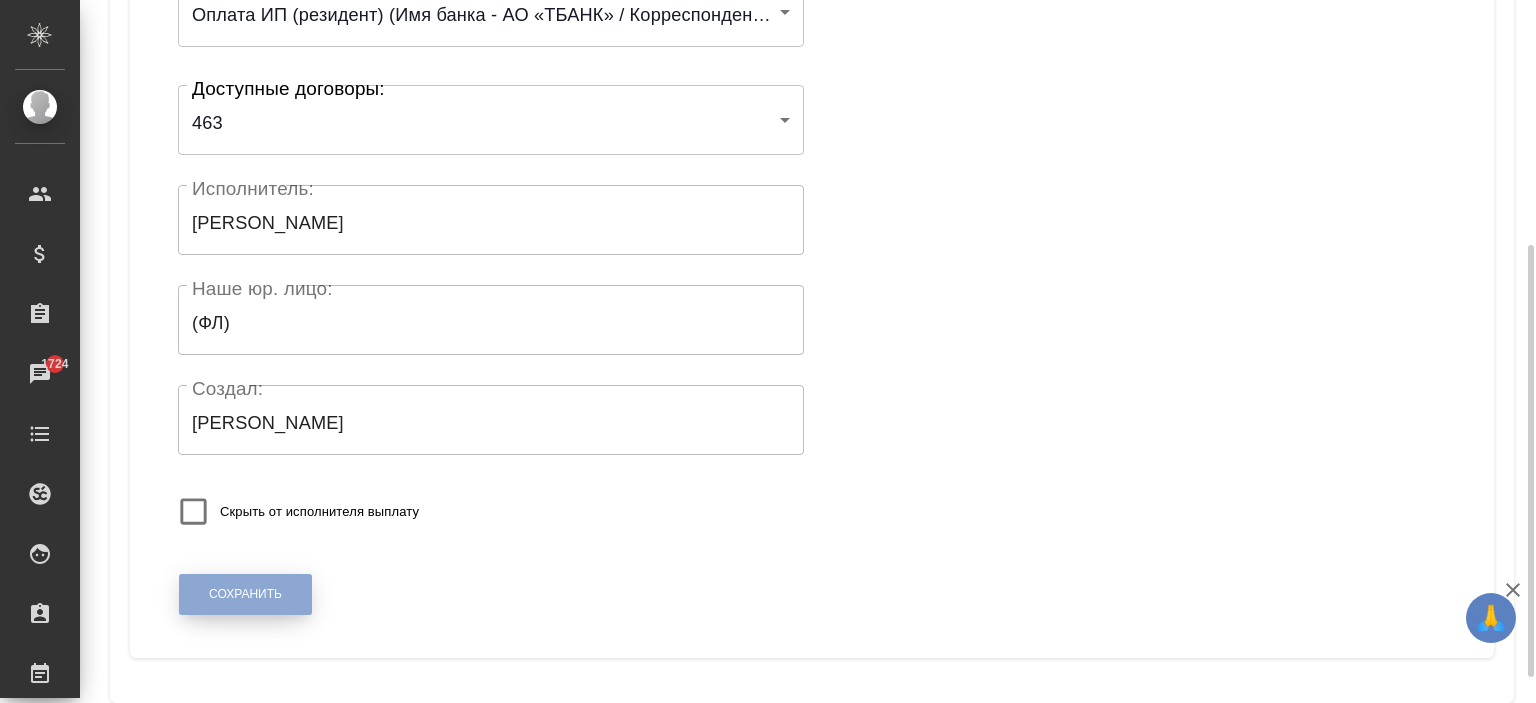 click on "Сохранить" at bounding box center (245, 594) 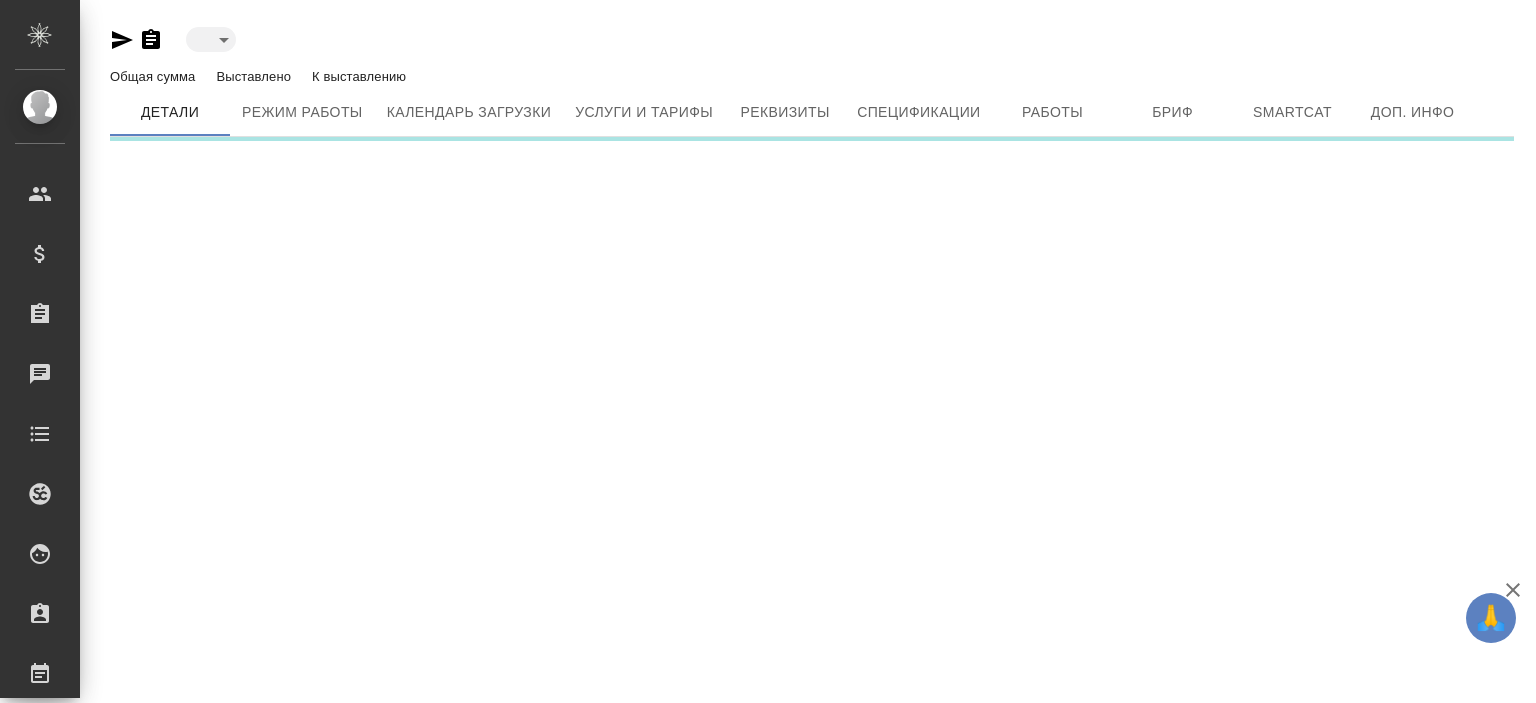 scroll, scrollTop: 0, scrollLeft: 0, axis: both 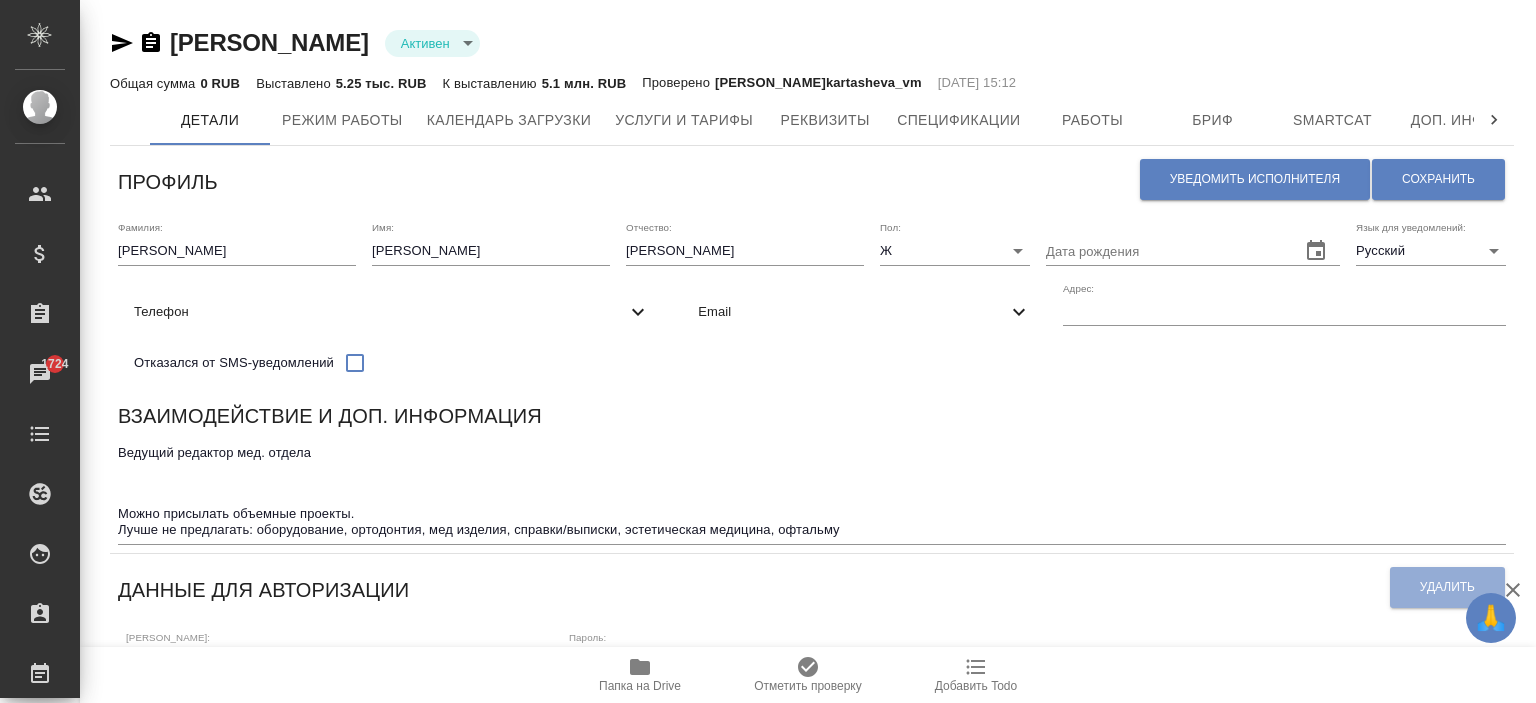 click 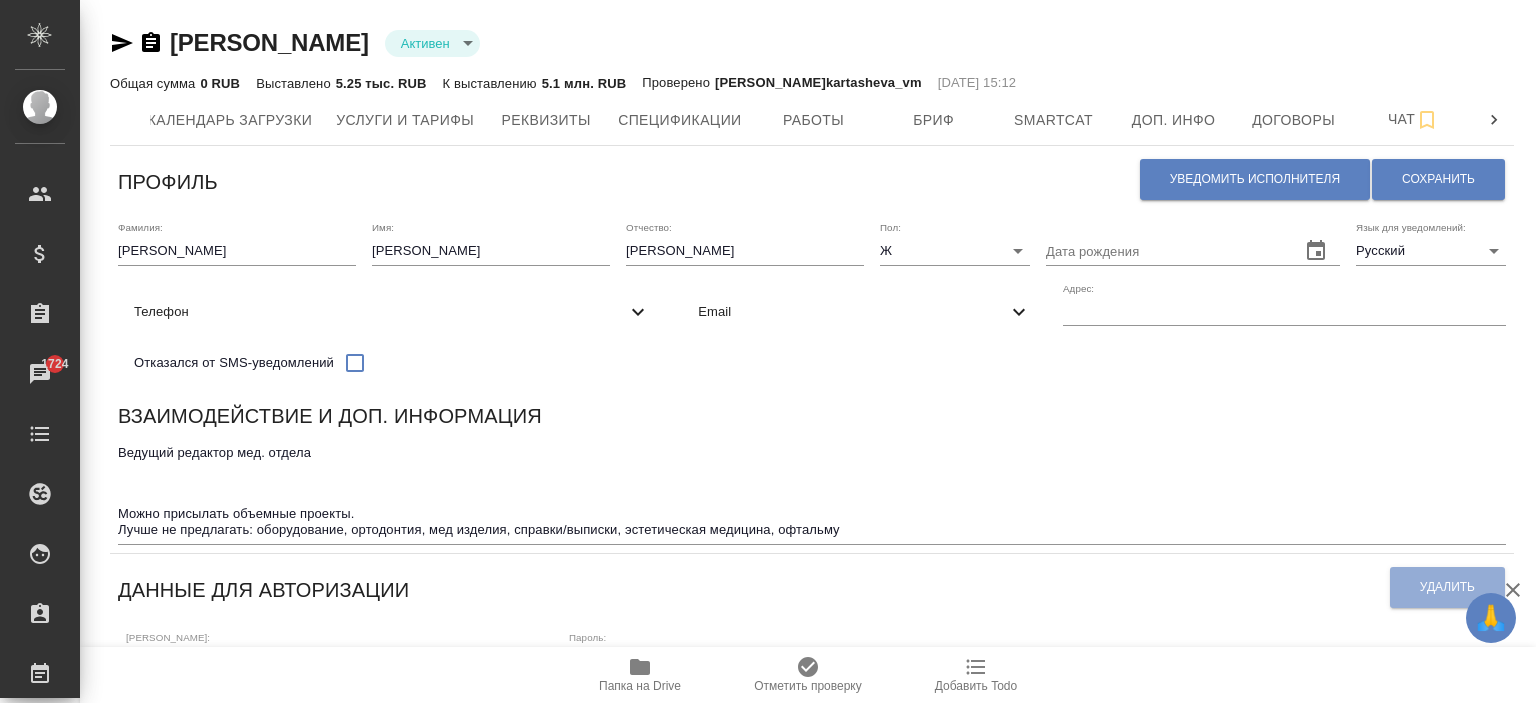 click 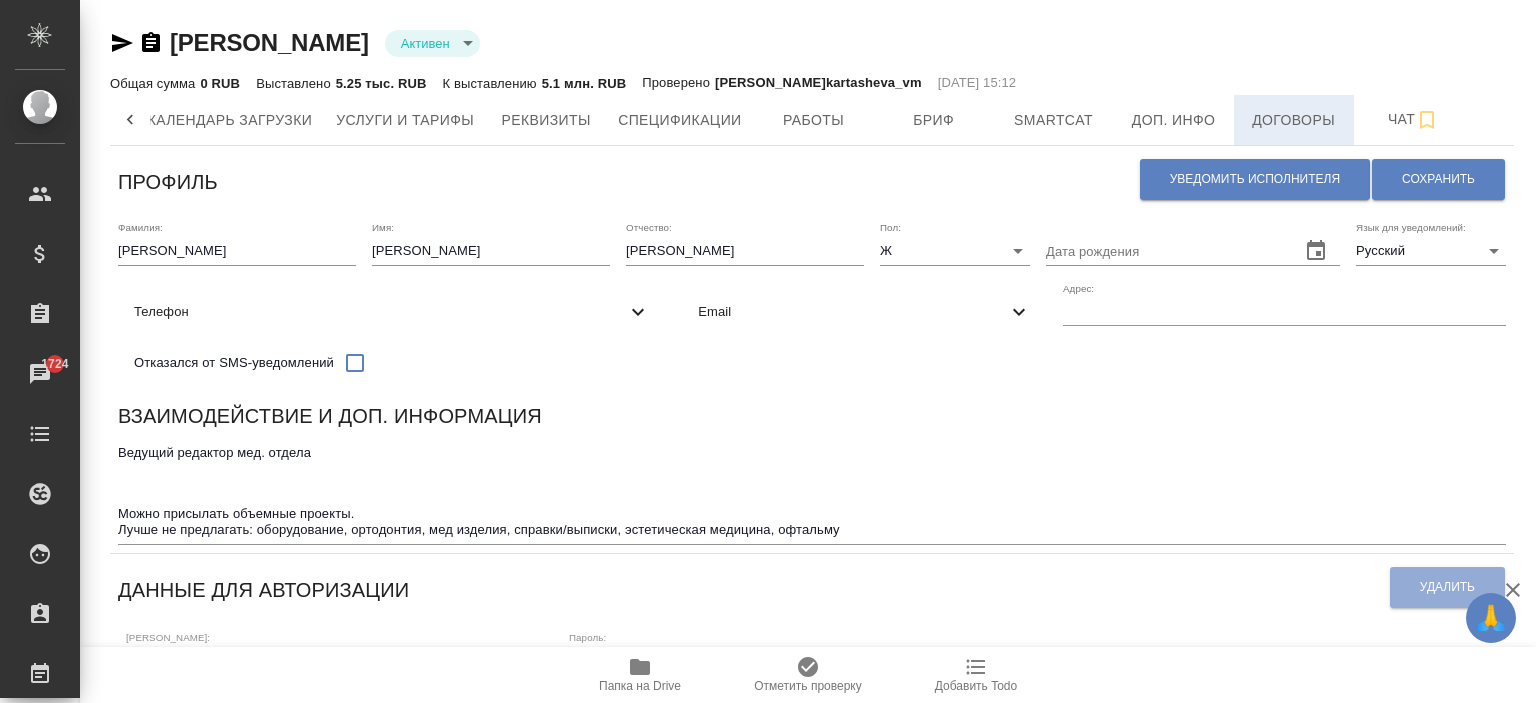 click on "Договоры" at bounding box center [1294, 120] 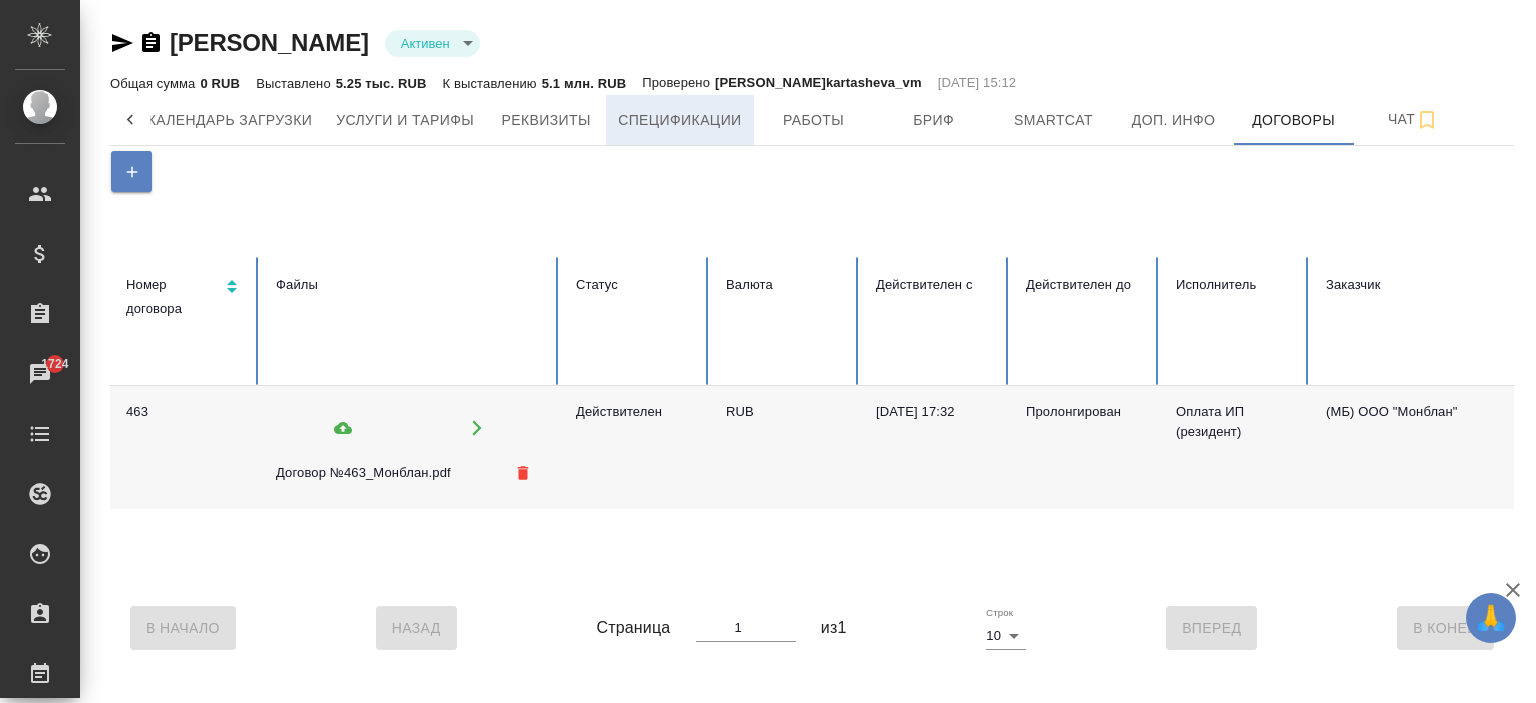 click on "Спецификации" at bounding box center (679, 120) 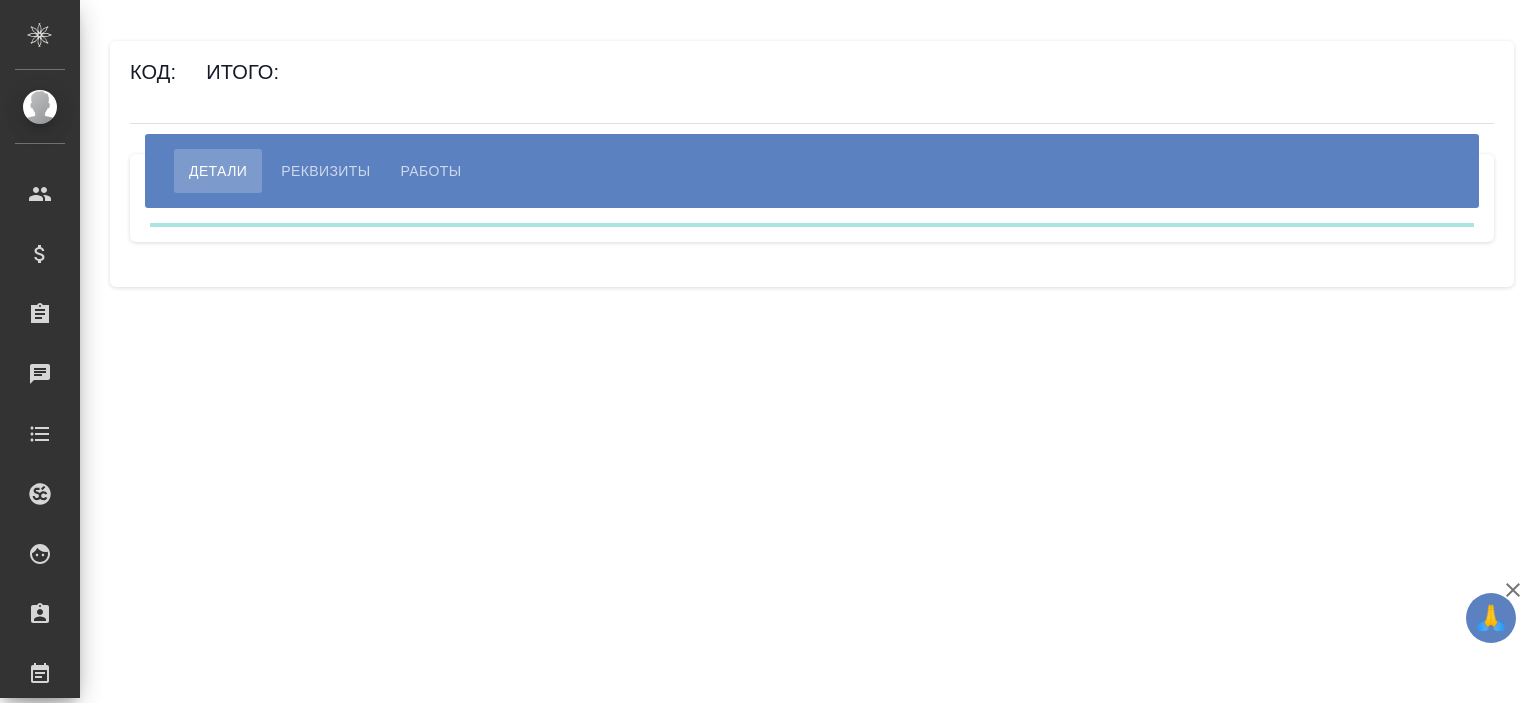 scroll, scrollTop: 0, scrollLeft: 0, axis: both 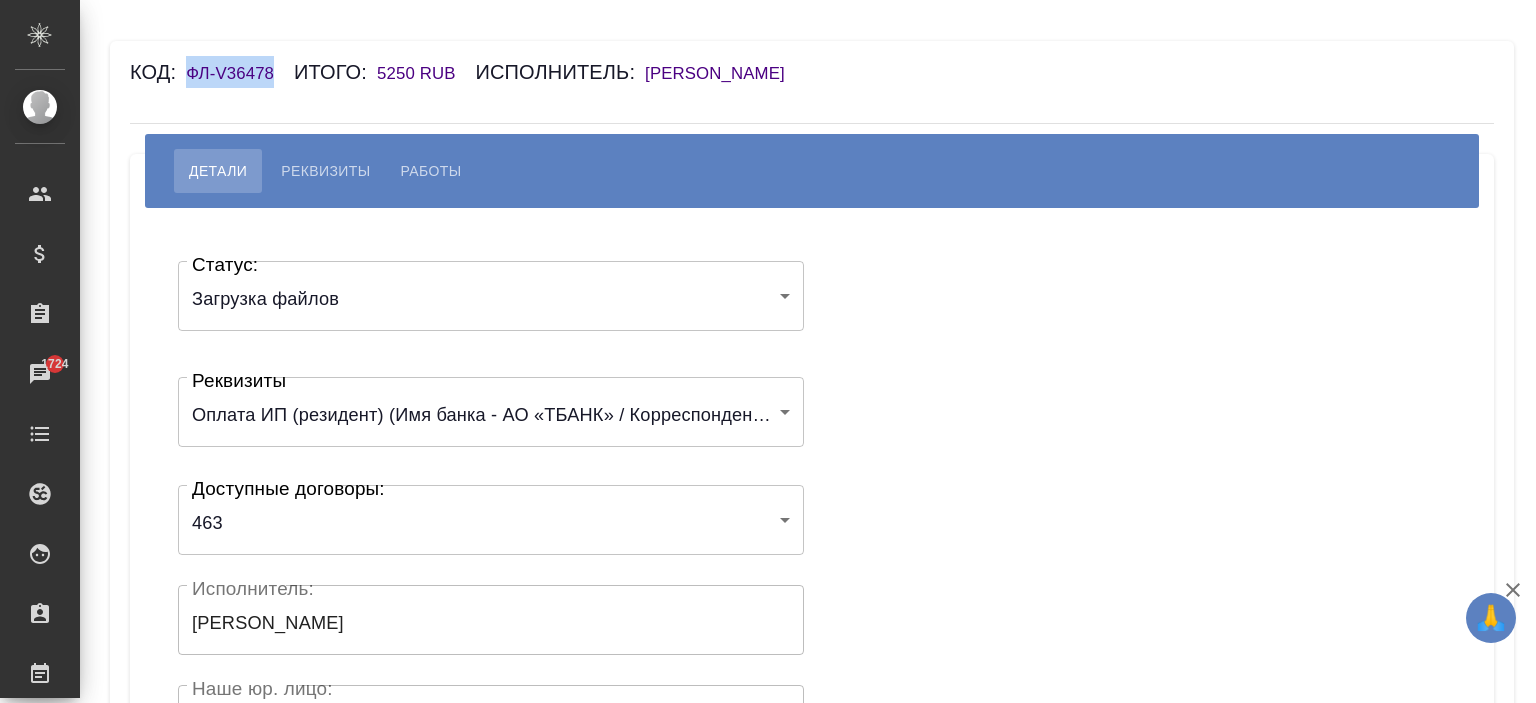 drag, startPoint x: 292, startPoint y: 66, endPoint x: 186, endPoint y: 74, distance: 106.30146 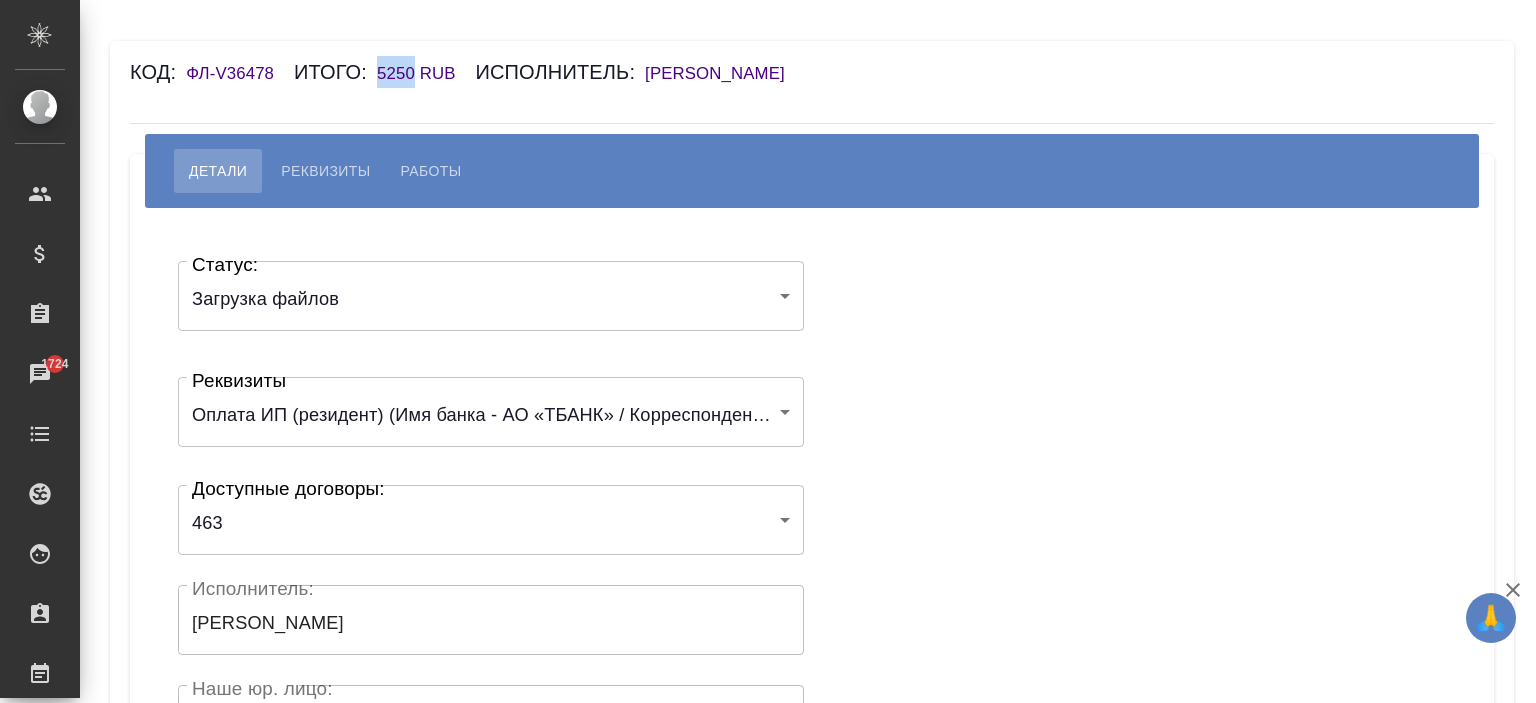 drag, startPoint x: 377, startPoint y: 82, endPoint x: 411, endPoint y: 72, distance: 35.44009 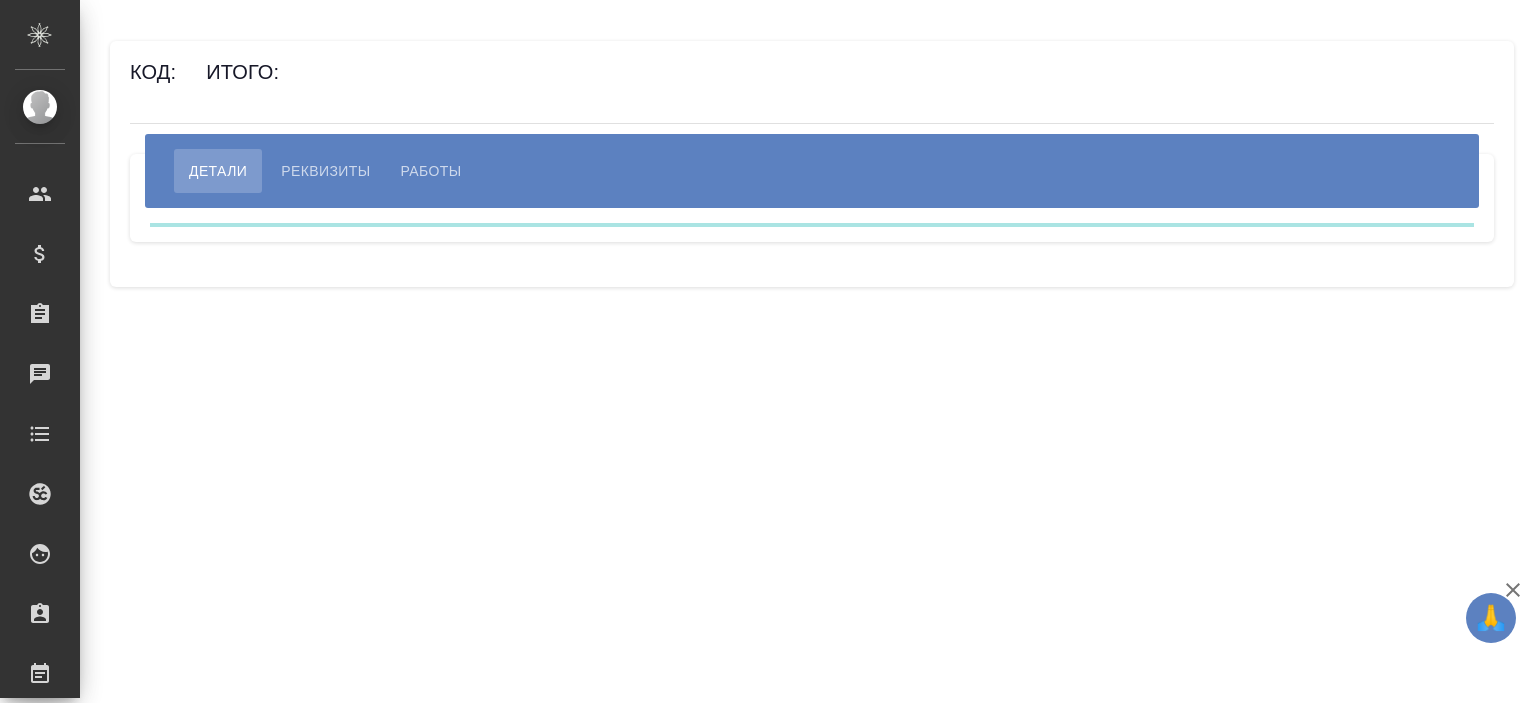 scroll, scrollTop: 0, scrollLeft: 0, axis: both 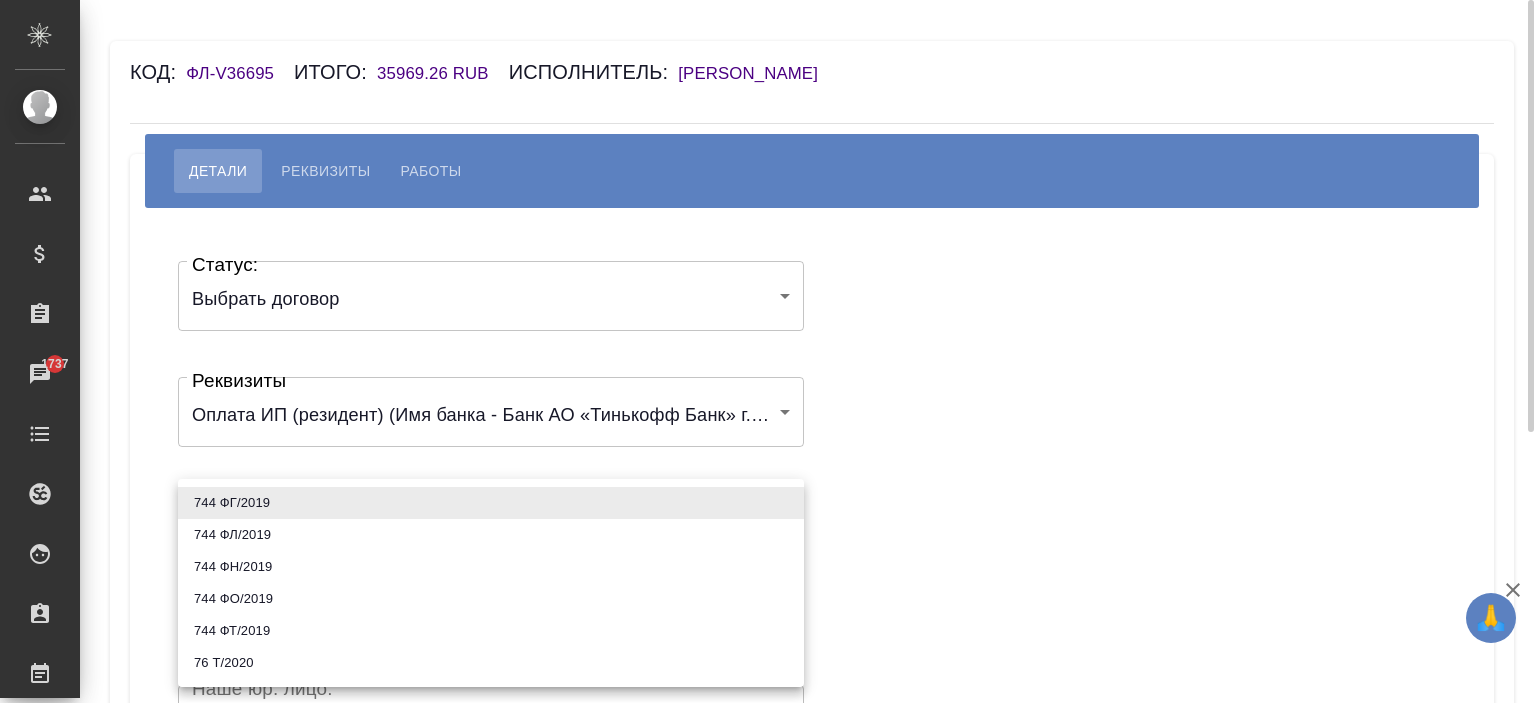 click on "🙏 .cls-1
fill:#fff;
AWATERA [PERSON_NAME] Спецификации Заказы 1737 Чаты Todo Проекты SC Исполнители Кандидаты Работы Входящие заявки Заявки на доставку Рекламации Проекты процессинга Конференции Выйти Код: ФЛ-V36695 Итого: 35969.26 RUB Исполнитель: [PERSON_NAME] [PERSON_NAME] Работы Статус: Выбрать договор chooseContract Статус: Реквизиты 61fa2d37fb258827c6965c9d Реквизиты Доступные договоры: ​ Доступные договоры: Исполнитель: [PERSON_NAME] Исполнитель: Наше юр. лицо: (ФЛ) Наше юр. лицо: Создал: Создал: Скрыть от исполнителя выплату Сохранить .cls-1" at bounding box center [768, 351] 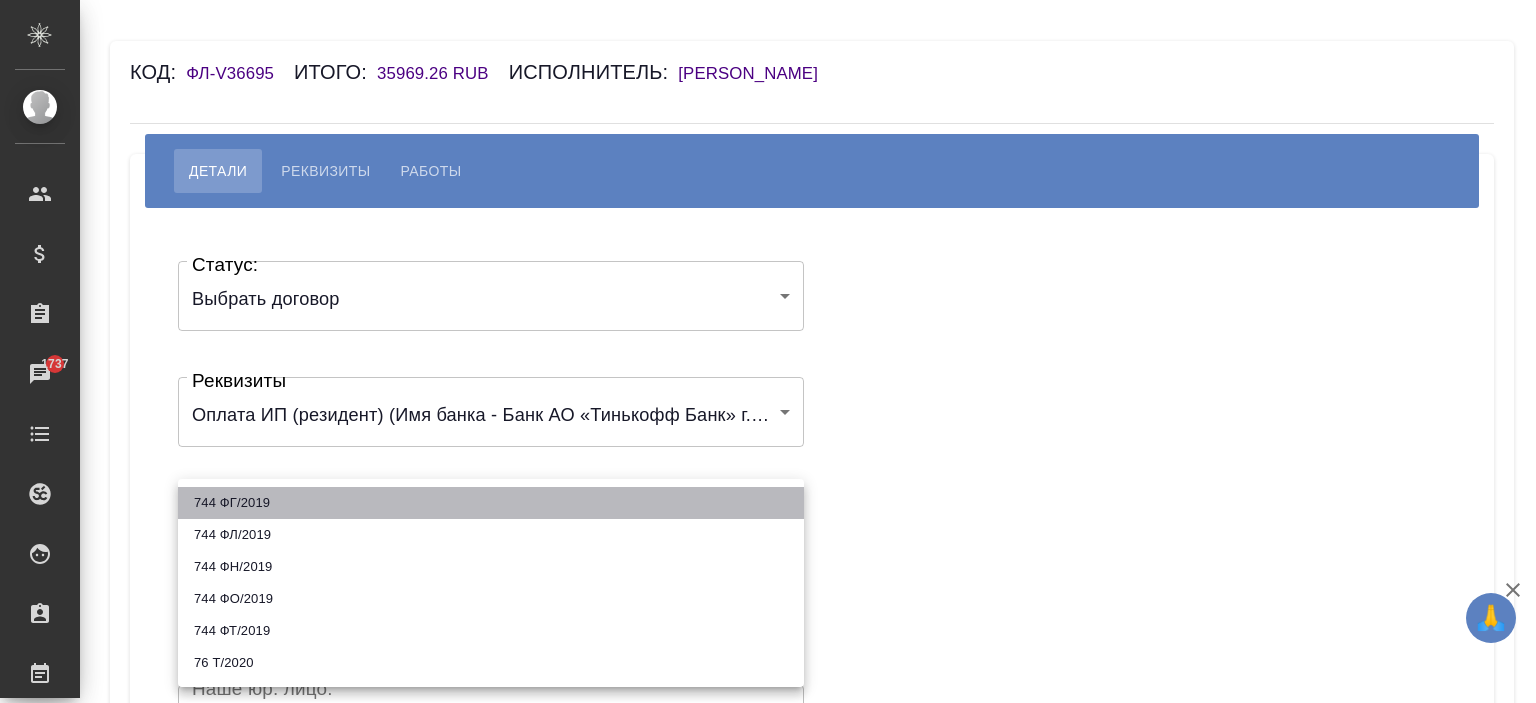 click on "744 ФГ/2019" at bounding box center [491, 503] 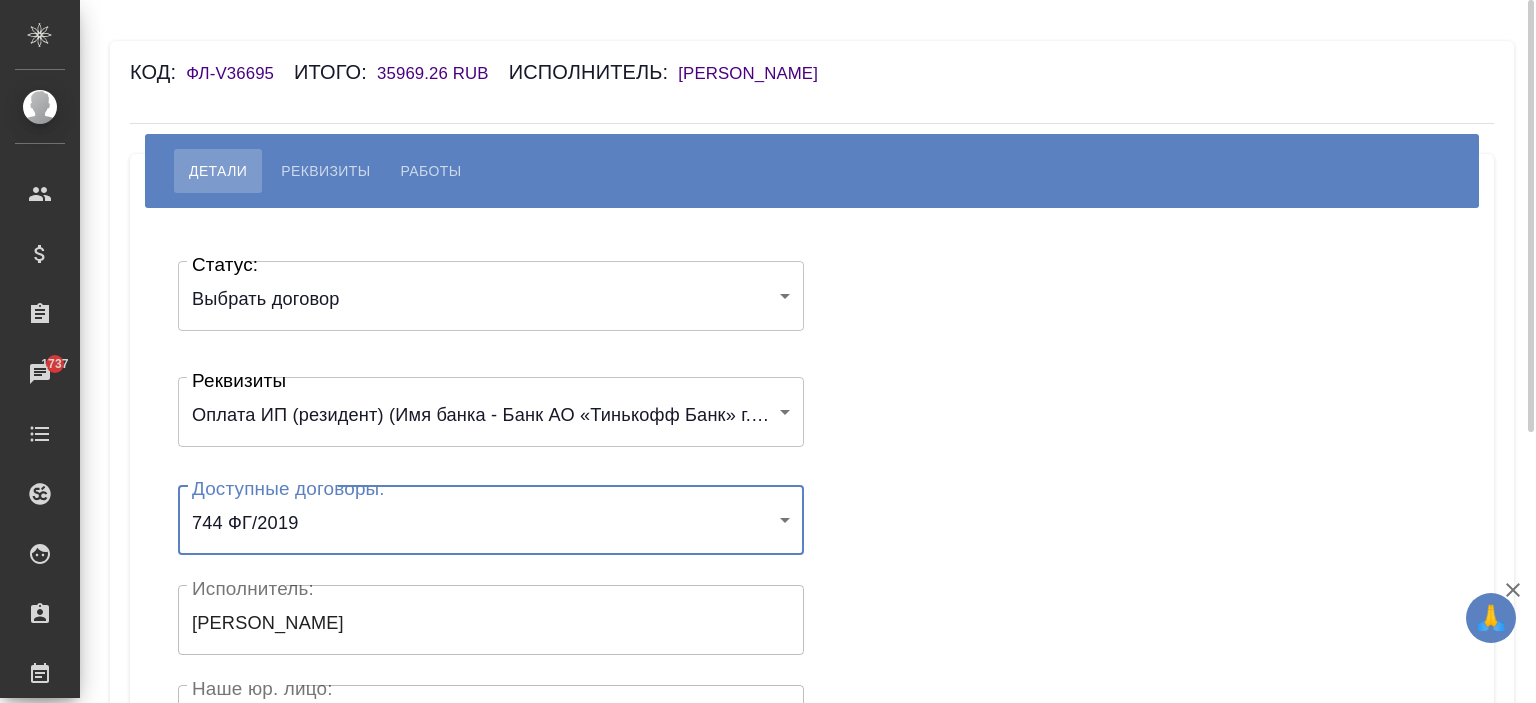 click on "Код: ФЛ-V36695 Итого: 35969.26 RUB Исполнитель: [PERSON_NAME]" at bounding box center [698, 72] 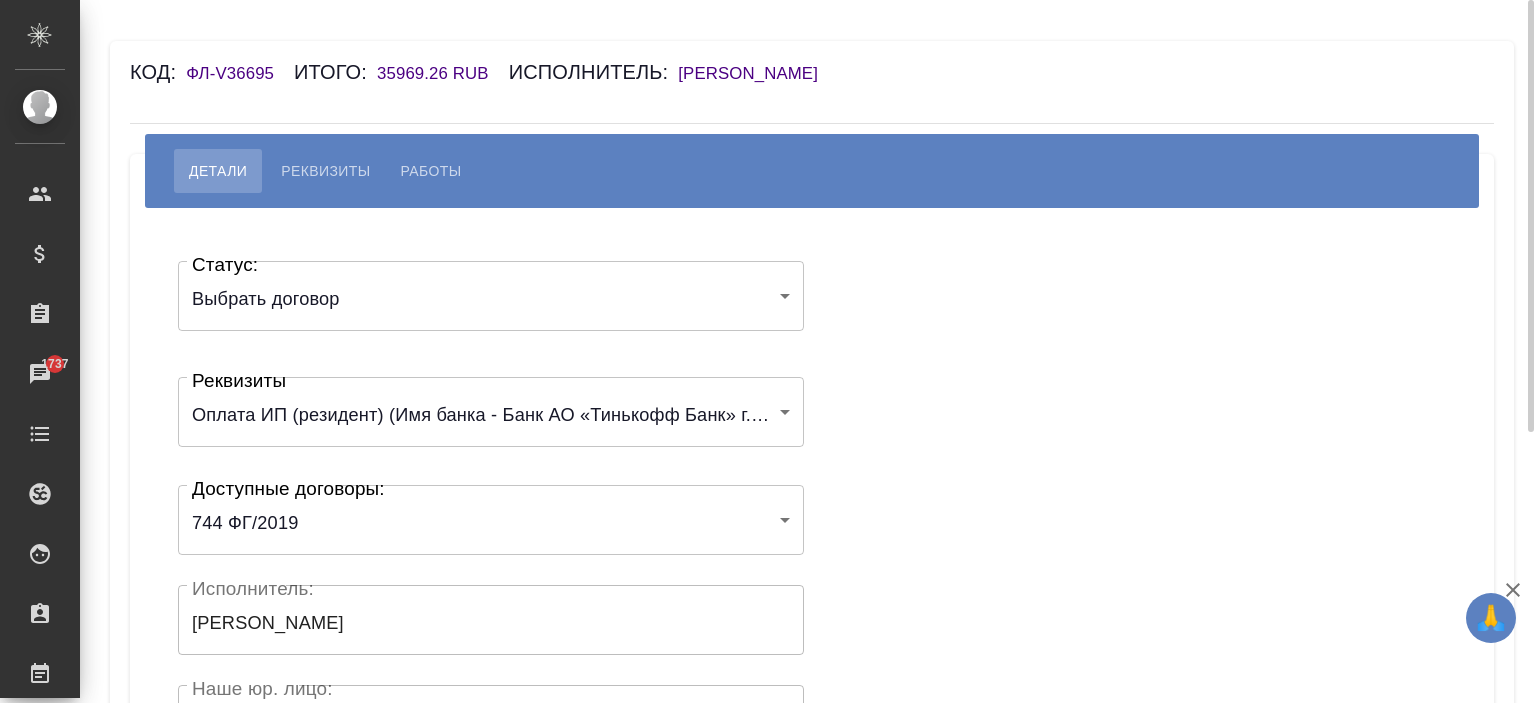 click on "[PERSON_NAME]" at bounding box center [758, 73] 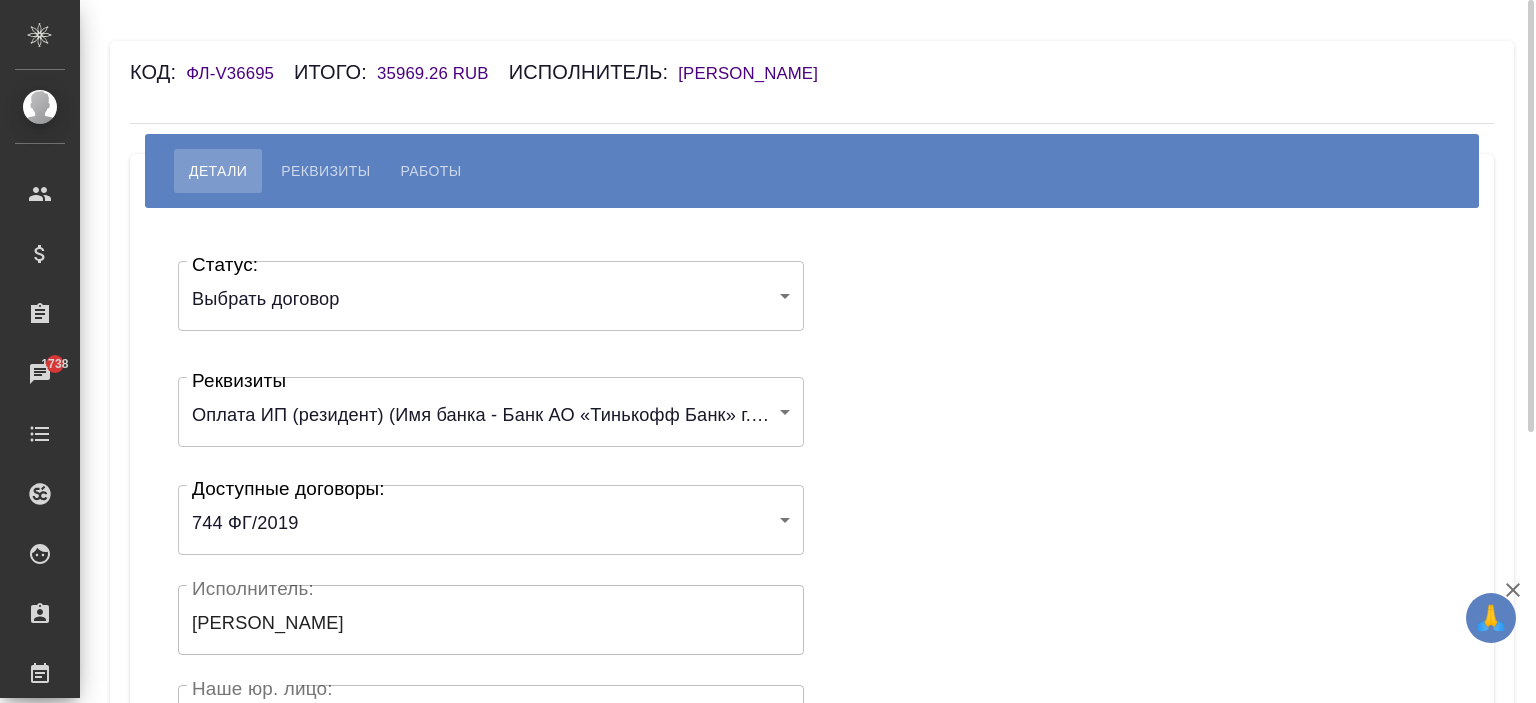 click on "744 ФГ/2019 62136d2e9a8fbe4604a3dac9 Доступные договоры:" at bounding box center [491, 520] 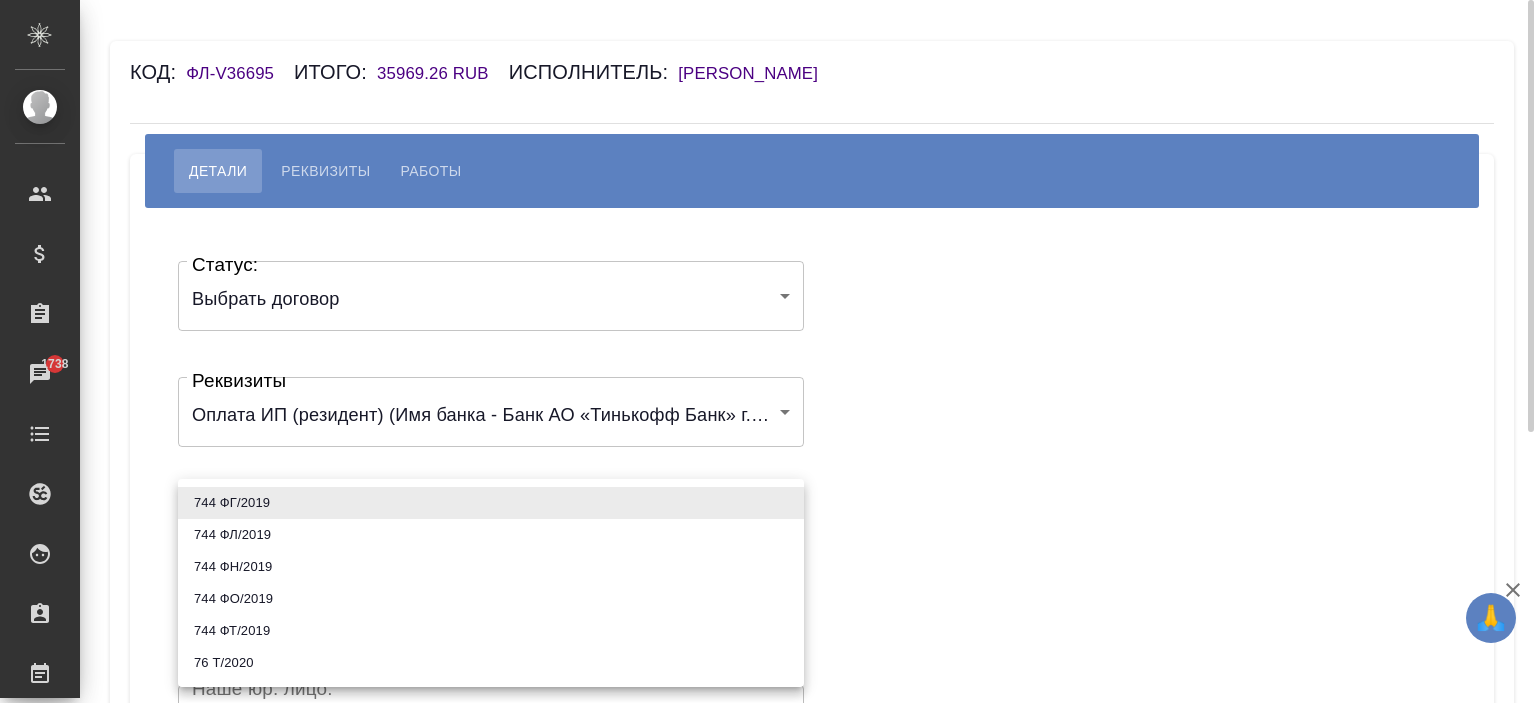 click on "🙏 .cls-1
fill:#fff;
AWATERA [PERSON_NAME] Спецификации Заказы 1738 Чаты Todo Проекты SC Исполнители Кандидаты Работы Входящие заявки Заявки на доставку Рекламации Проекты процессинга Конференции Выйти Код: ФЛ-V36695 Итого: 35969.26 RUB Исполнитель: [PERSON_NAME] Работы Статус: Выбрать договор chooseContract Статус: Реквизиты 61fa2d37fb258827c6965c9d Реквизиты Доступные договоры: 744 ФГ/2019 62136d2e9a8fbe4604a3dac9 Доступные договоры: Исполнитель: [PERSON_NAME] Исполнитель: Наше юр. лицо: (ФЛ) Наше юр. лицо: Создал: Создал: Сохранить .cls-1   AWATERA Чаты x" at bounding box center [768, 351] 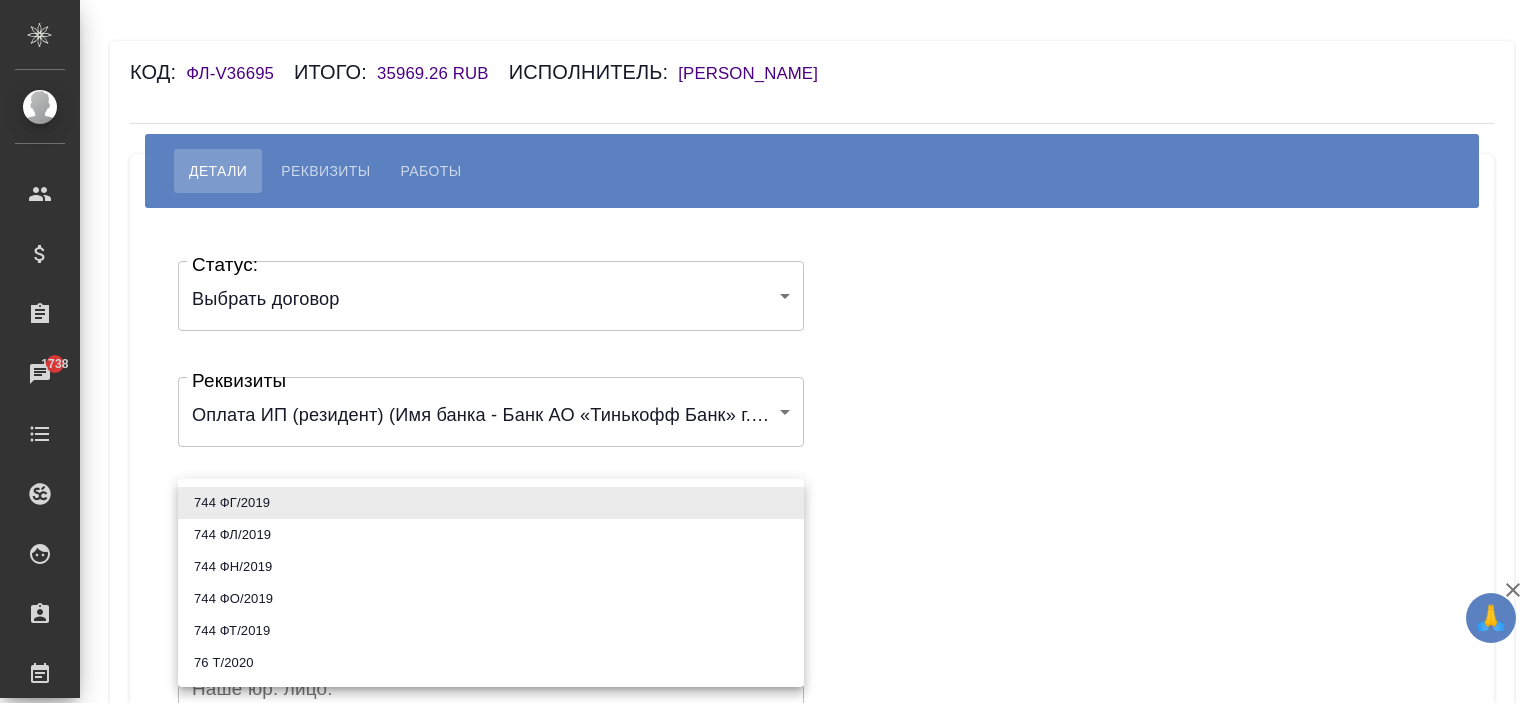 click on "76 Т/2020" at bounding box center (491, 663) 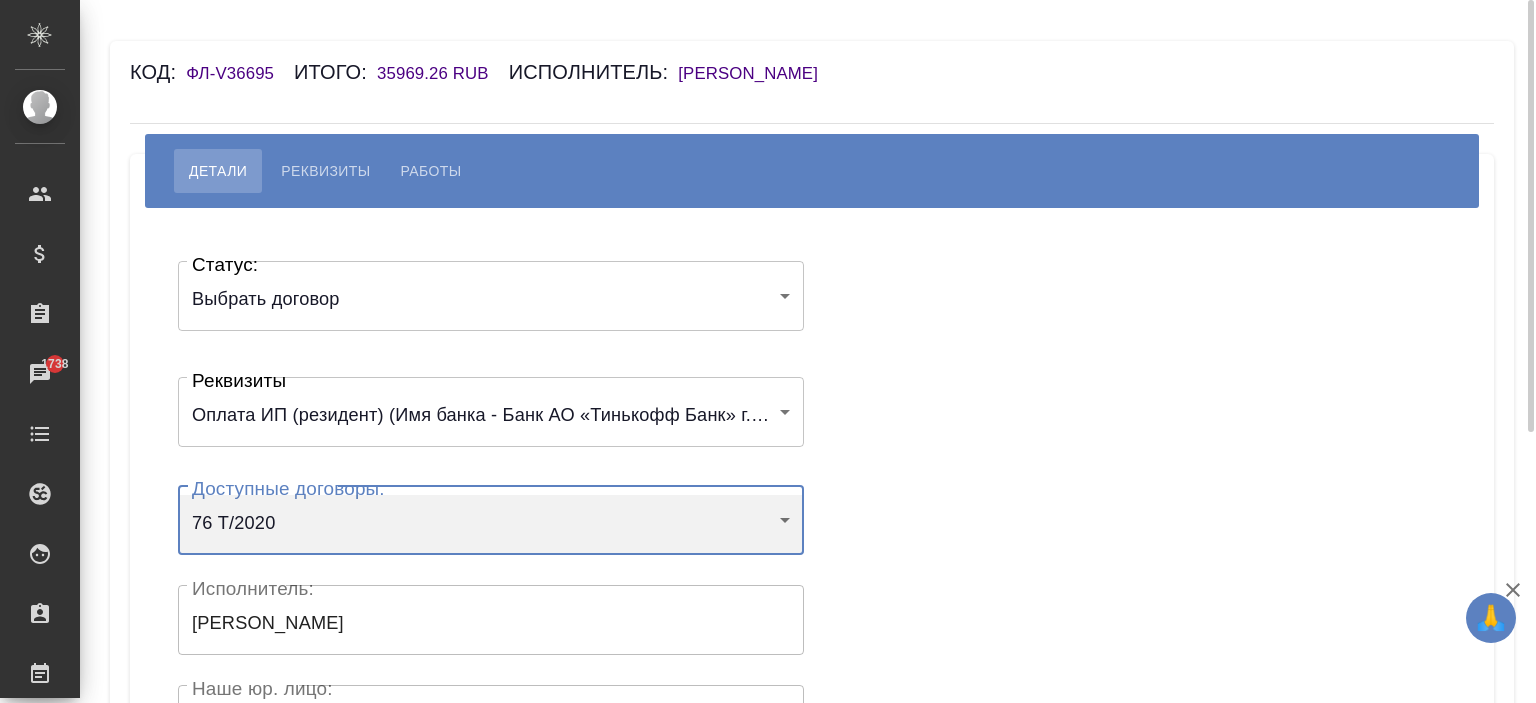scroll, scrollTop: 400, scrollLeft: 0, axis: vertical 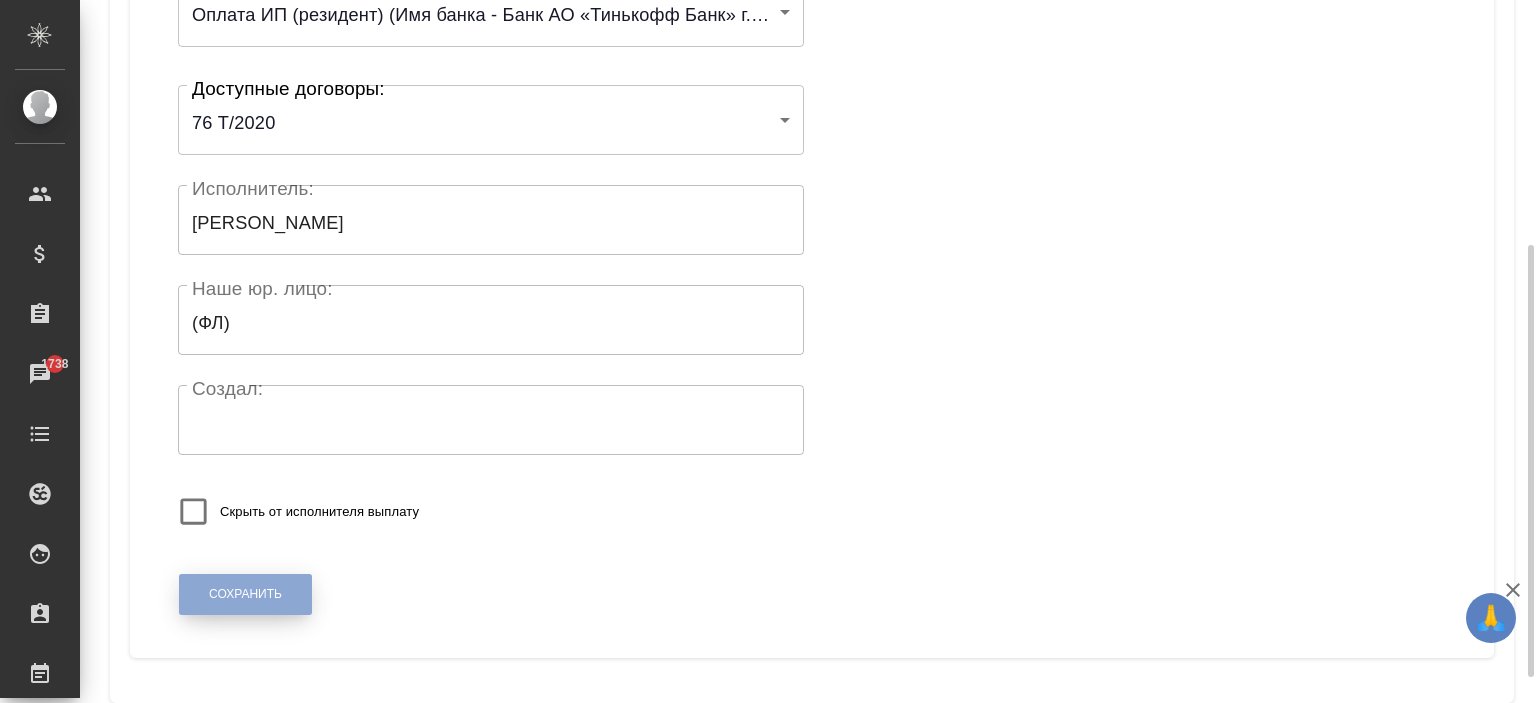 click on "Сохранить" at bounding box center [245, 594] 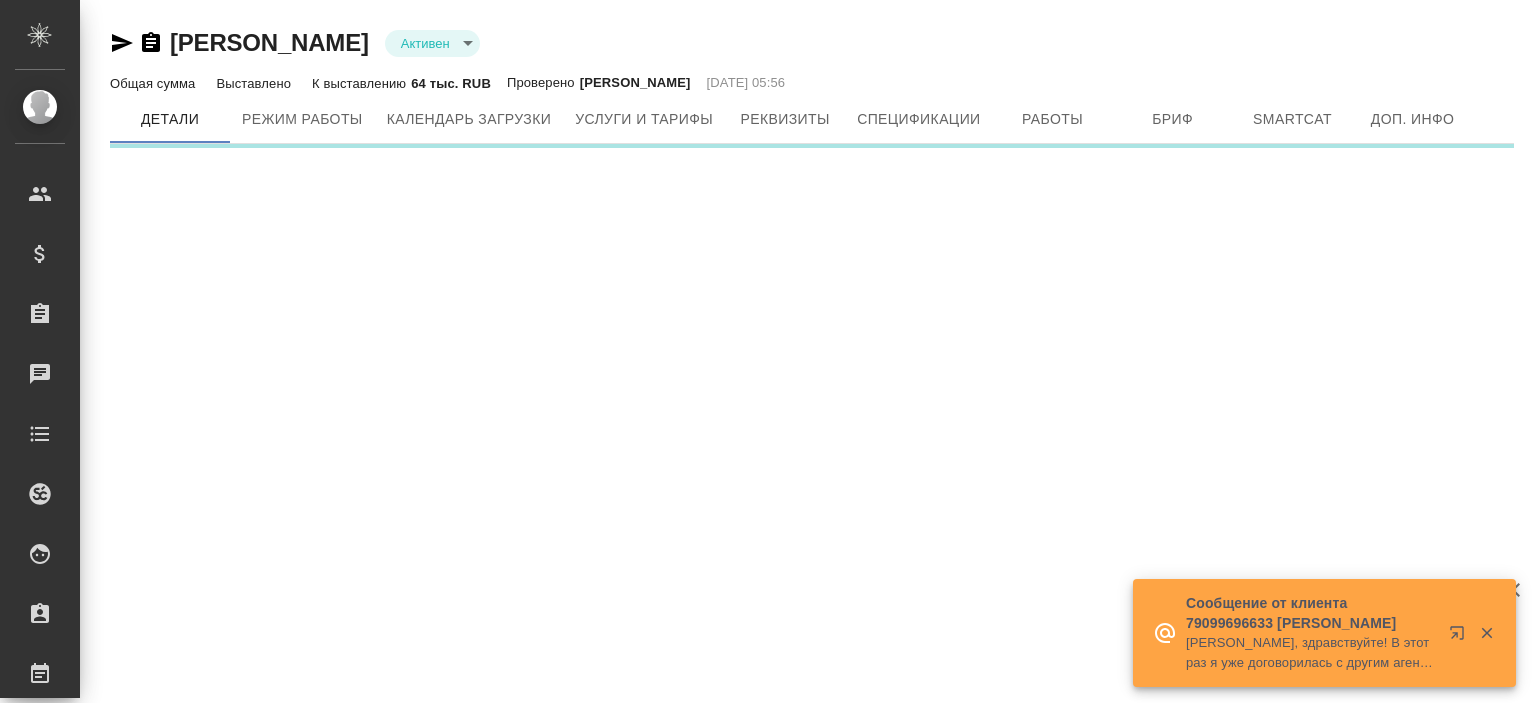 scroll, scrollTop: 0, scrollLeft: 0, axis: both 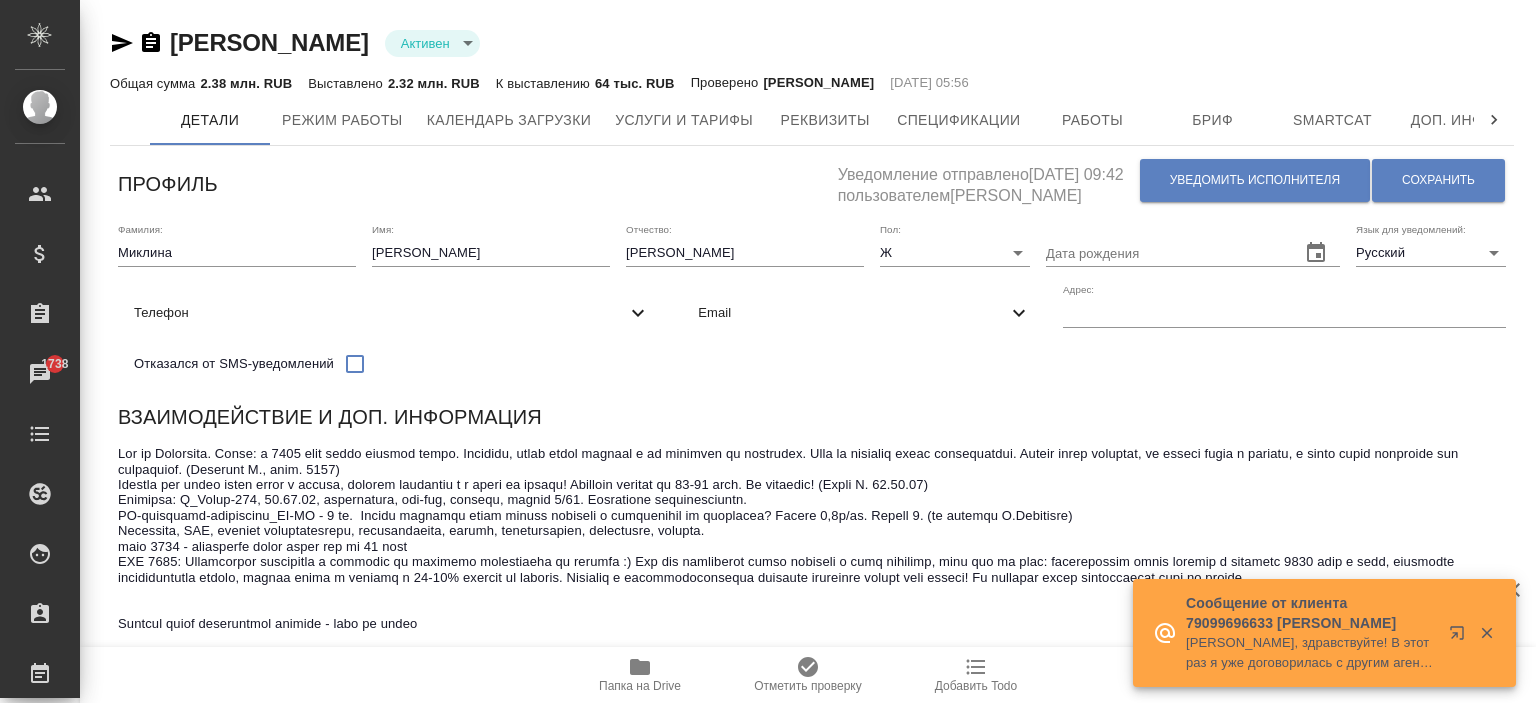 click 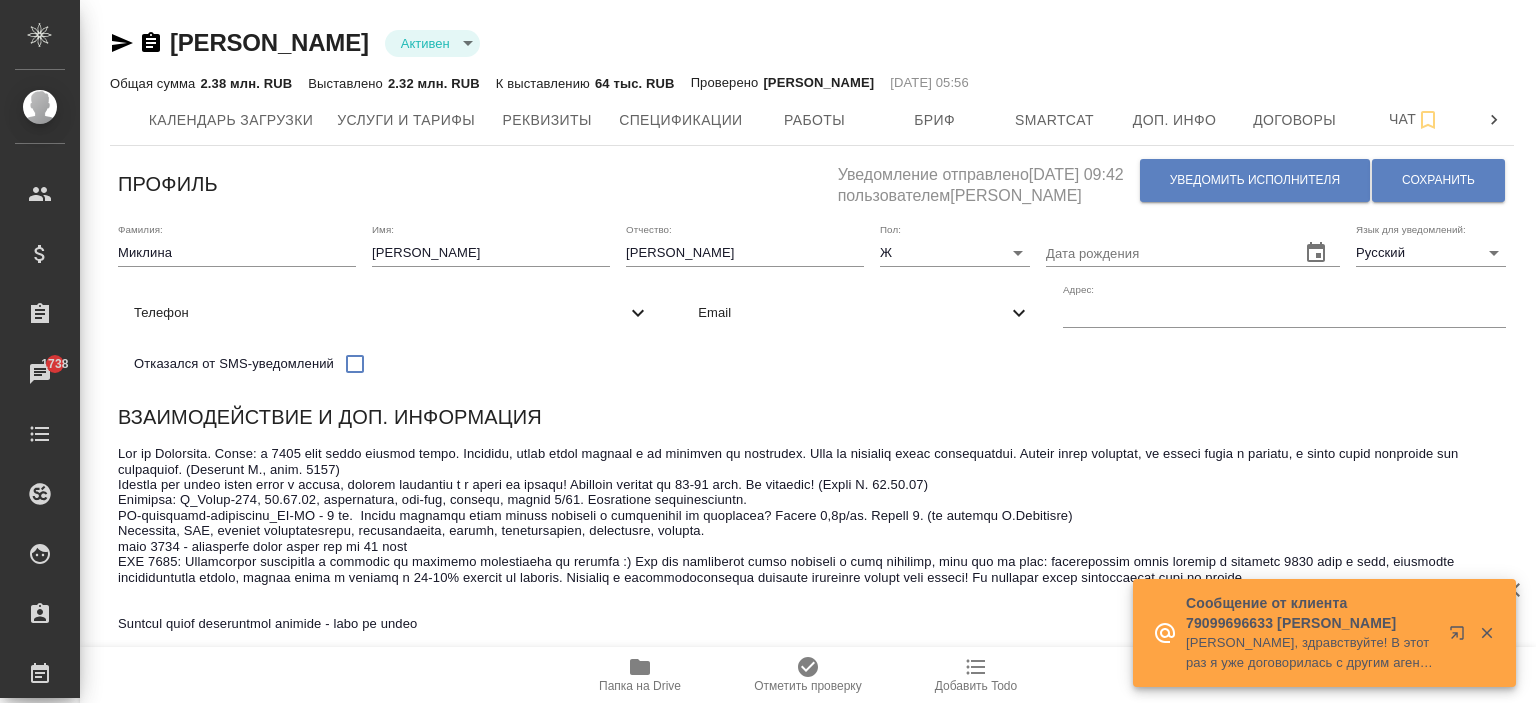 click 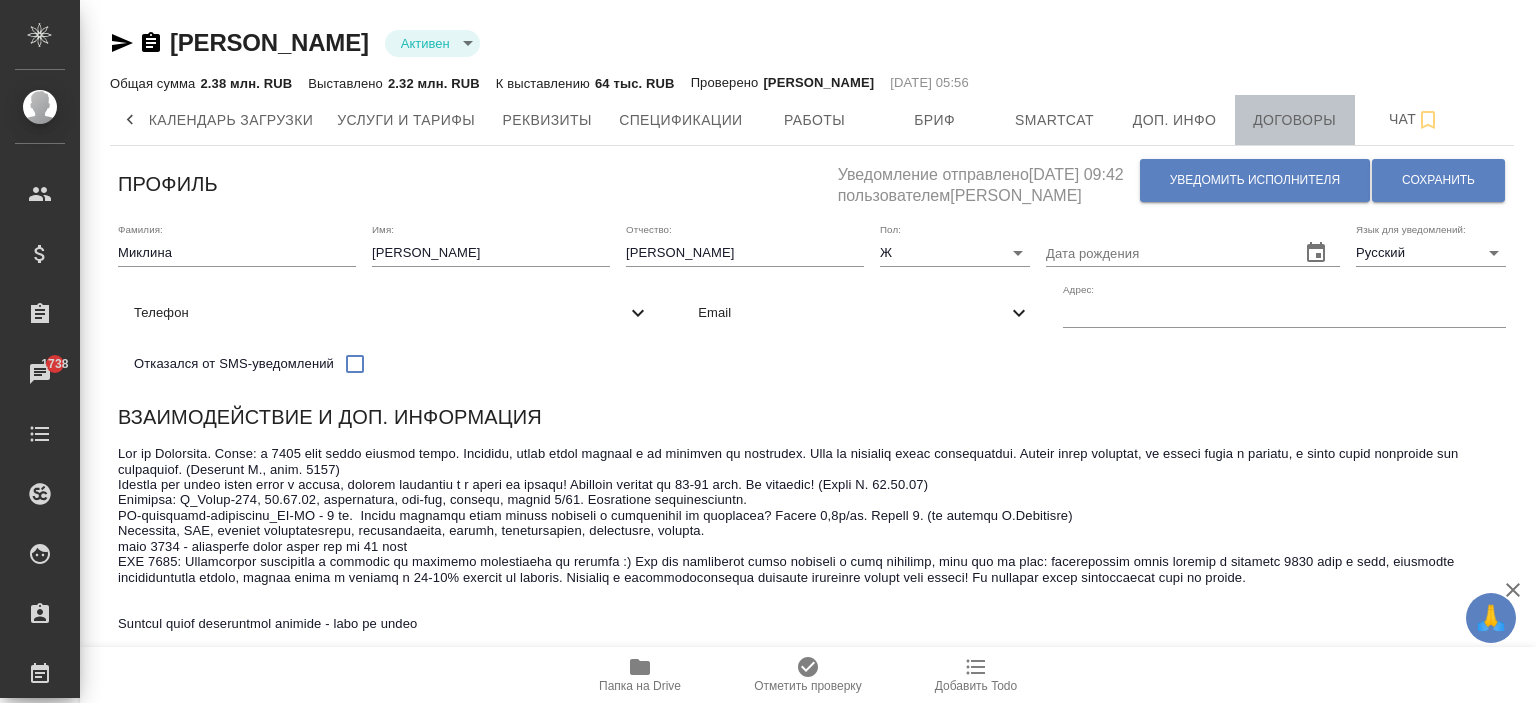 click on "Договоры" at bounding box center (1295, 120) 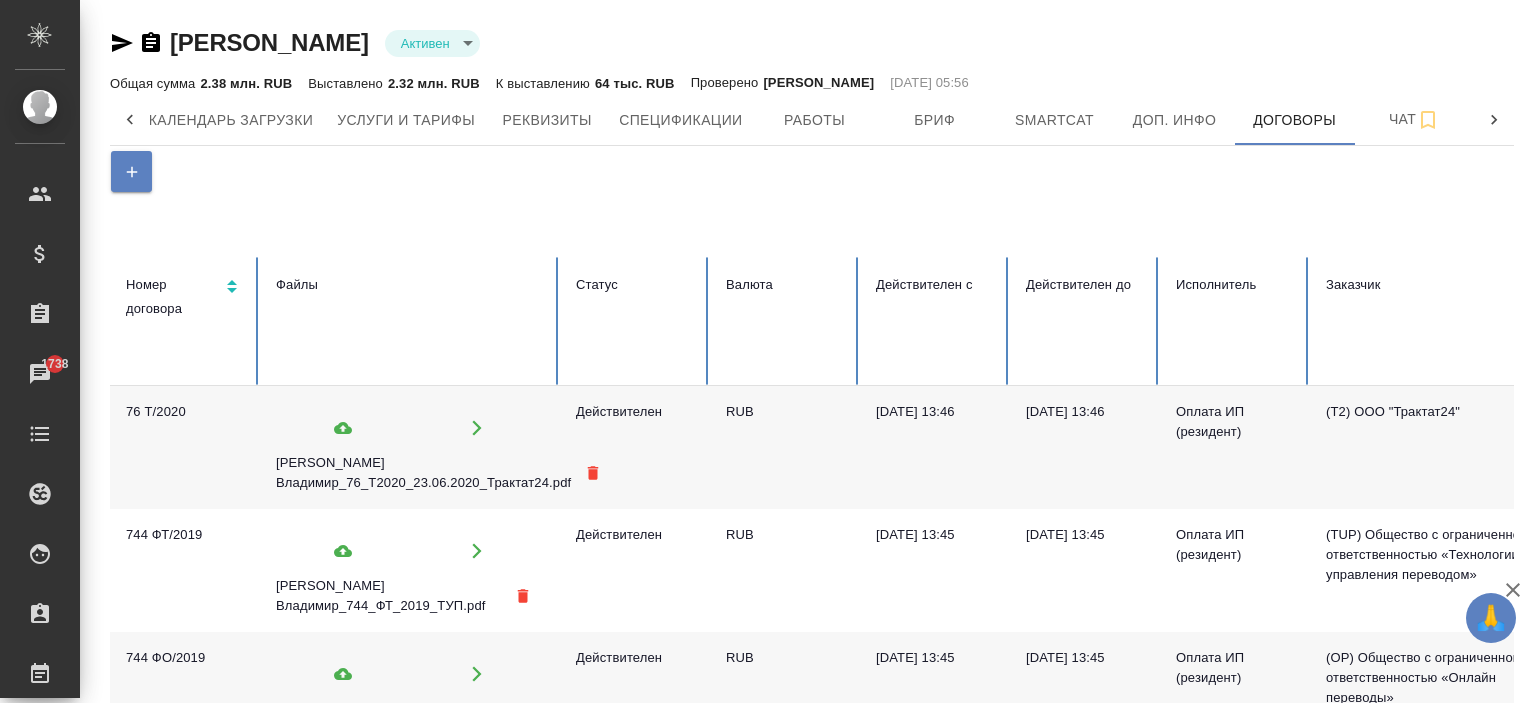 scroll, scrollTop: 531, scrollLeft: 0, axis: vertical 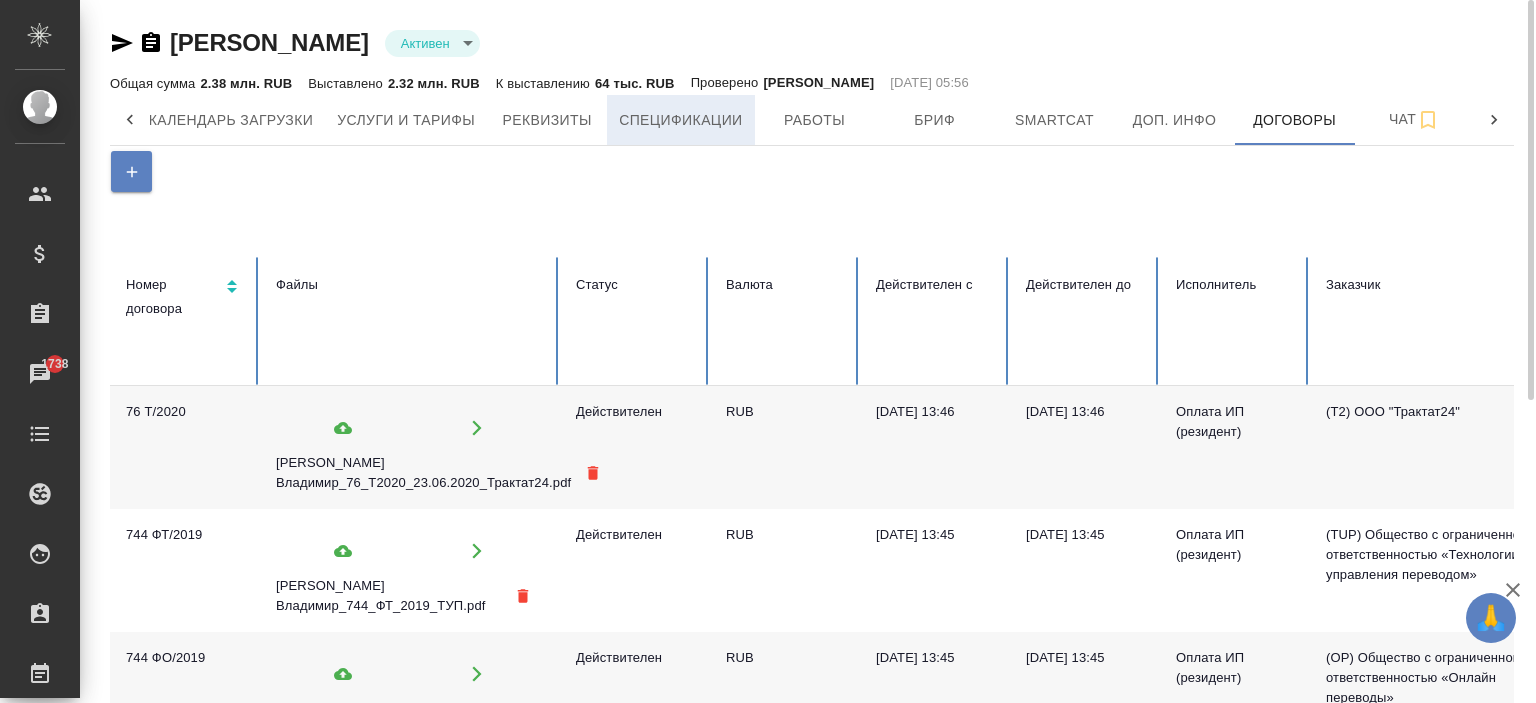 click on "Спецификации" at bounding box center [680, 120] 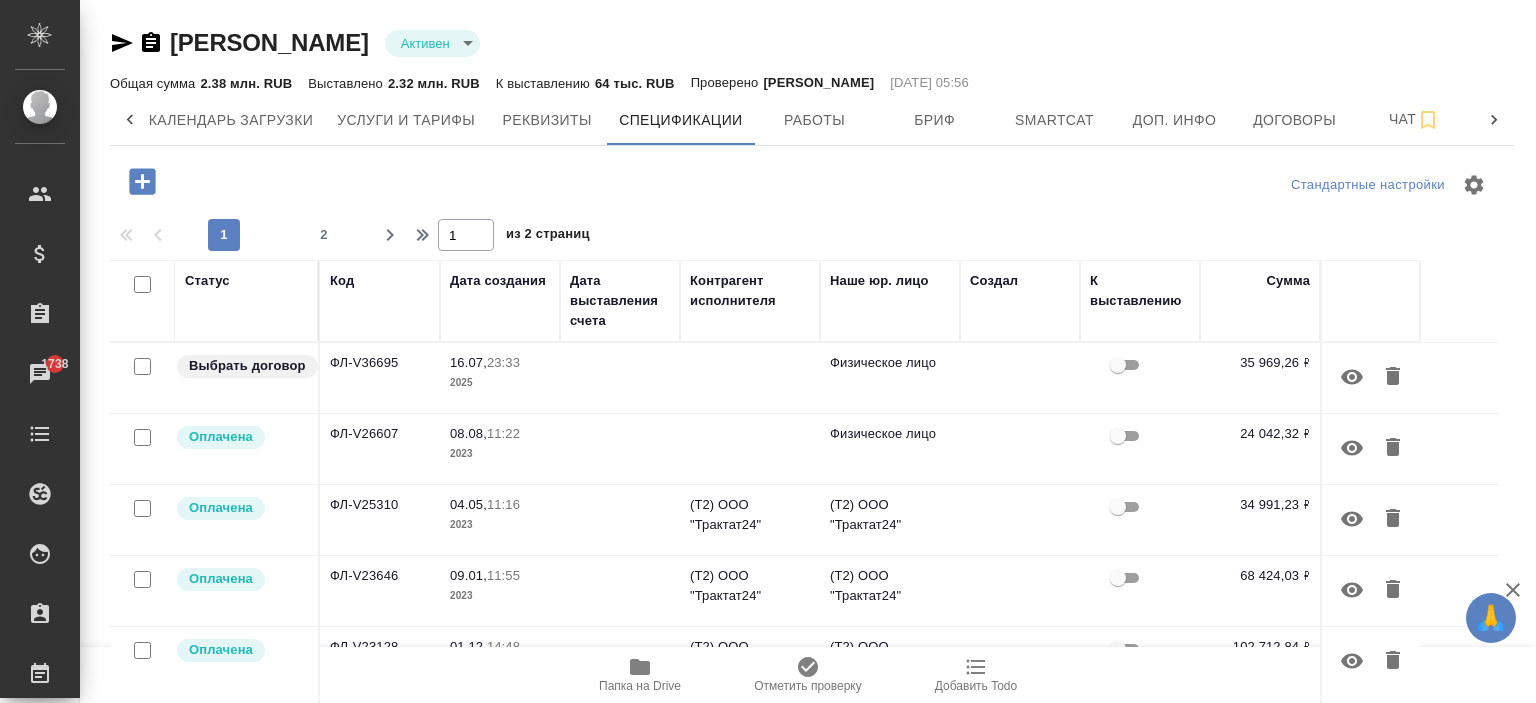 click at bounding box center (1494, 120) 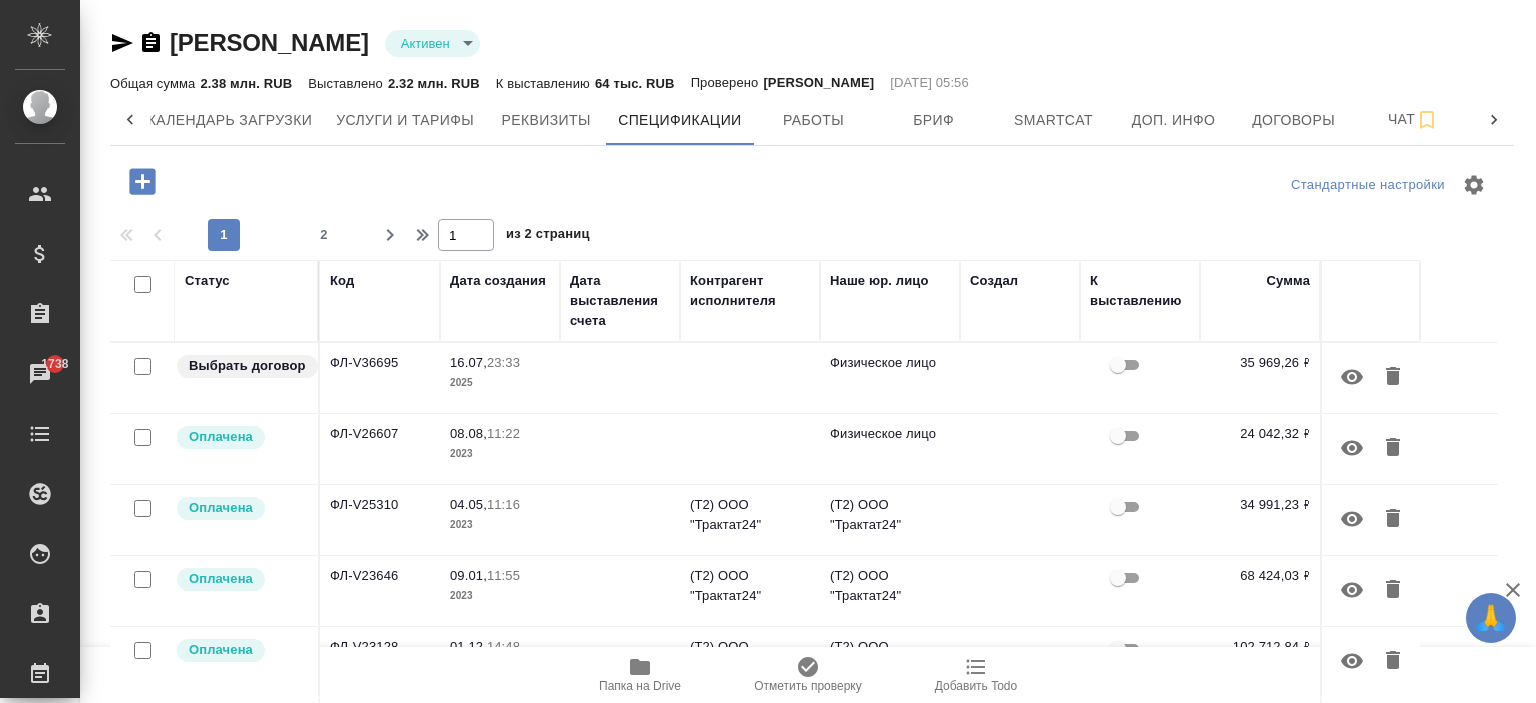 click on "Детали Режим работы Календарь загрузки Услуги и тарифы Реквизиты Спецификации Работы Бриф Smartcat Доп. инфо Договоры Чат" at bounding box center [812, 120] 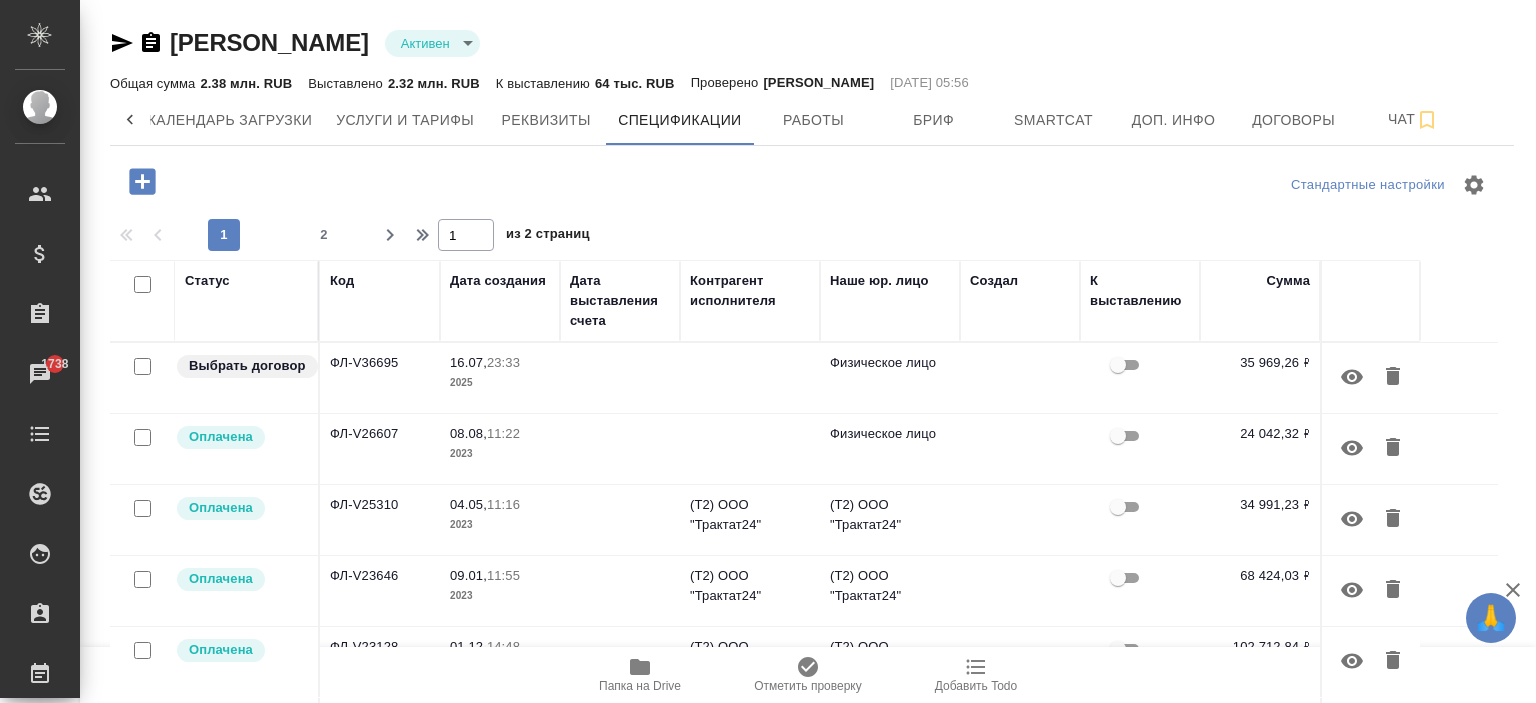 click on "Детали Режим работы Календарь загрузки Услуги и тарифы Реквизиты Спецификации Работы Бриф Smartcat Доп. инфо Договоры Чат" at bounding box center [812, 120] 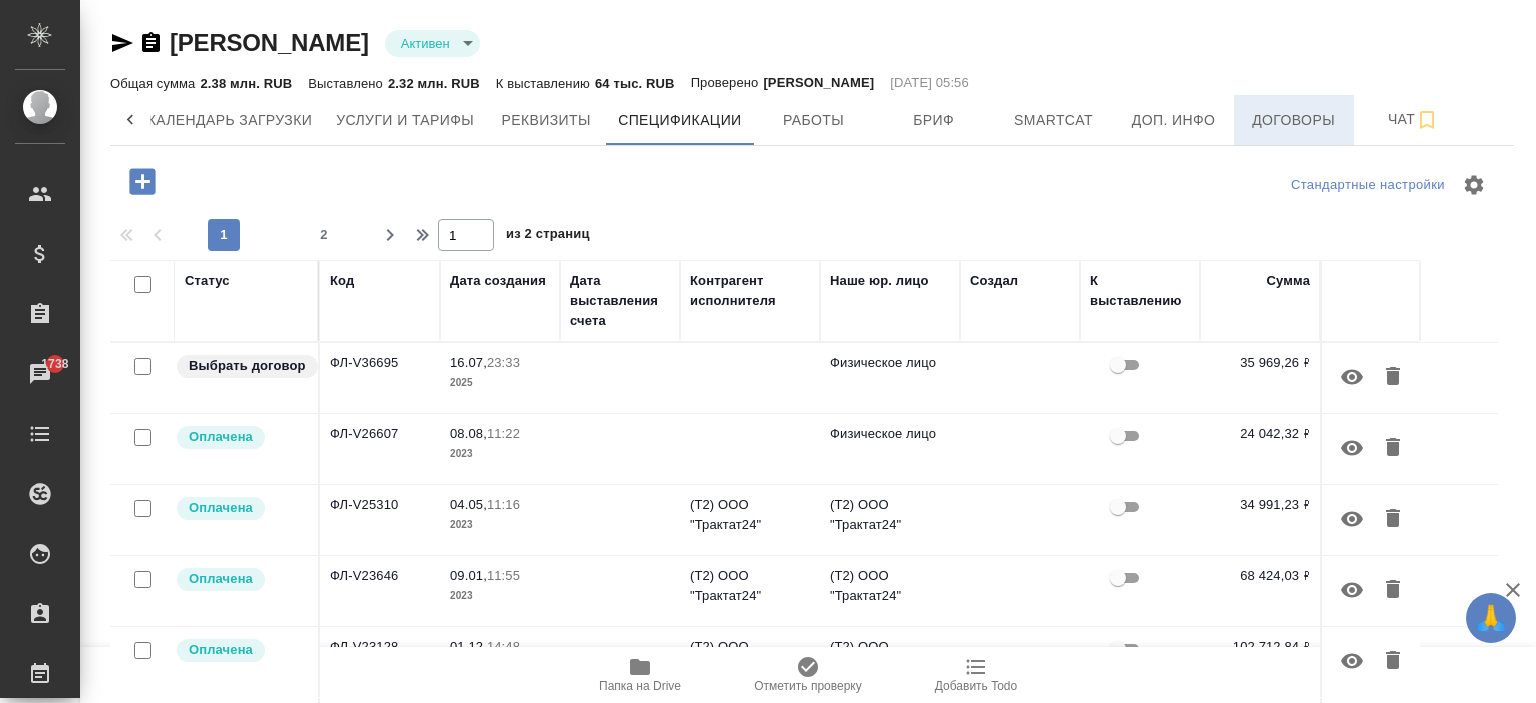 click on "Договоры" at bounding box center [1294, 120] 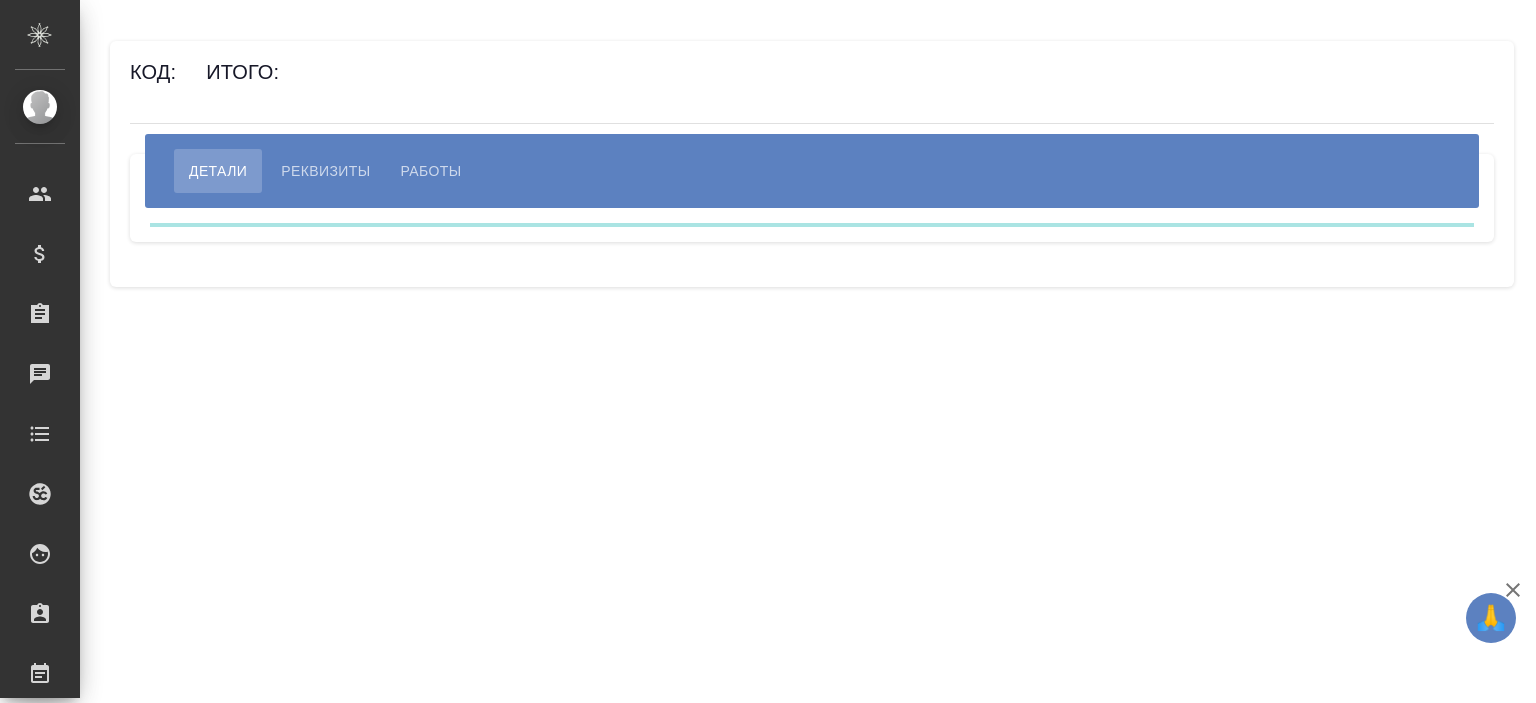 scroll, scrollTop: 0, scrollLeft: 0, axis: both 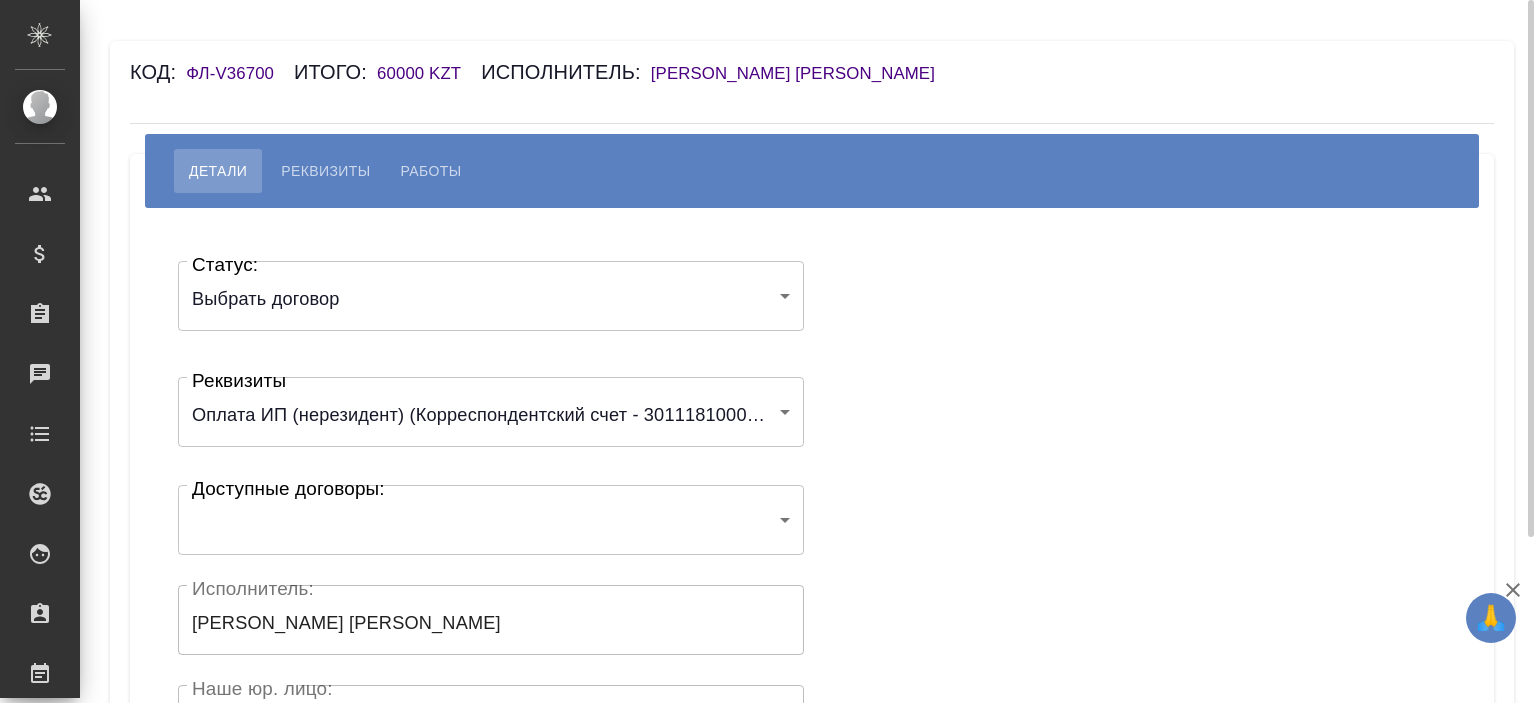 click on "🙏 .cls-1
fill:#fff;
AWATERA Ishkova Yuliya Клиенты Спецификации Заказы Чаты Todo Проекты SC Исполнители Кандидаты Работы Входящие заявки Заявки на доставку Рекламации Проекты процессинга Конференции Выйти Код: ФЛ-V36700 Итого: 60000 KZT Исполнитель: Байдилдинова Асем Детали Реквизиты Работы Статус: Выбрать договор chooseContract Статус: Реквизиты 6513ffa6b35d07c7e2d4f696 Реквизиты Доступные договоры: ​ Доступные договоры: Исполнитель: Байдилдинова Асем Исполнитель: Наше юр. лицо: (ФЛ) Наше юр. лицо: Создал: Создал: Скрыть от исполнителя выплату Сохранить .cls-1
fill:#fff;
AWATERA x" at bounding box center (768, 351) 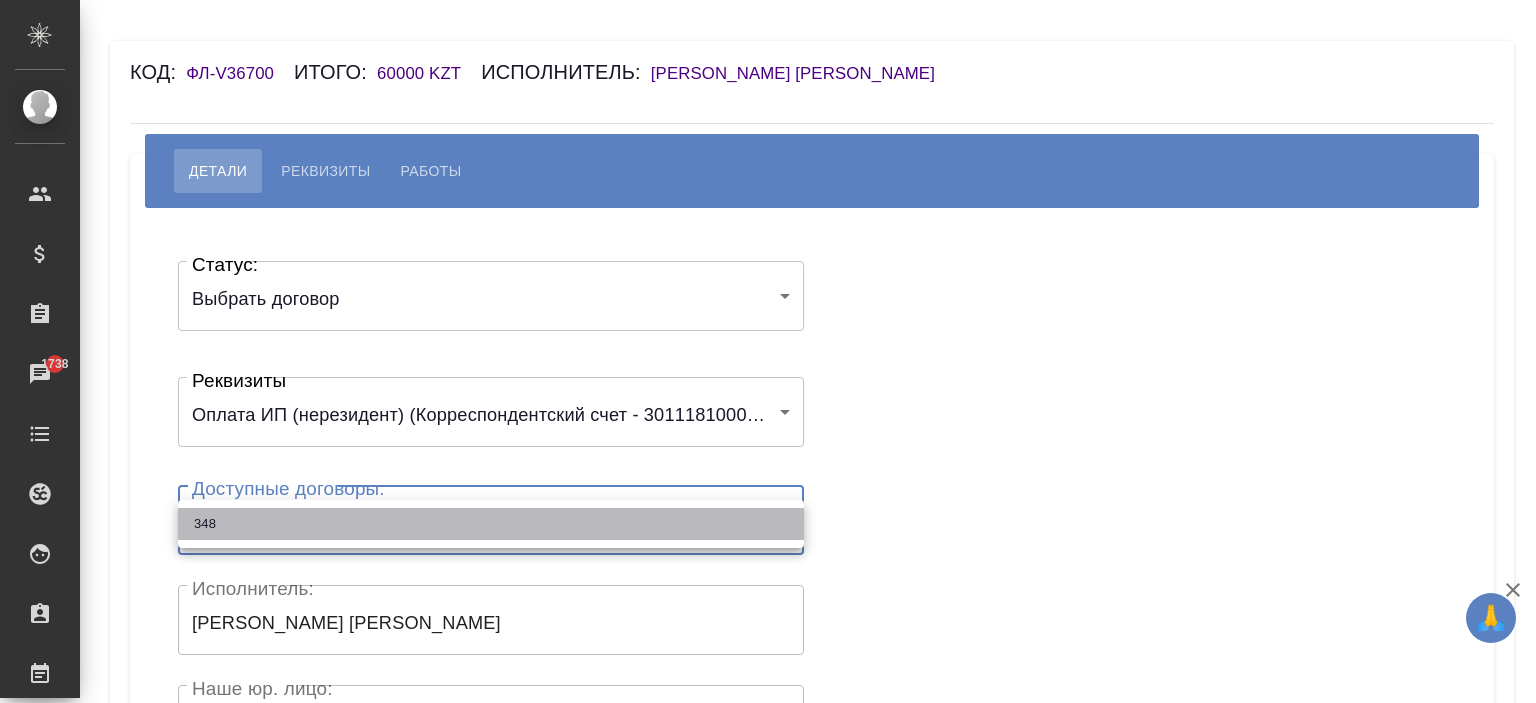 click on "348" at bounding box center [491, 524] 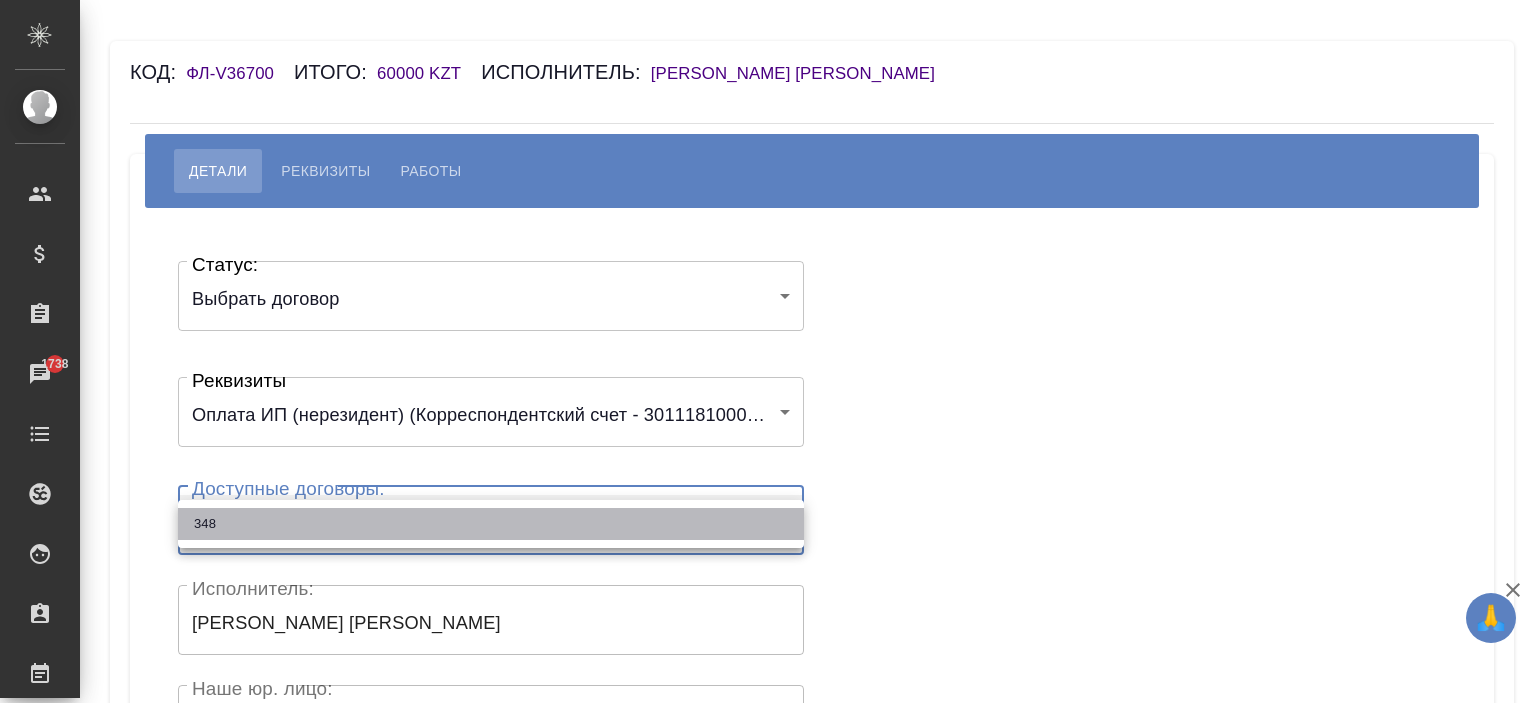 type on "65140b95375835e9379c07e7" 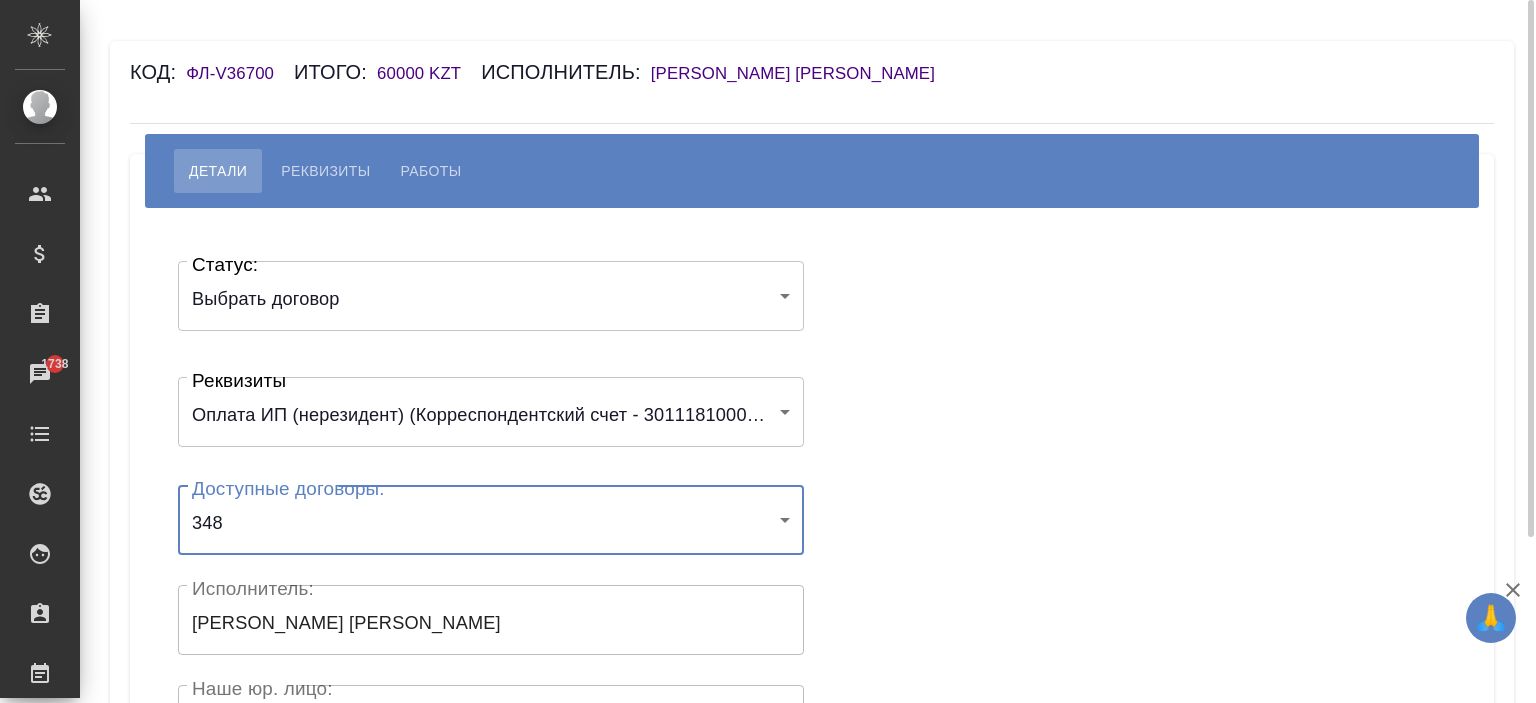 click on "[PERSON_NAME] [PERSON_NAME]" at bounding box center (803, 73) 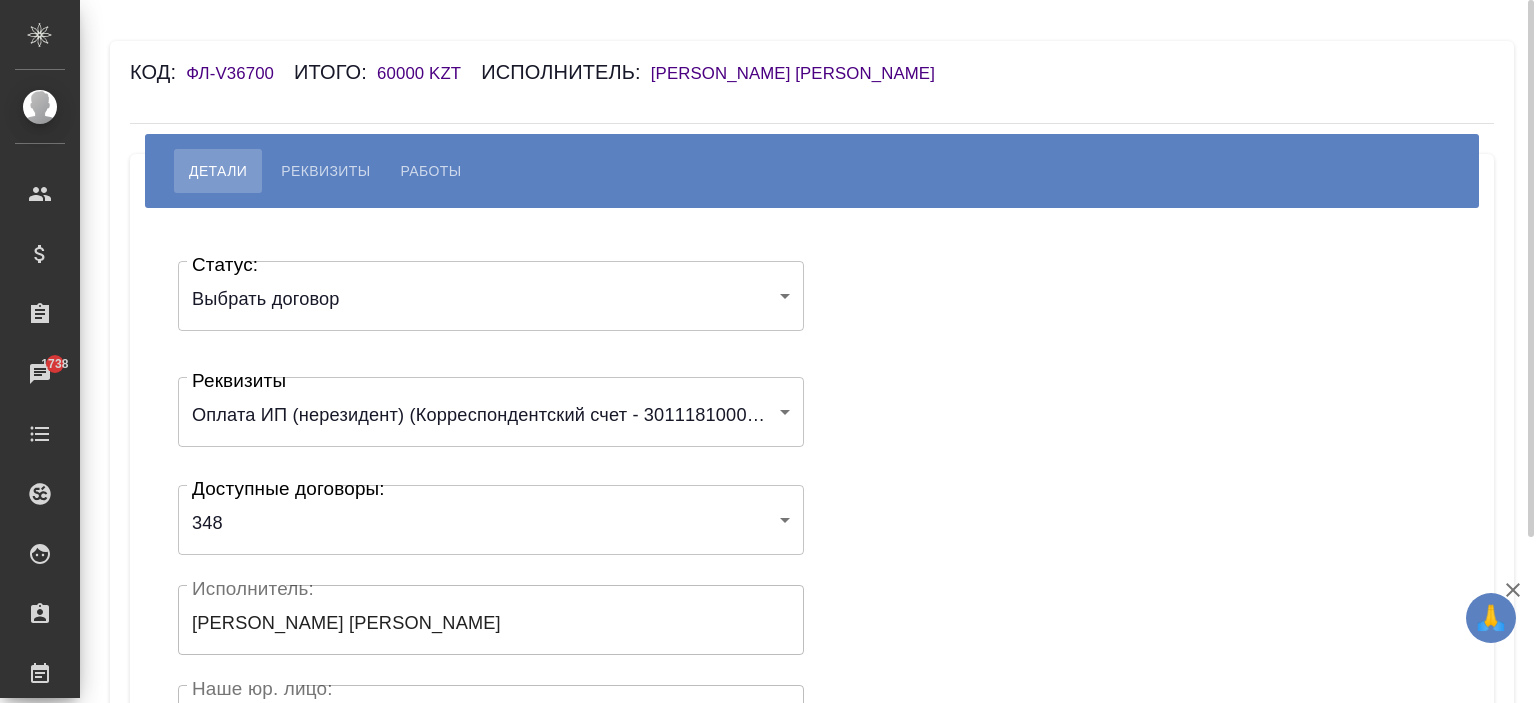 scroll, scrollTop: 400, scrollLeft: 0, axis: vertical 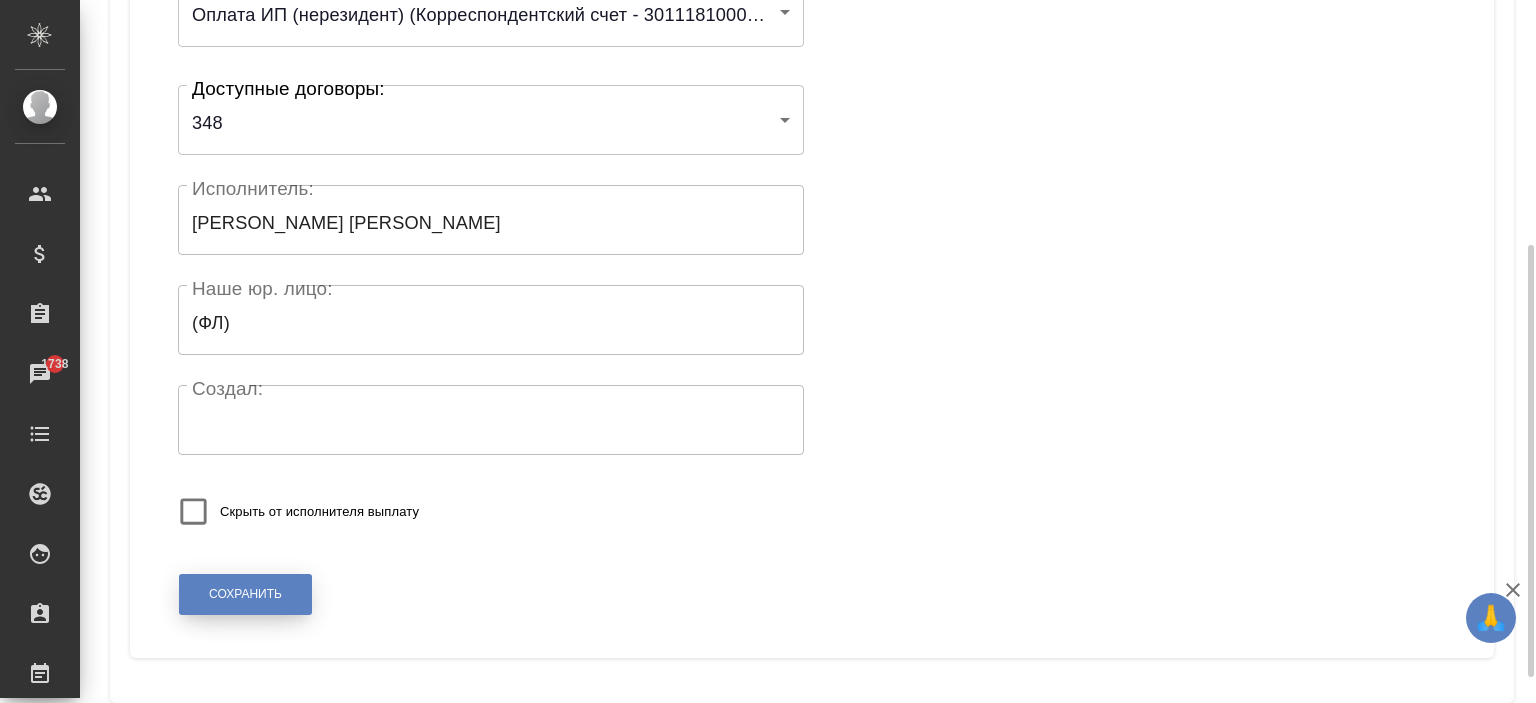 click on "Сохранить" at bounding box center (245, 594) 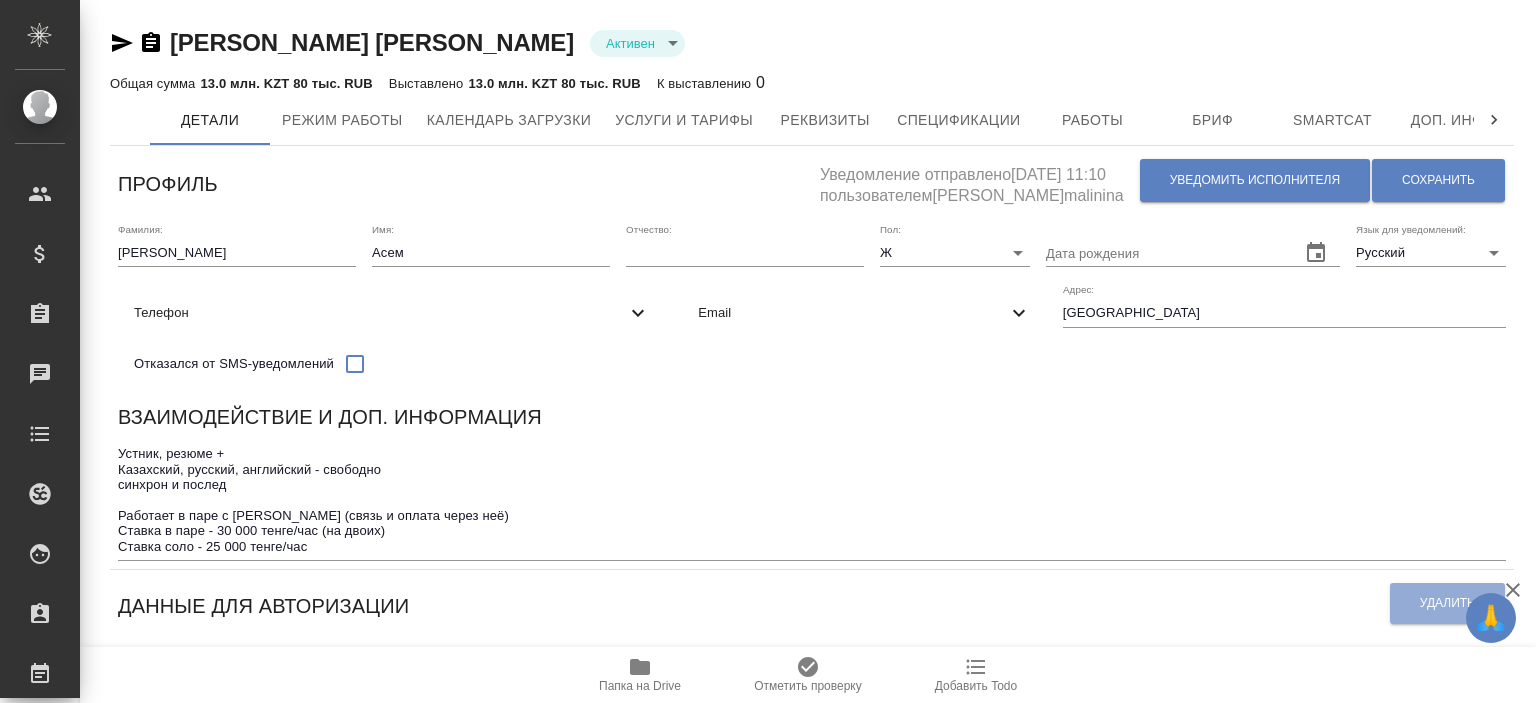 scroll, scrollTop: 0, scrollLeft: 0, axis: both 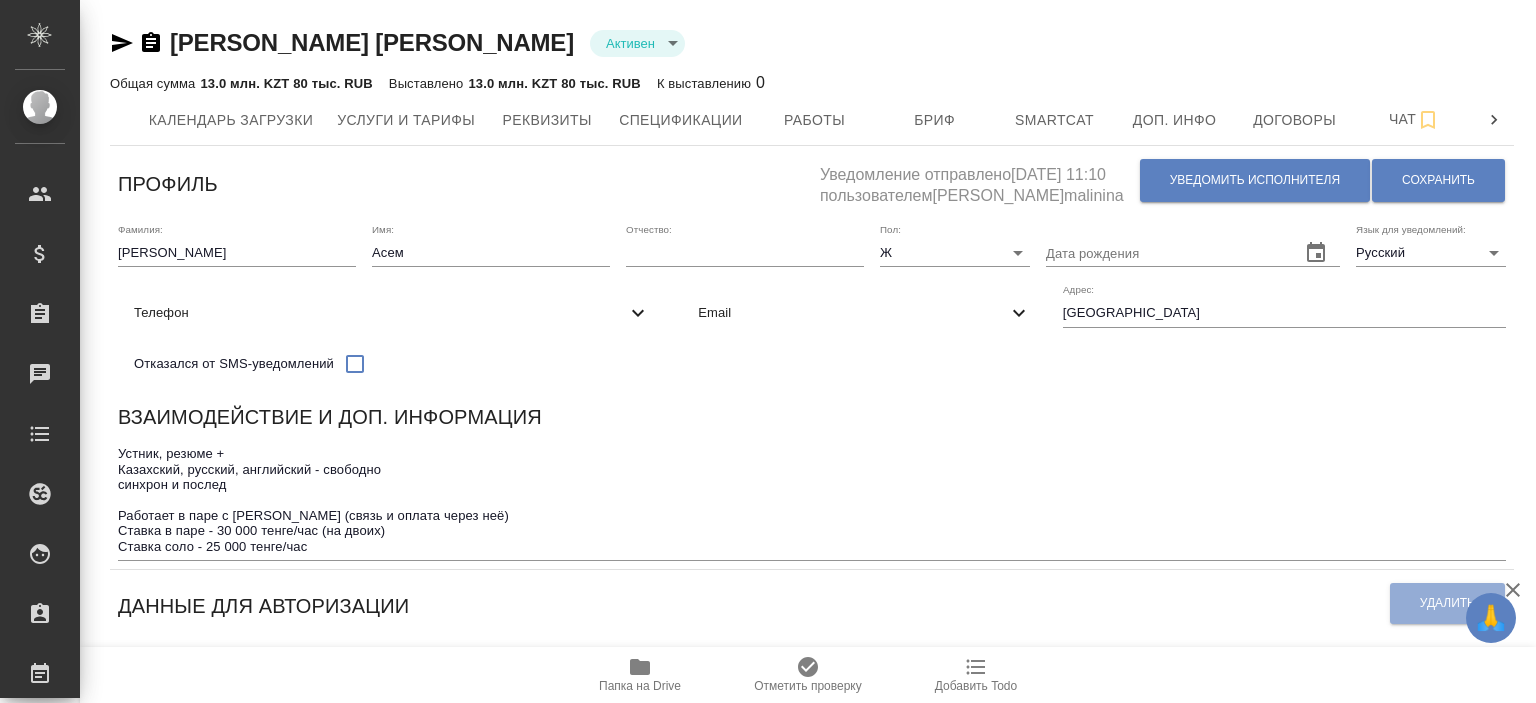 click at bounding box center (1494, 120) 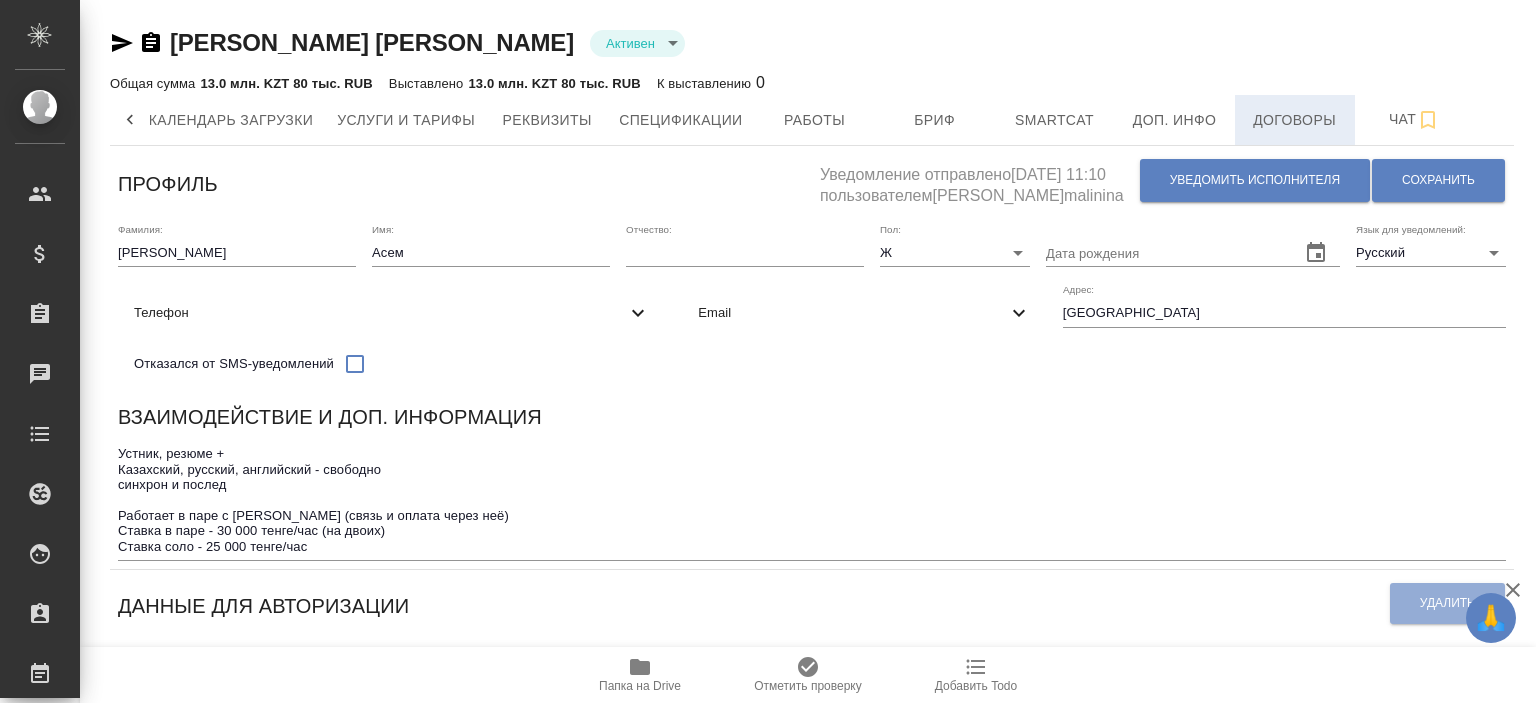 click on "Договоры" at bounding box center [1295, 120] 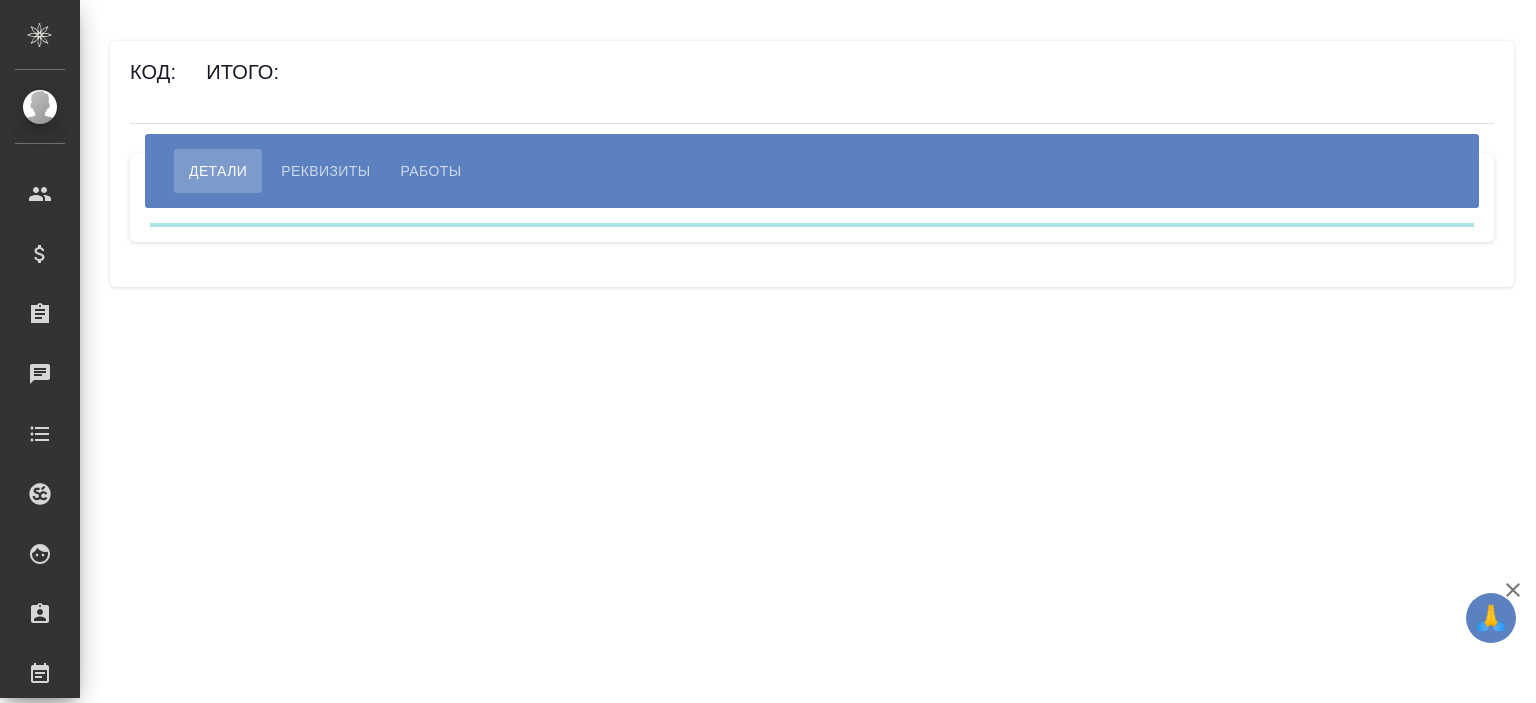 scroll, scrollTop: 0, scrollLeft: 0, axis: both 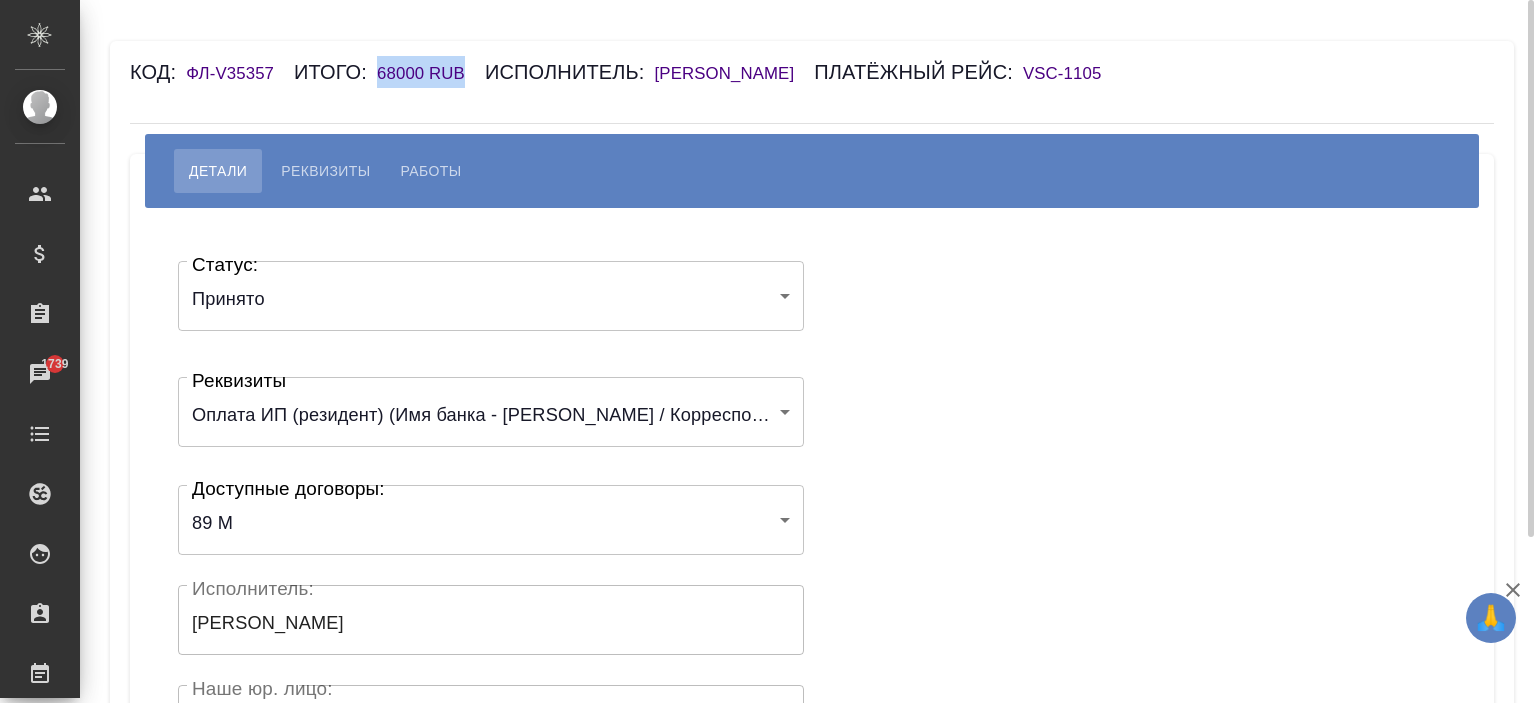drag, startPoint x: 379, startPoint y: 71, endPoint x: 462, endPoint y: 71, distance: 83 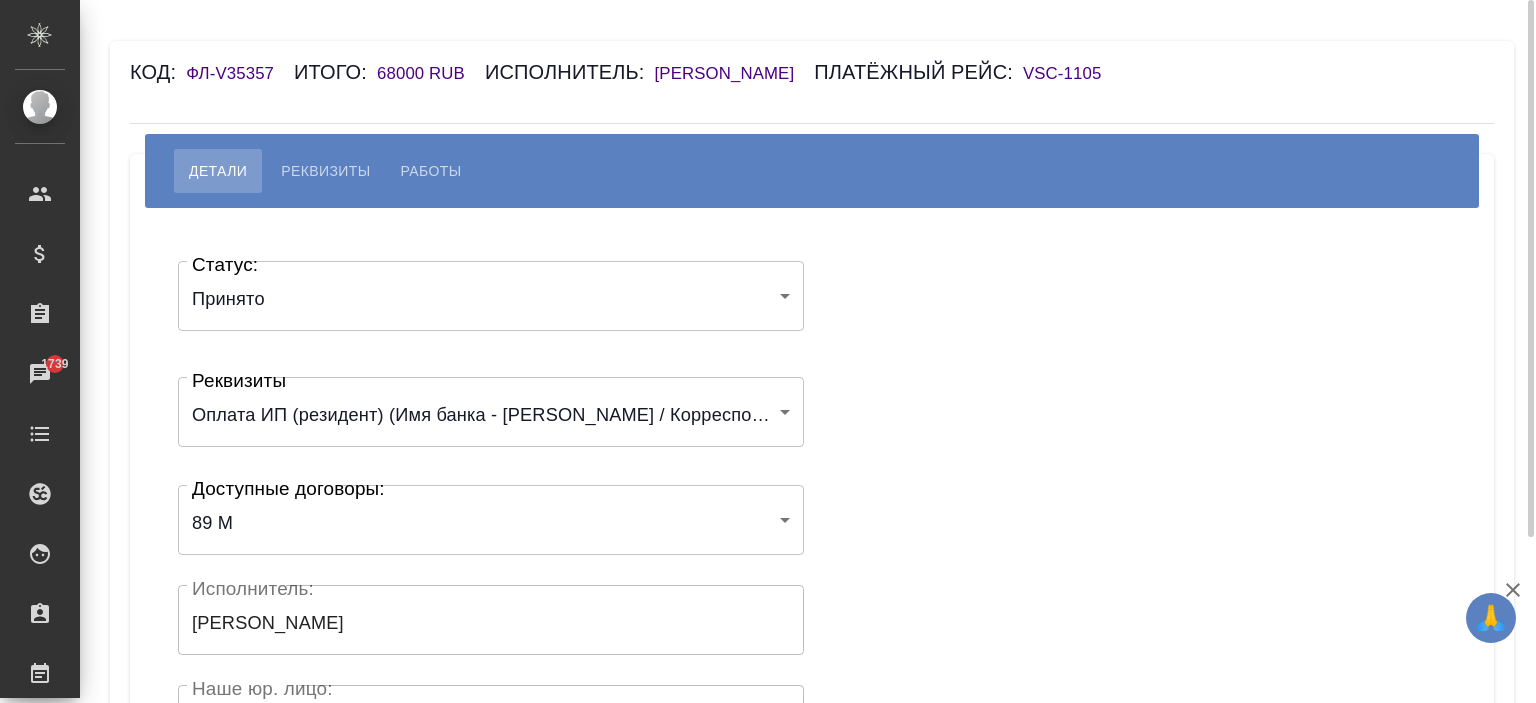 drag, startPoint x: 456, startPoint y: 73, endPoint x: 900, endPoint y: 48, distance: 444.70328 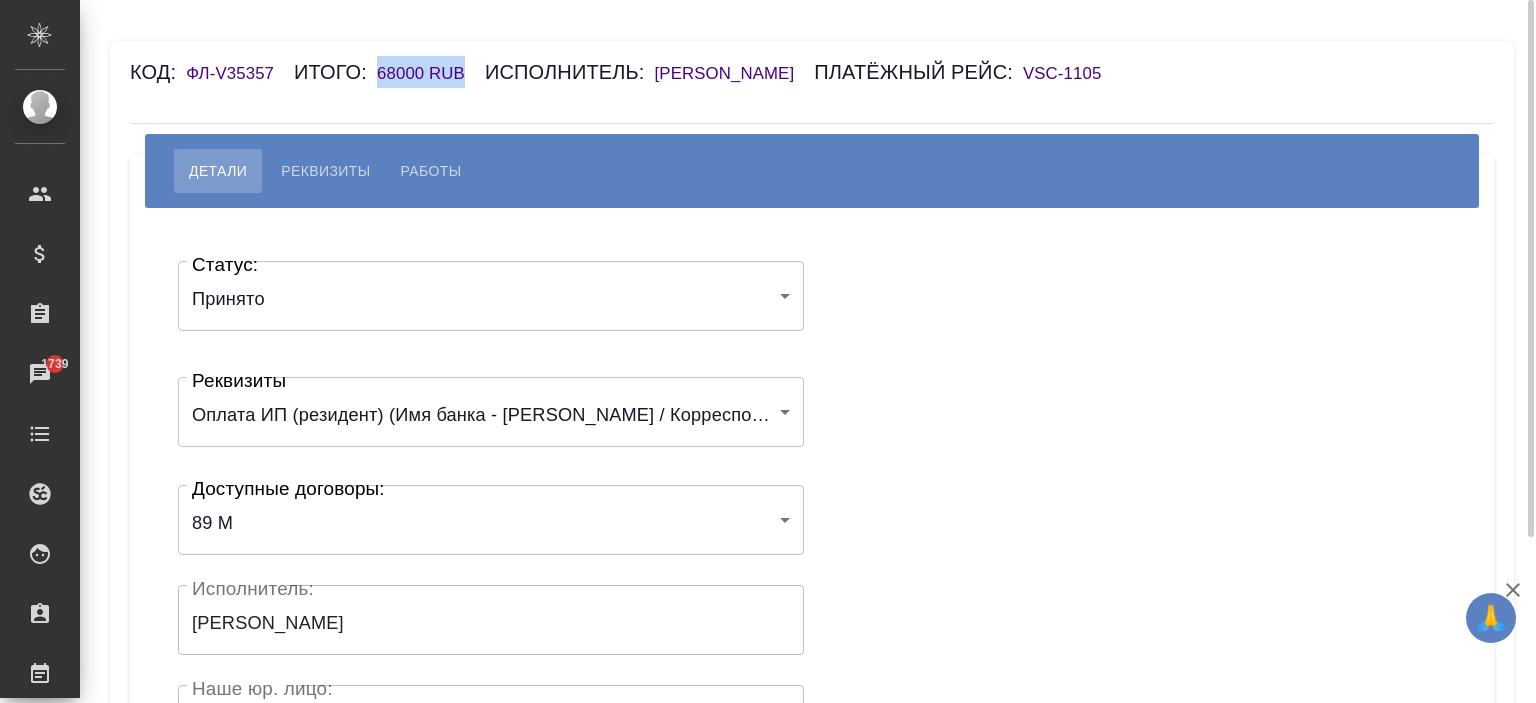 drag, startPoint x: 473, startPoint y: 67, endPoint x: 379, endPoint y: 71, distance: 94.08507 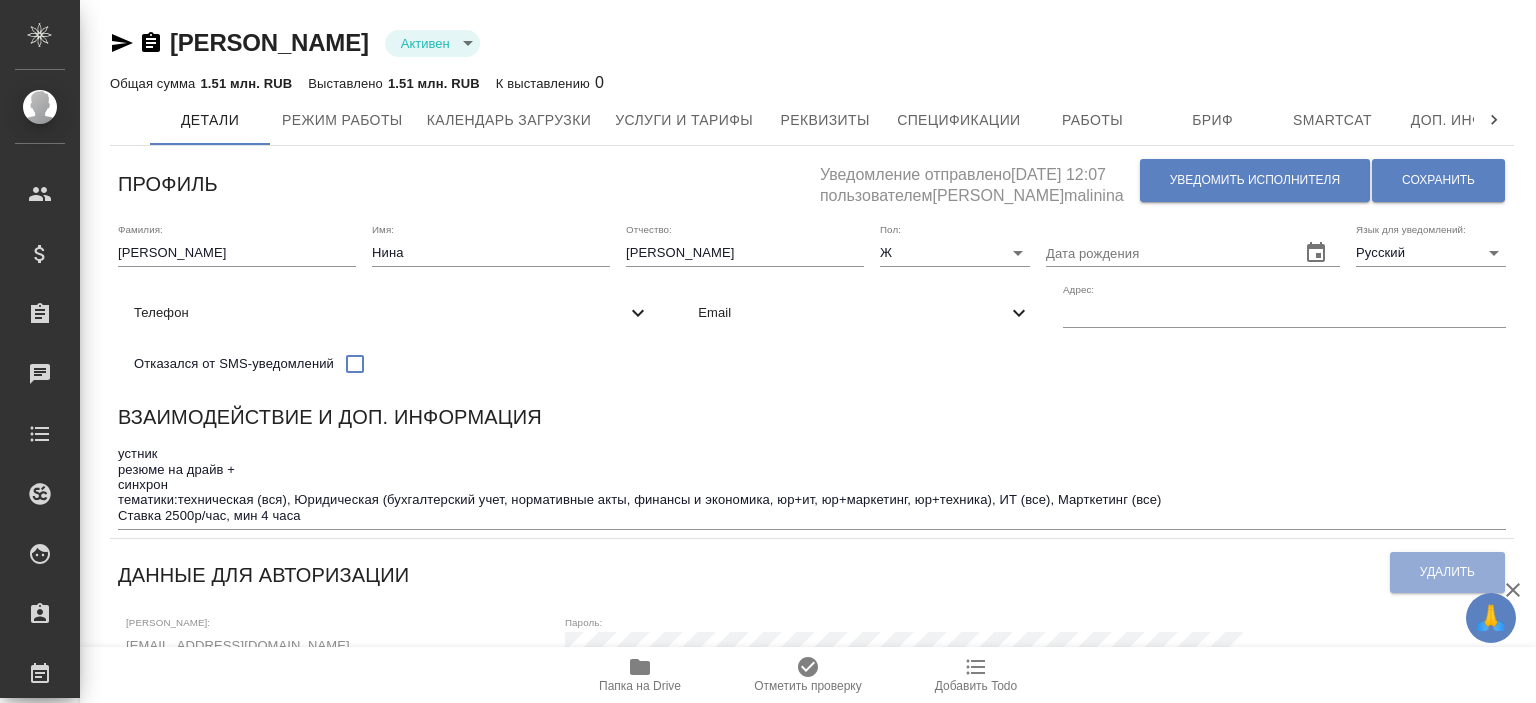 scroll, scrollTop: 0, scrollLeft: 0, axis: both 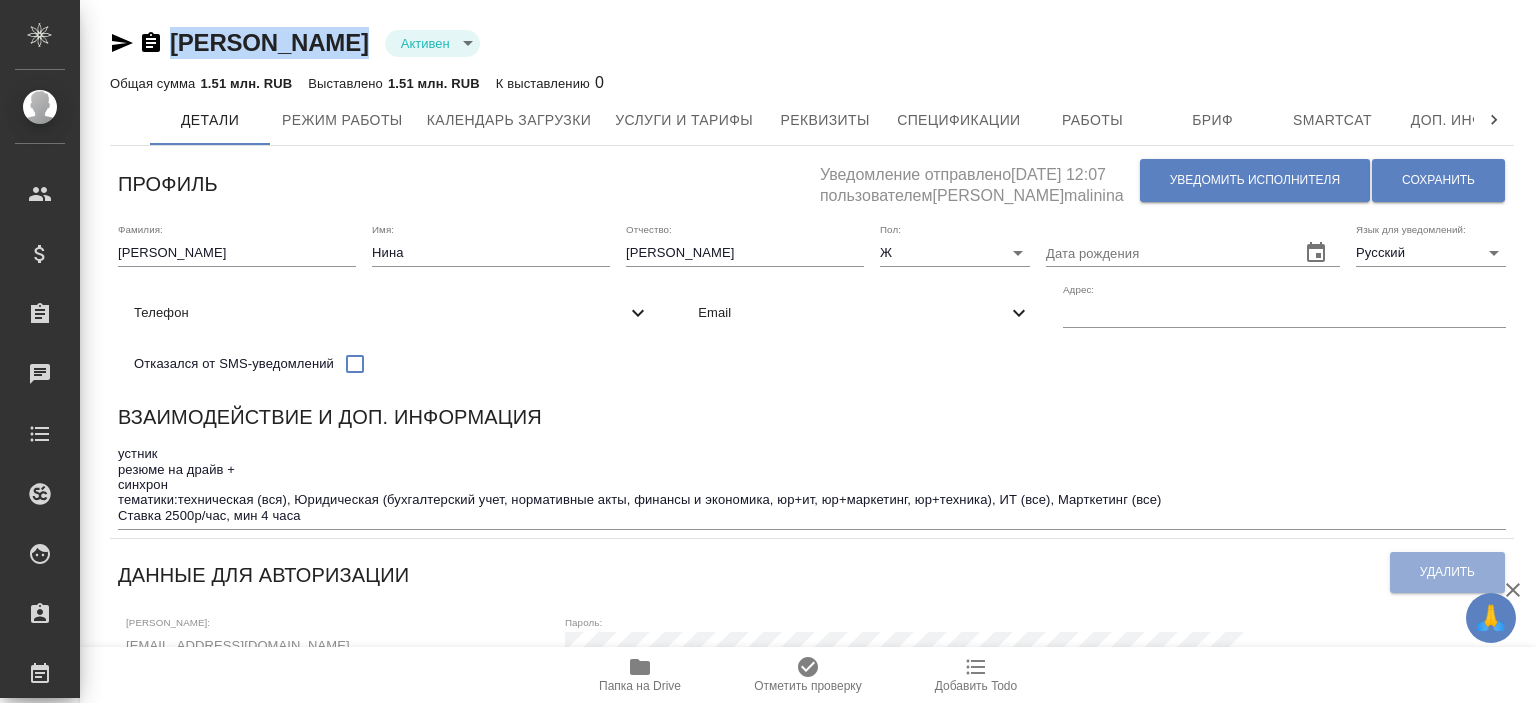 drag, startPoint x: 628, startPoint y: 40, endPoint x: 175, endPoint y: 51, distance: 453.13354 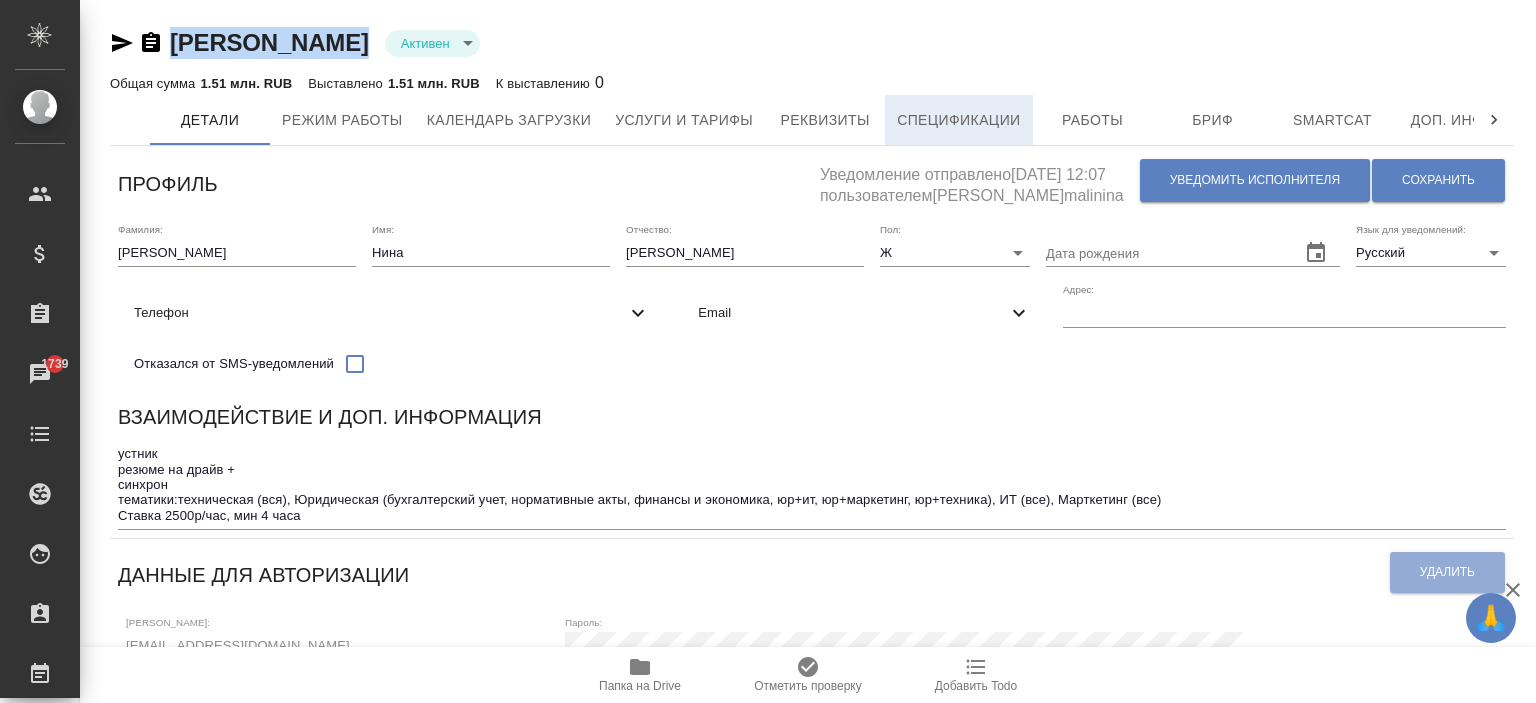 click on "Спецификации" at bounding box center [958, 120] 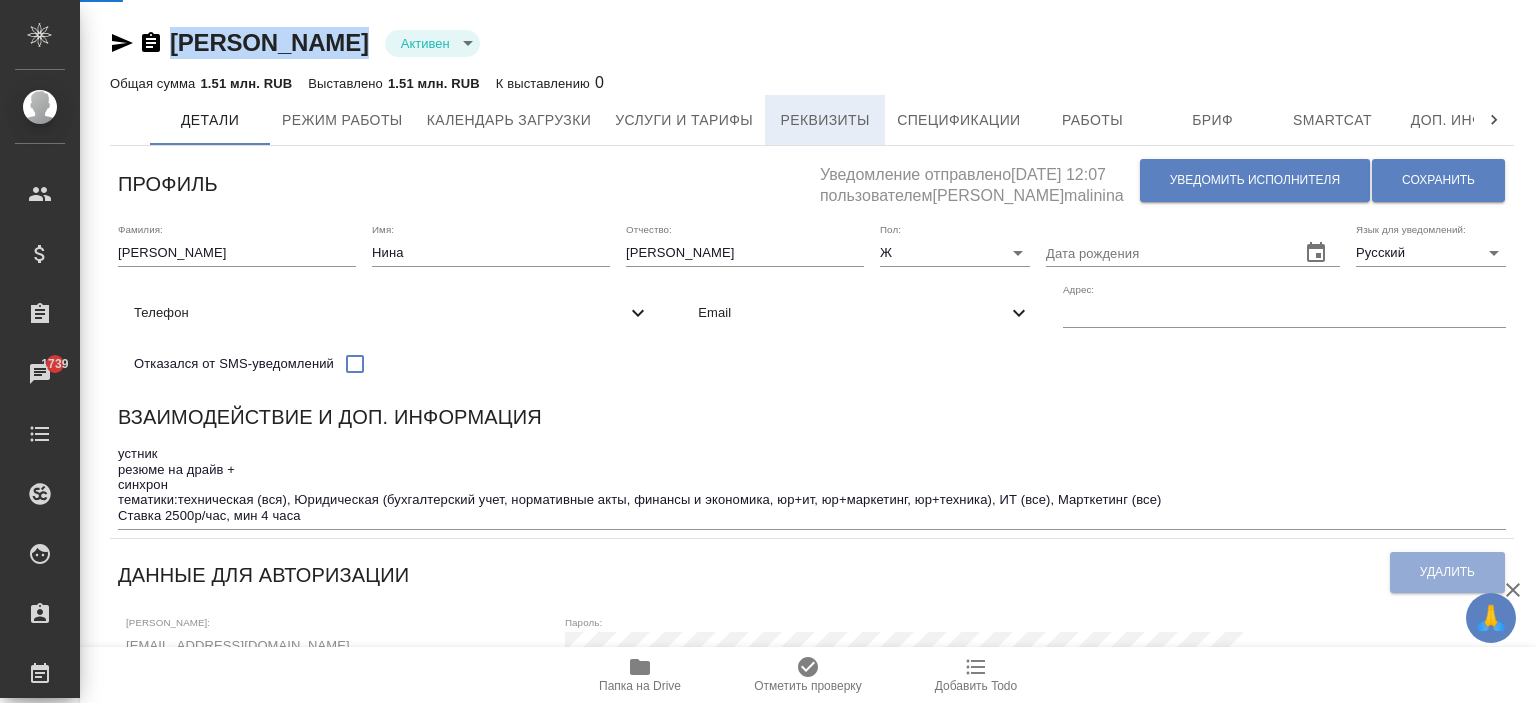 click on "[PERSON_NAME] active Общая сумма 1.51 млн. RUB   Выставлено 1.51 млн. RUB   К выставлению 0 Детали Режим работы Календарь загрузки Услуги и тарифы Реквизиты Спецификации Работы Бриф Smartcat Доп. инфо Договоры [PERSON_NAME] Уведомление отправлено  [DATE] 12:07 пользователем  [PERSON_NAME]malinina Уведомить исполнителя Сохранить Фамилия: [PERSON_NAME] Имя: [PERSON_NAME] Отчество: [PERSON_NAME]: Ж [DEMOGRAPHIC_DATA] Дата рождения [PERSON_NAME] для уведомлений: Русский RU Телефон Отказался от SMS-уведомлений Email Адрес: Взаимодействие и доп. информация x Данные для авторизации Тип:" at bounding box center (812, 694) 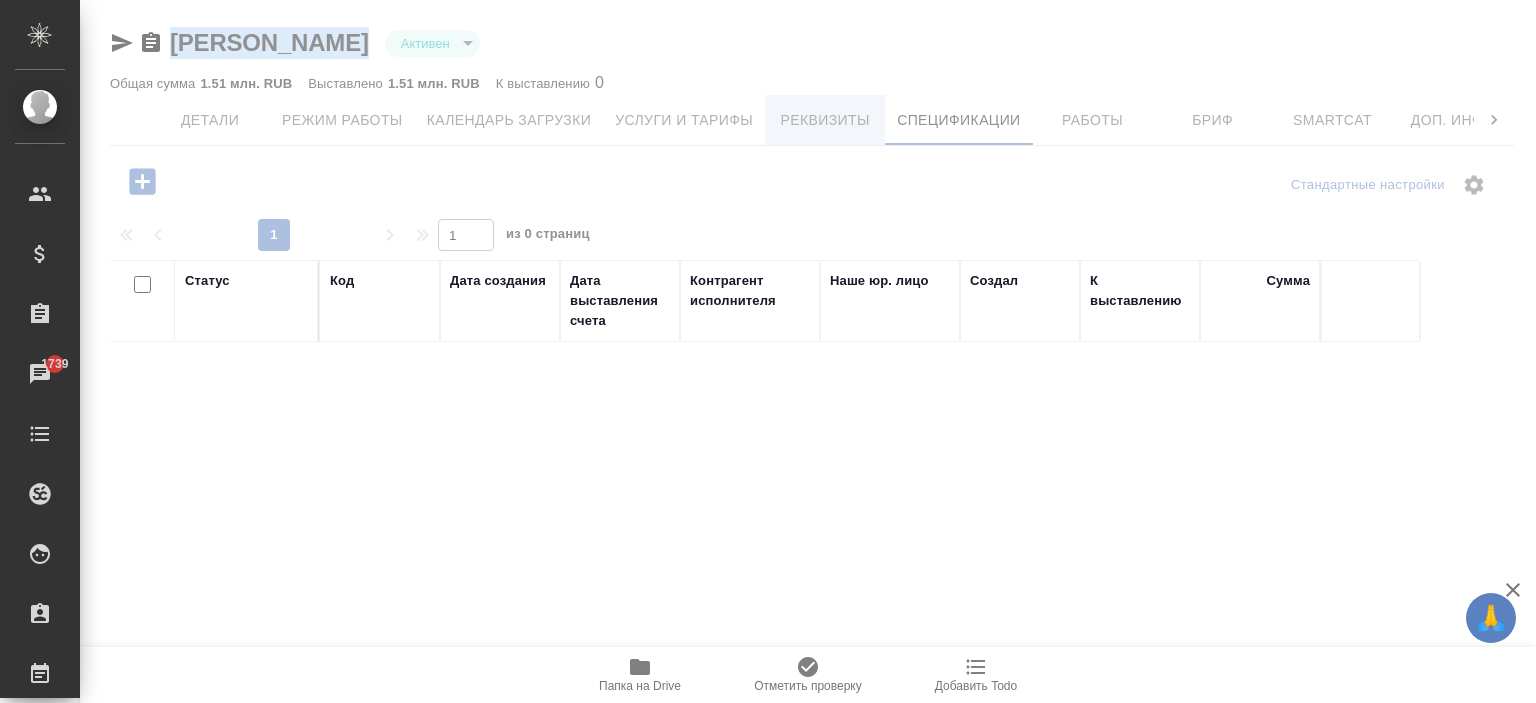 click on "Реквизиты" at bounding box center (825, 120) 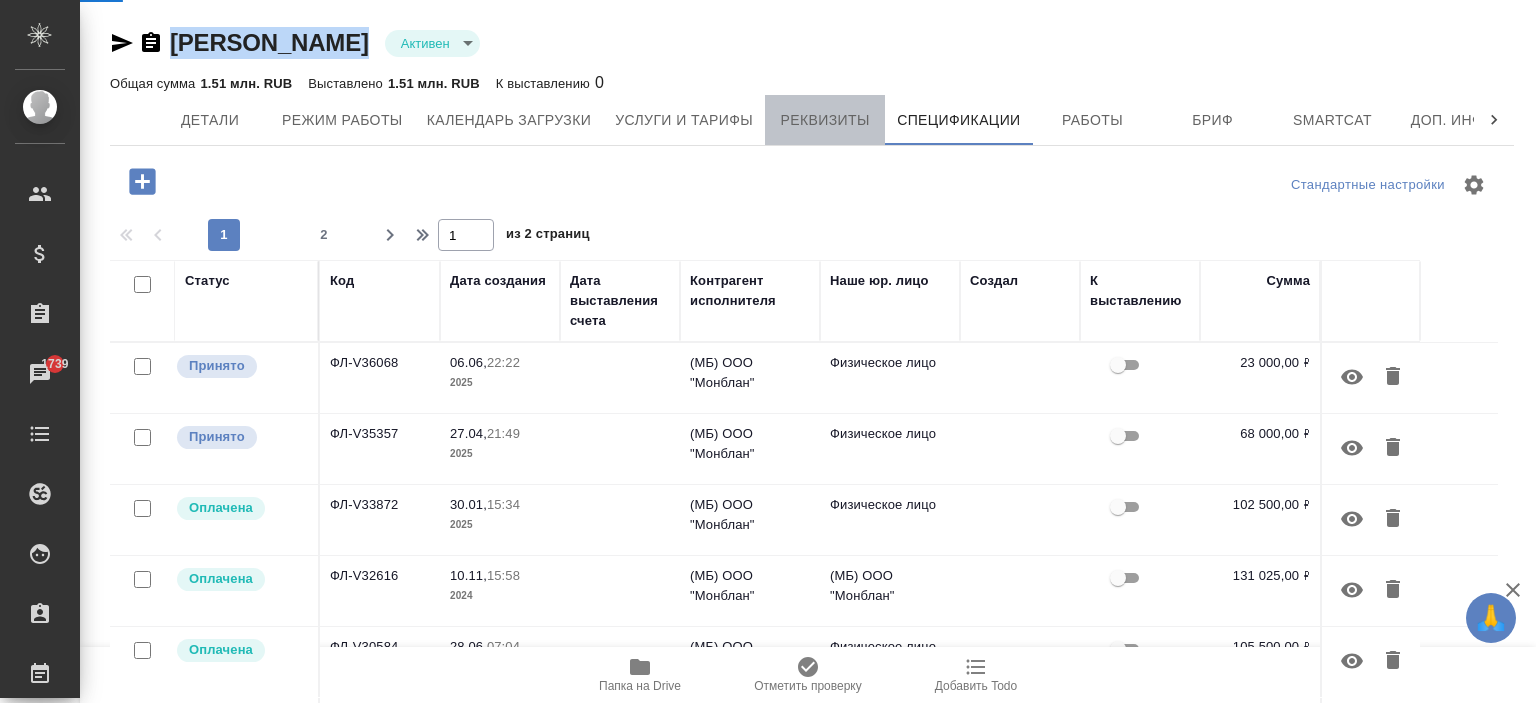 click on "Реквизиты" at bounding box center (825, 120) 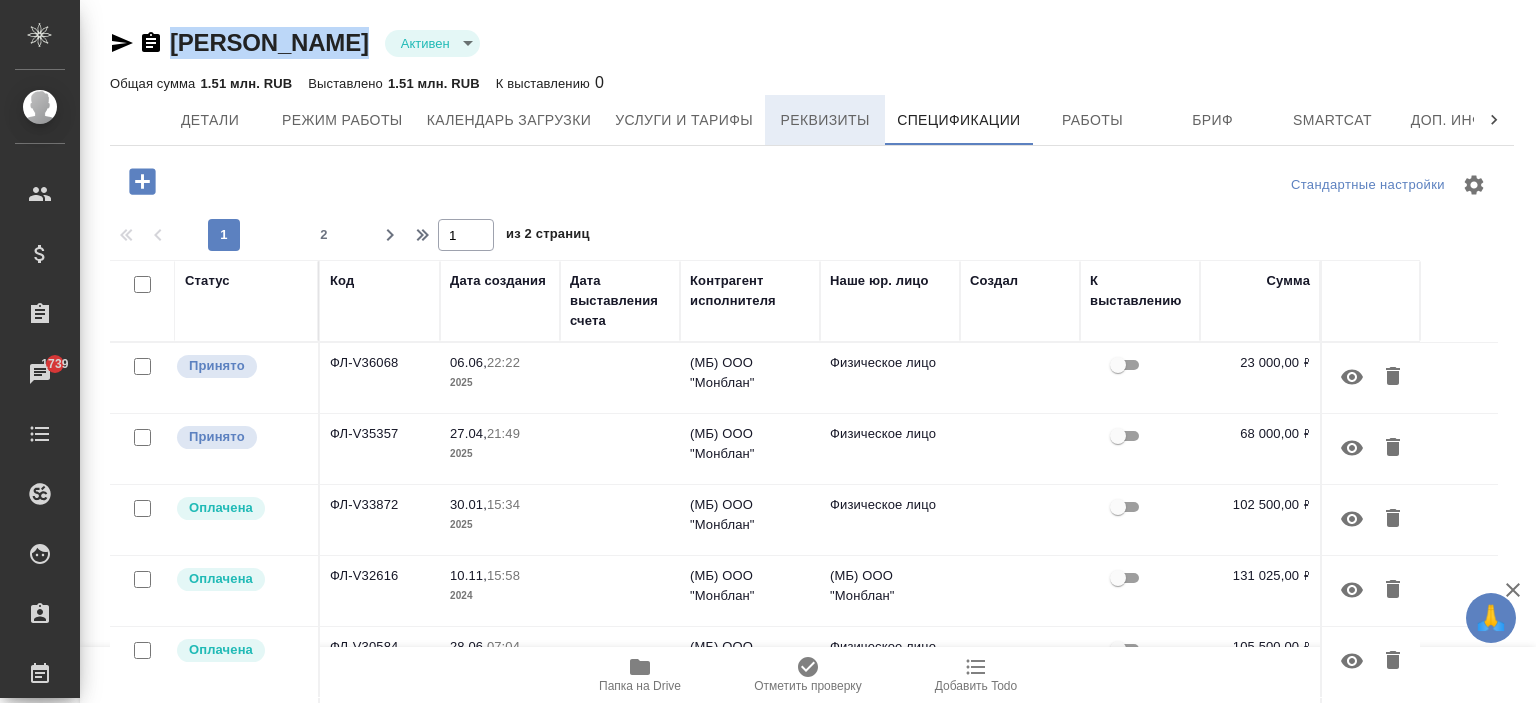 click on "Реквизиты" at bounding box center [825, 120] 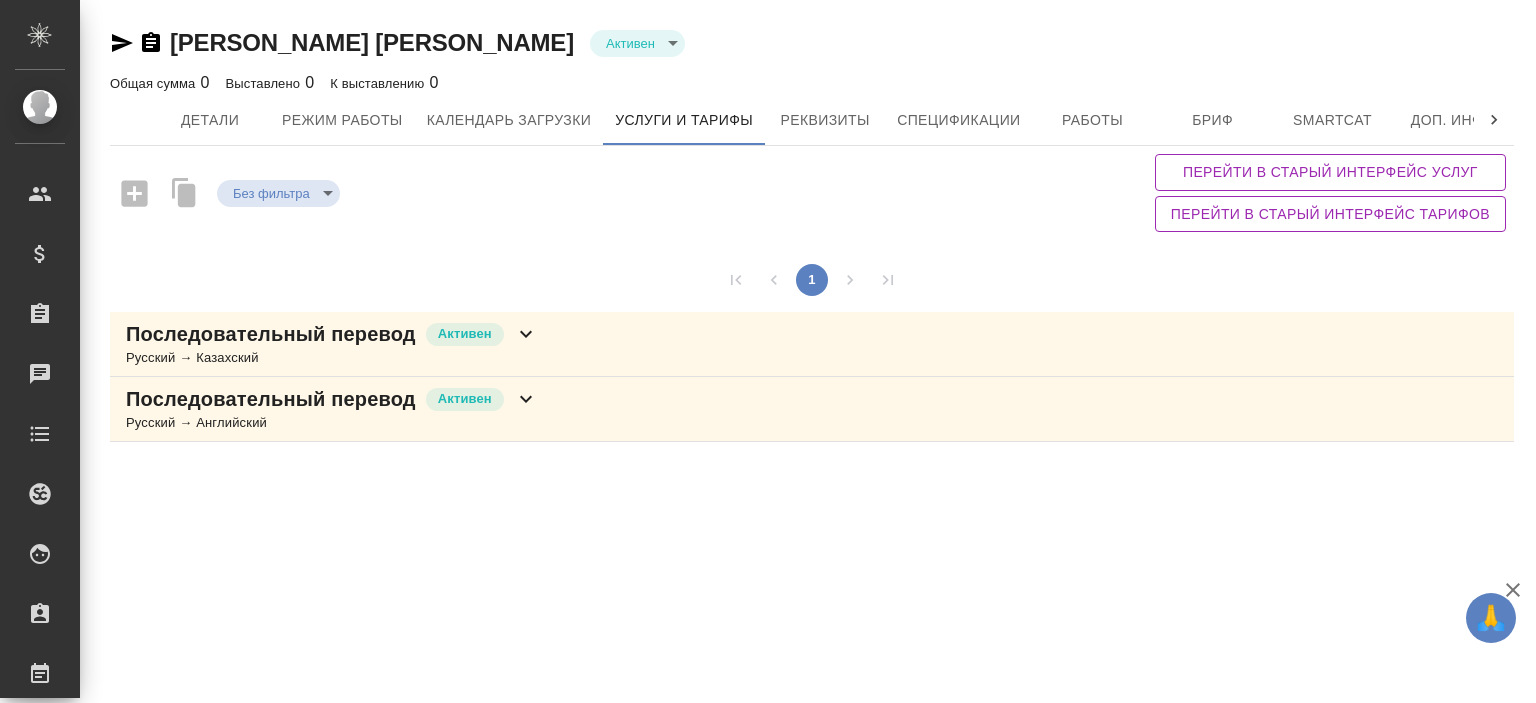 scroll, scrollTop: 0, scrollLeft: 0, axis: both 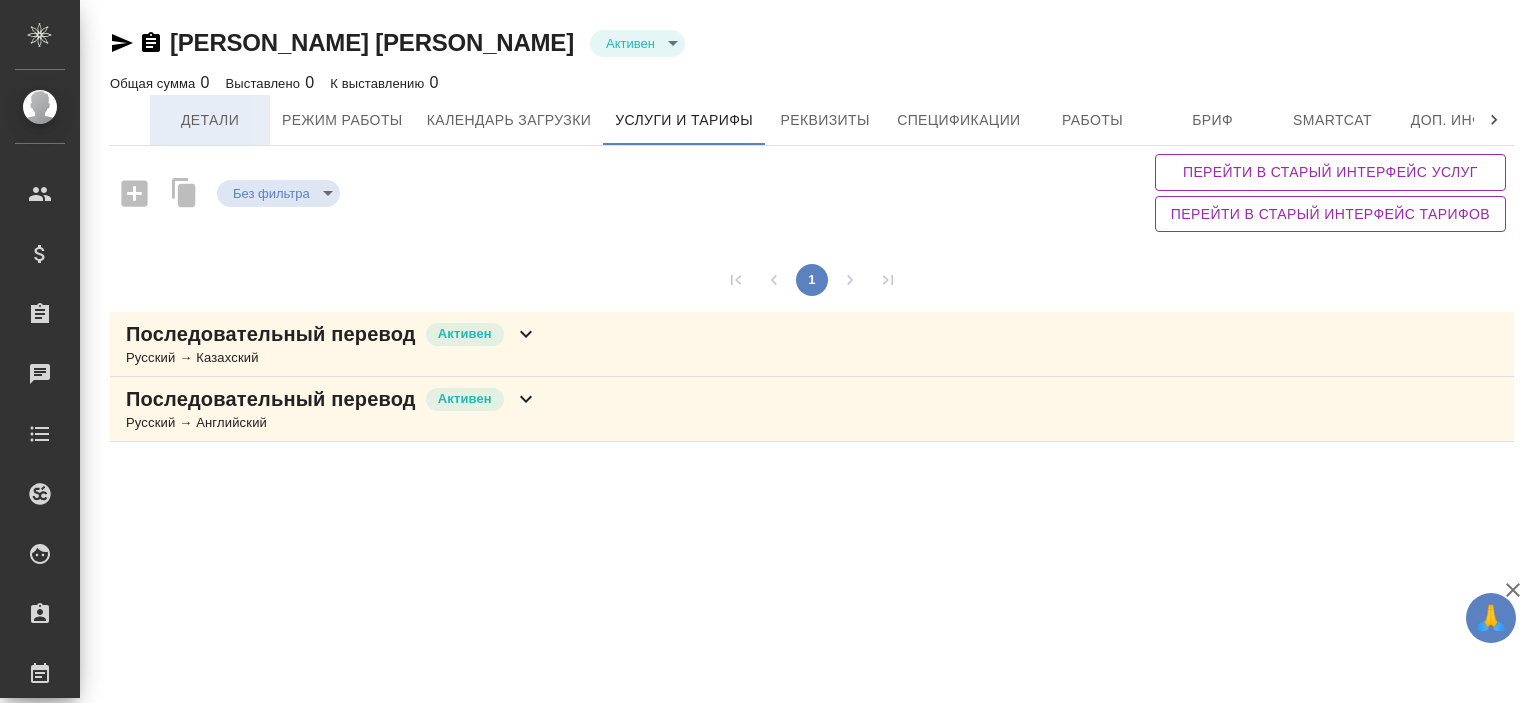 click on "Детали" at bounding box center (210, 120) 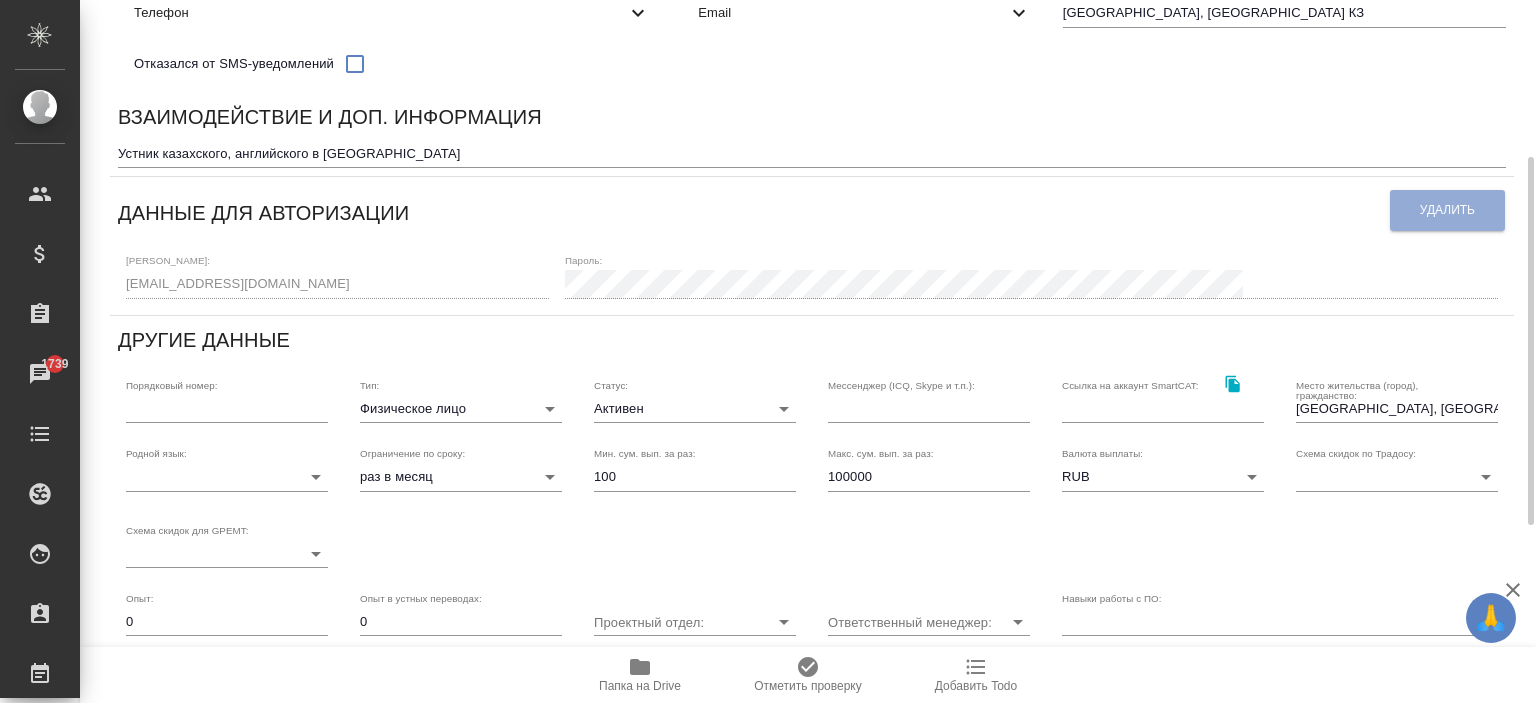 scroll, scrollTop: 0, scrollLeft: 0, axis: both 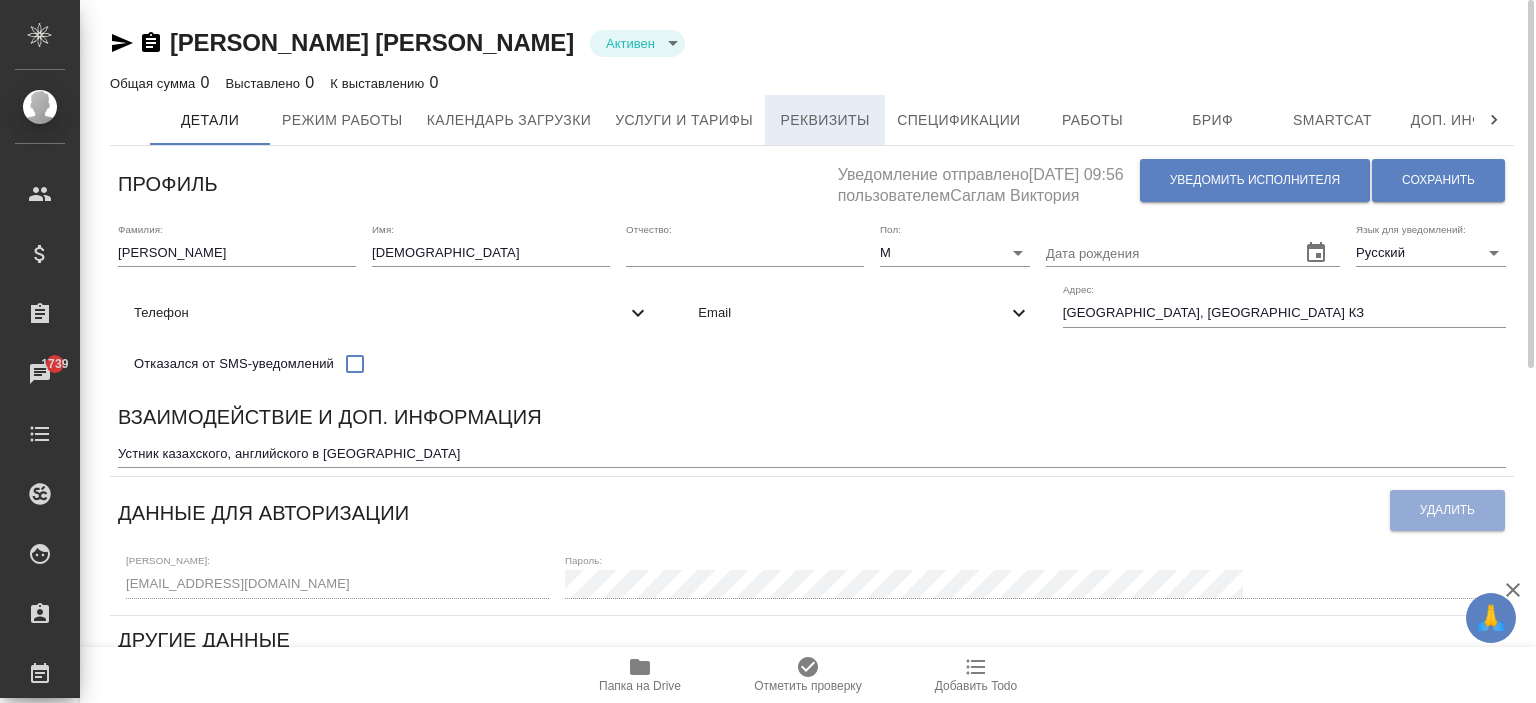 click on "Реквизиты" at bounding box center (825, 120) 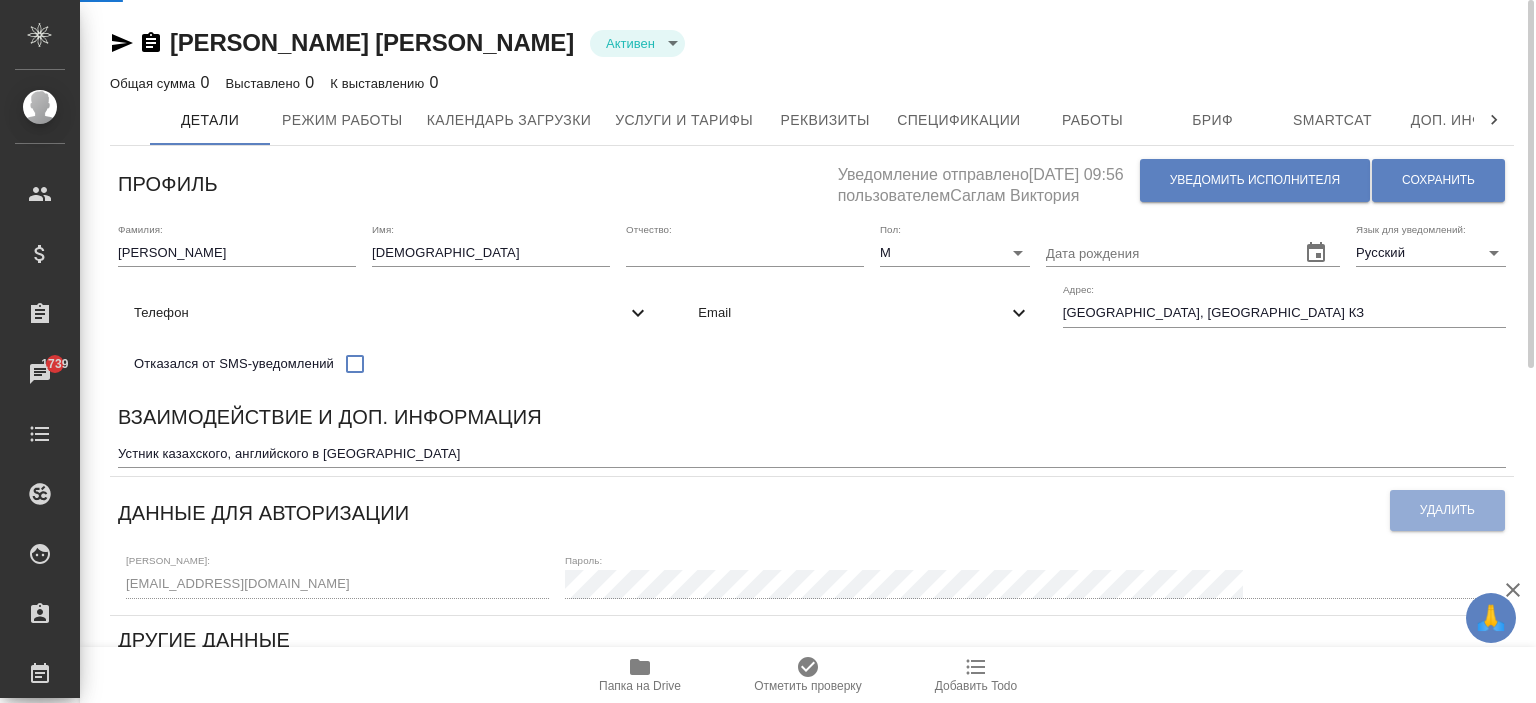 select on "10" 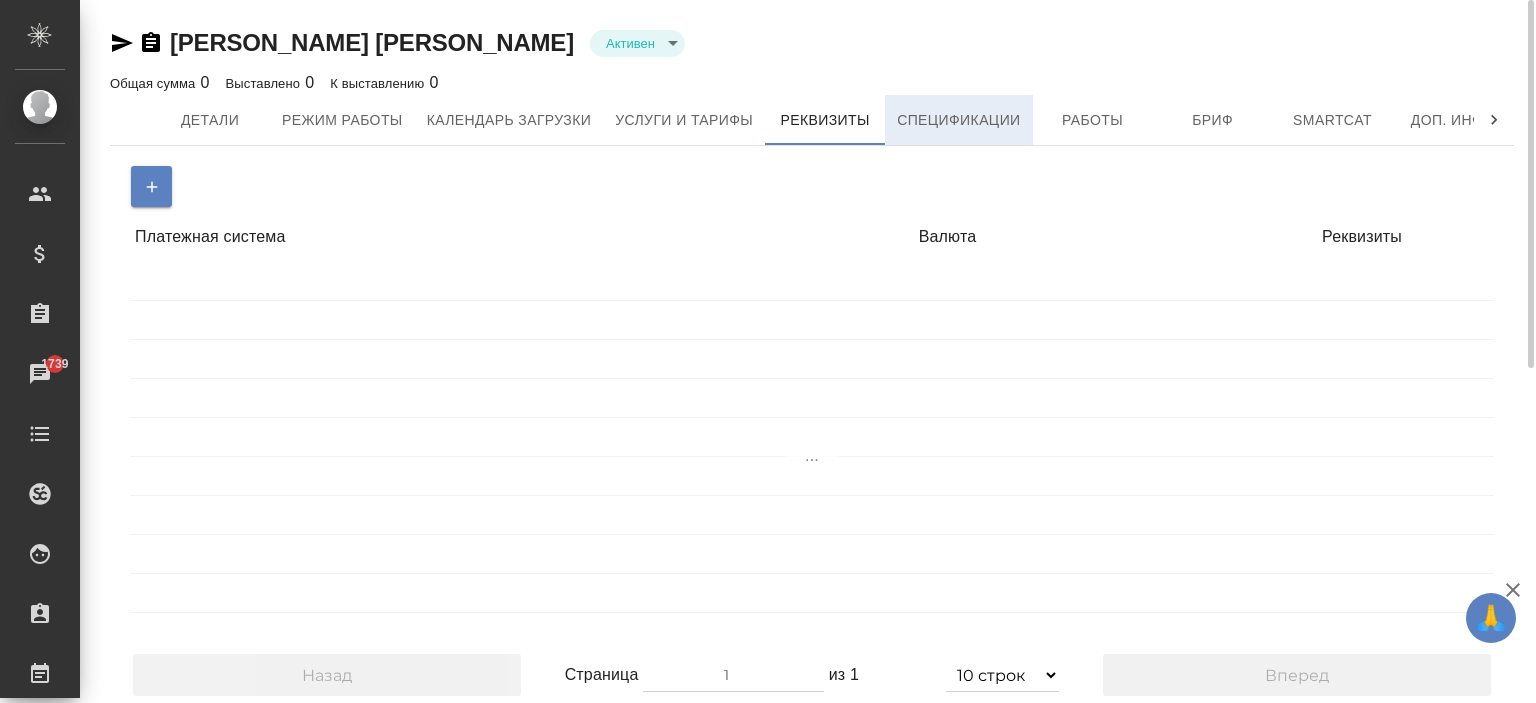 click on "Спецификации" at bounding box center [958, 120] 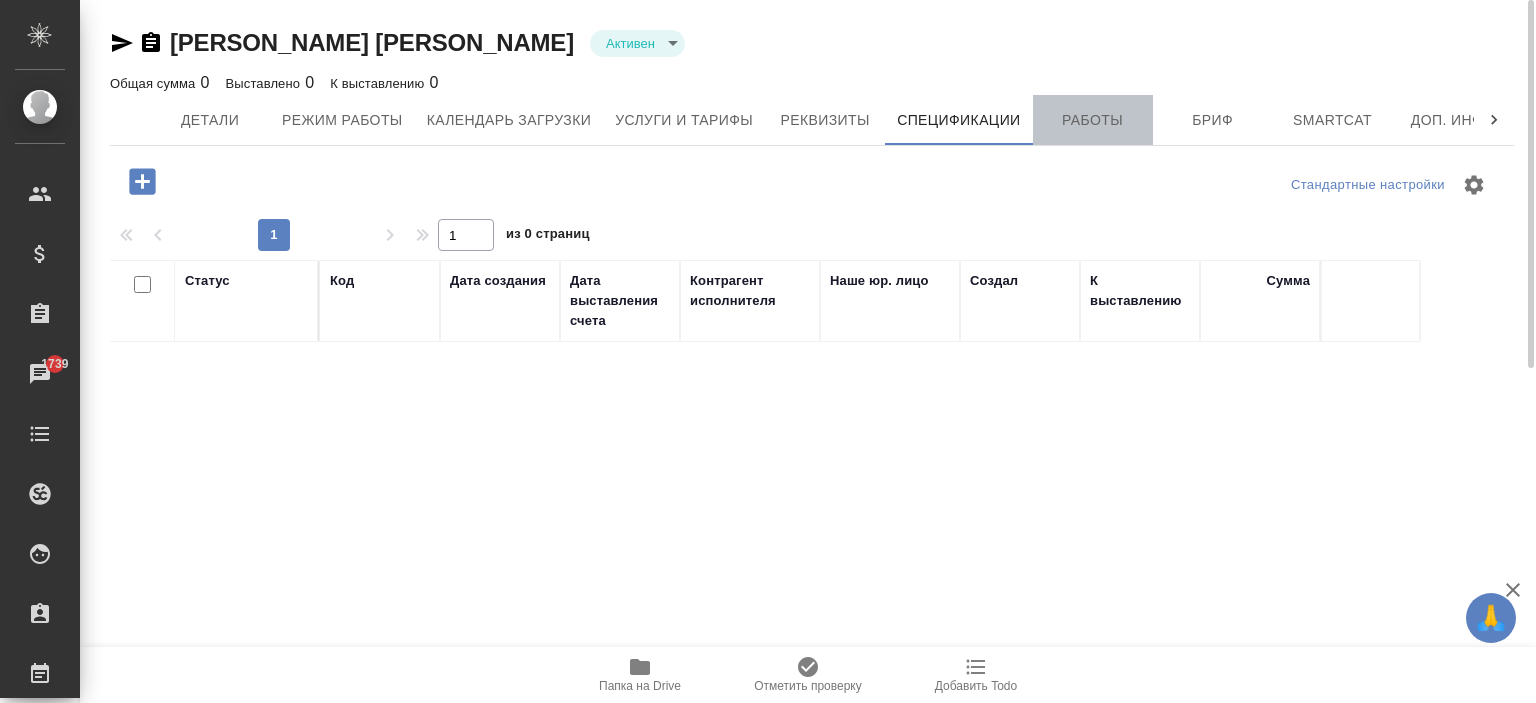 click on "Работы" at bounding box center (1093, 120) 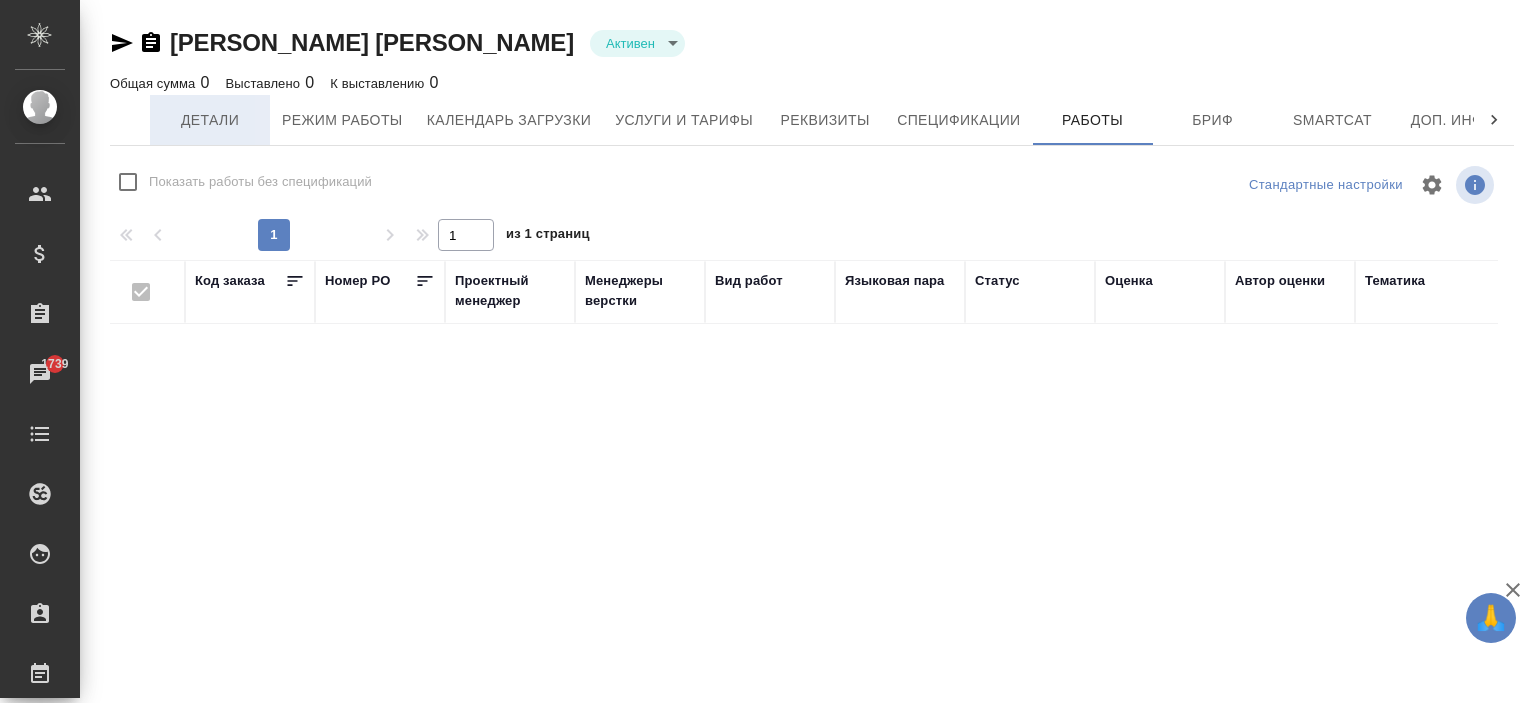 click on "Детали" at bounding box center (210, 120) 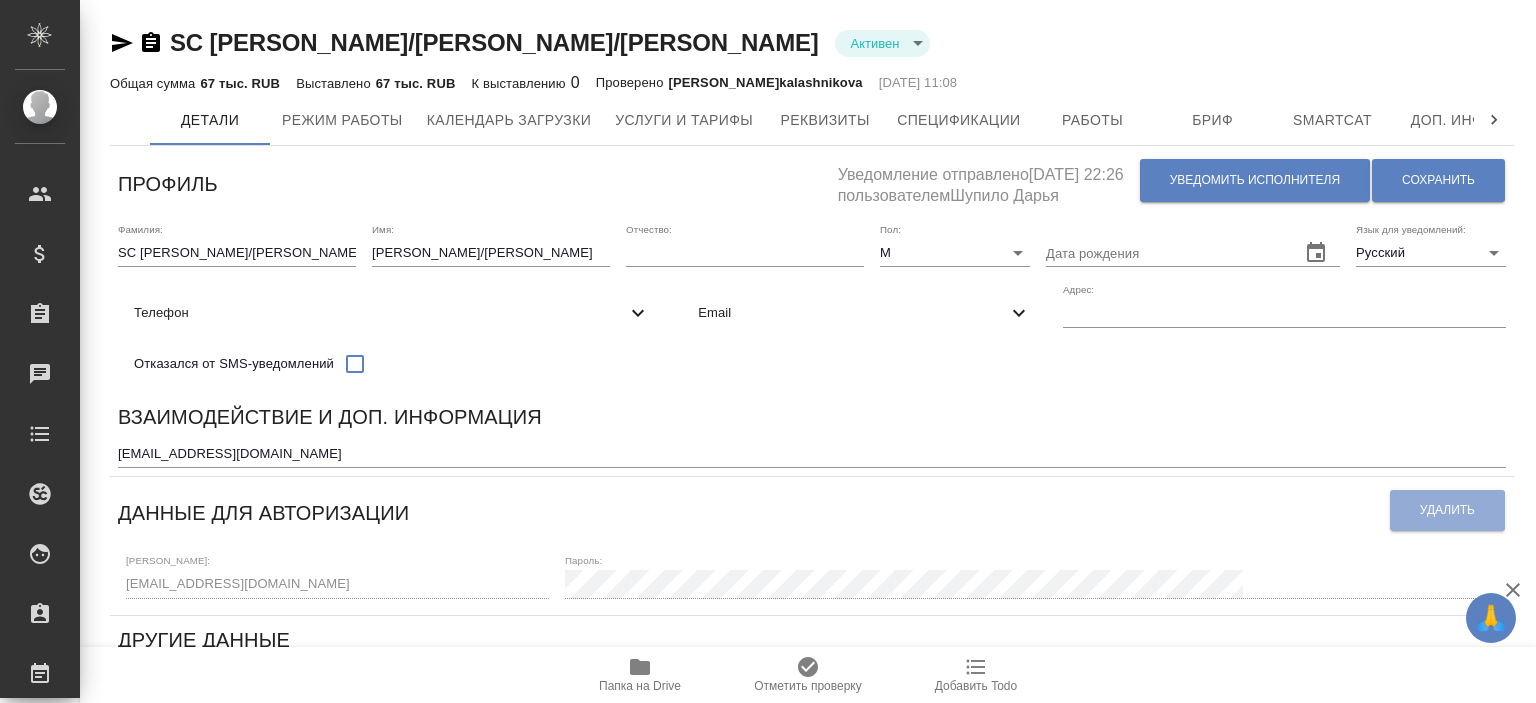 scroll, scrollTop: 0, scrollLeft: 0, axis: both 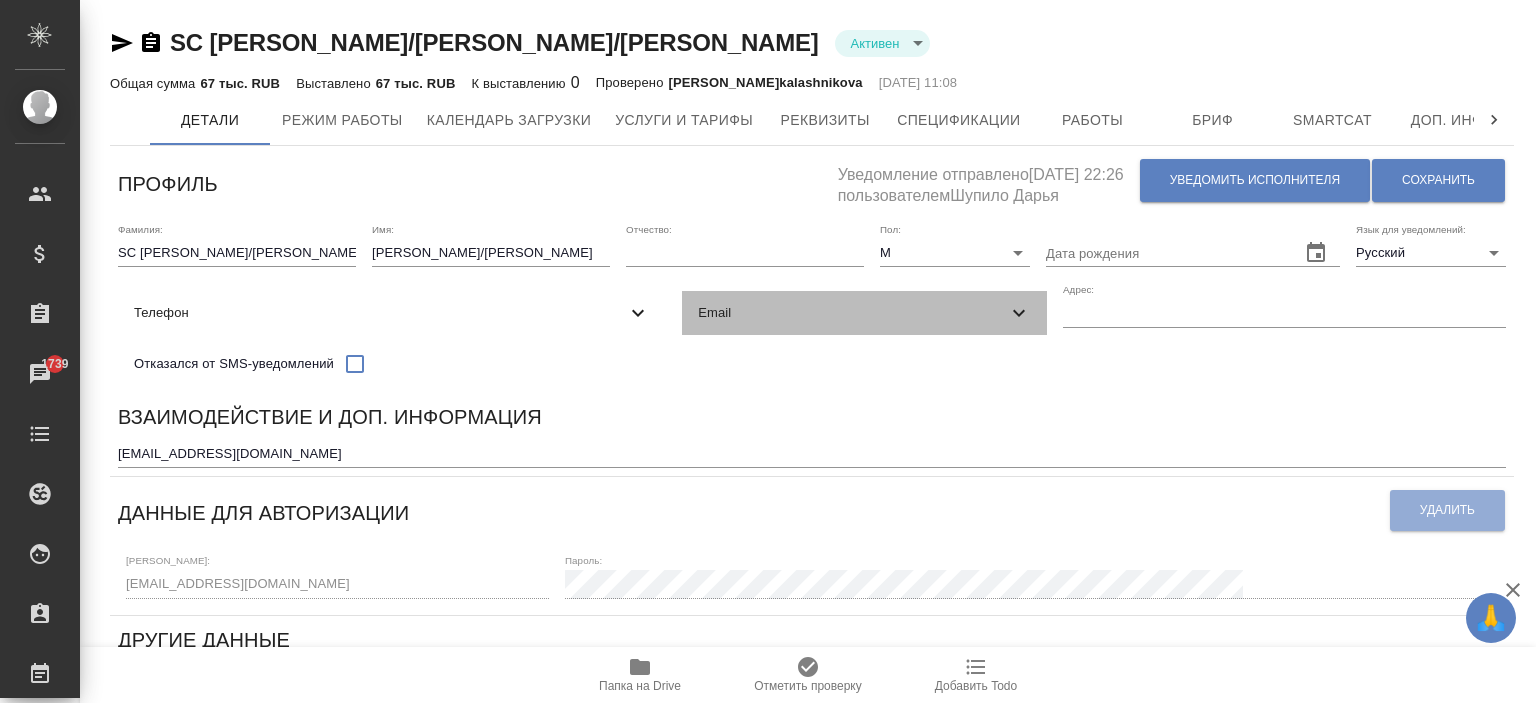 click on "Email" at bounding box center [852, 313] 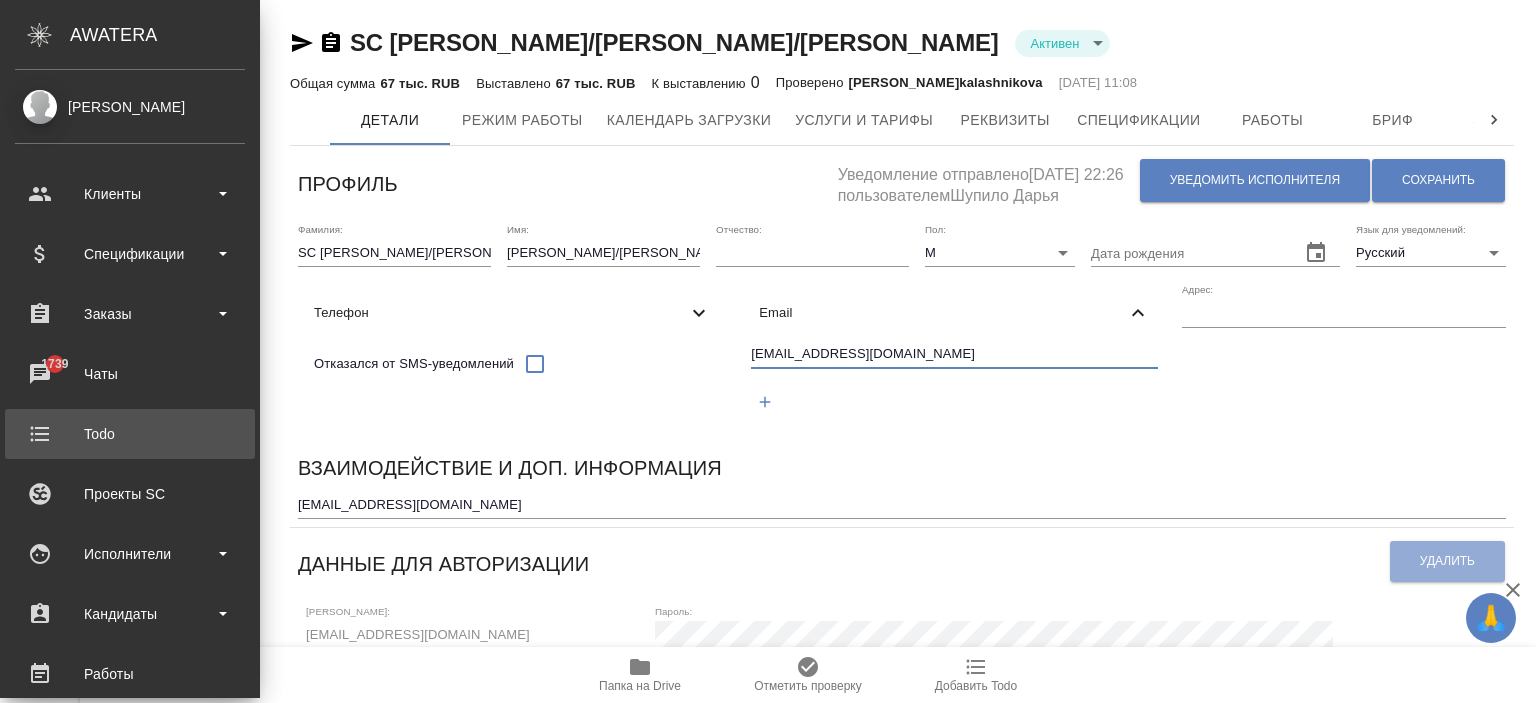 drag, startPoint x: 314, startPoint y: 417, endPoint x: 53, endPoint y: 418, distance: 261.00192 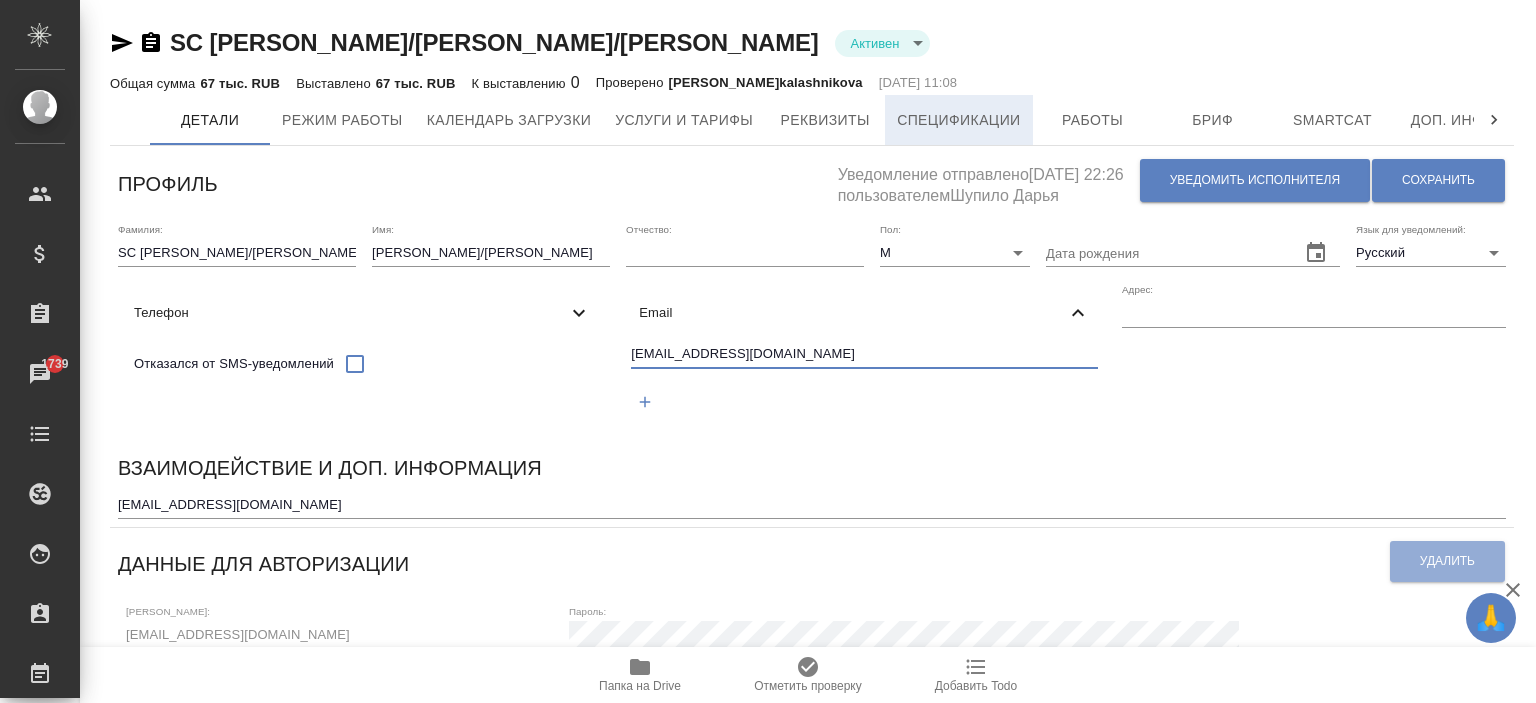 click on "Спецификации" at bounding box center [958, 120] 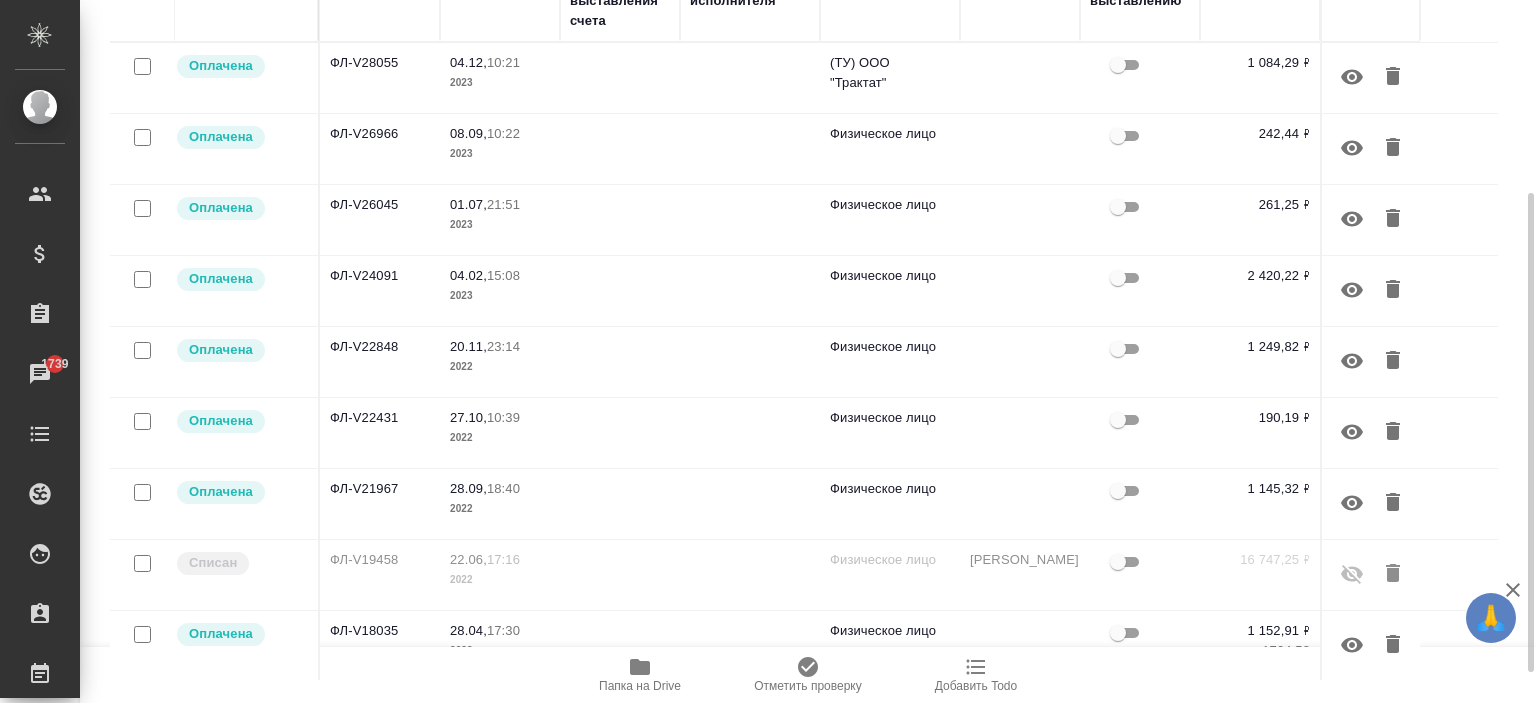 scroll, scrollTop: 0, scrollLeft: 0, axis: both 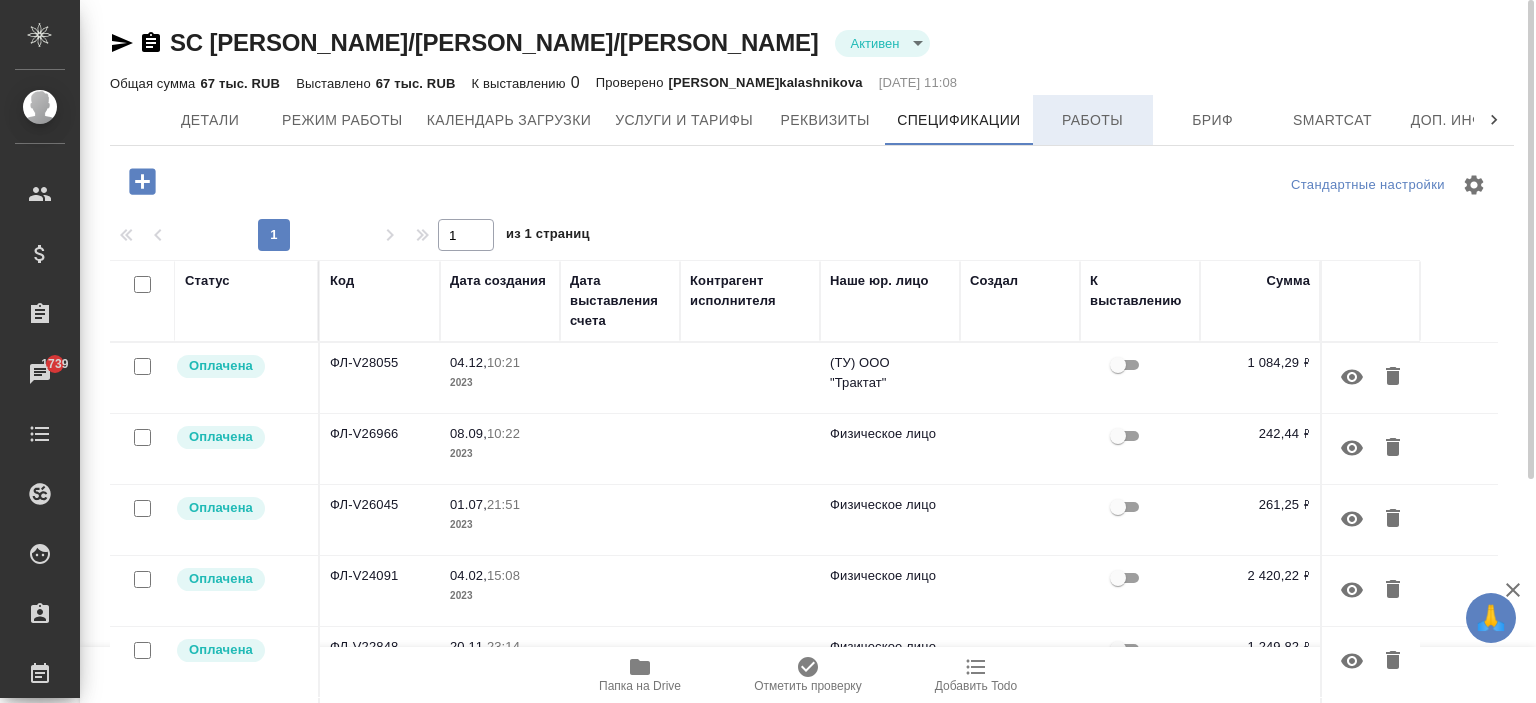 click on "Работы" at bounding box center [1093, 120] 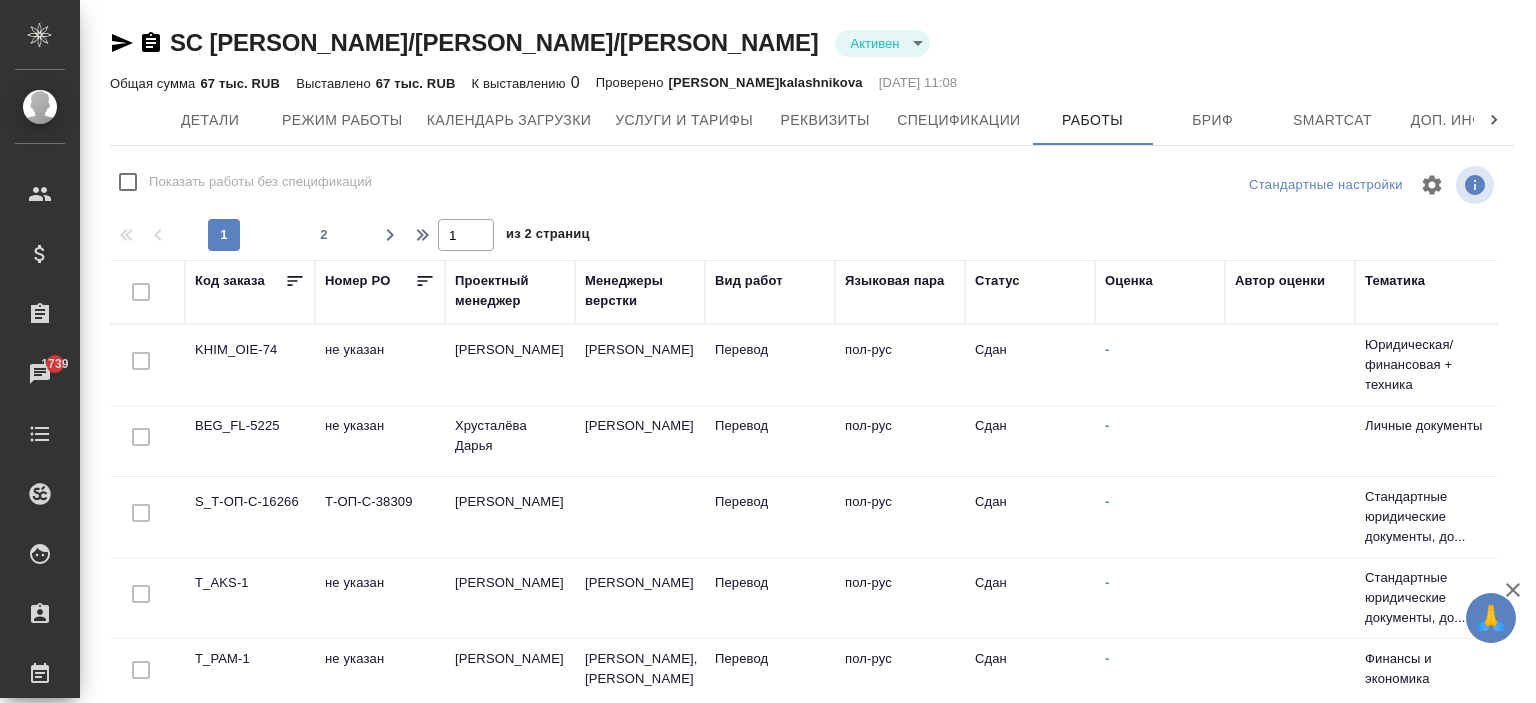 click on "Показать работы без спецификаций" at bounding box center (260, 182) 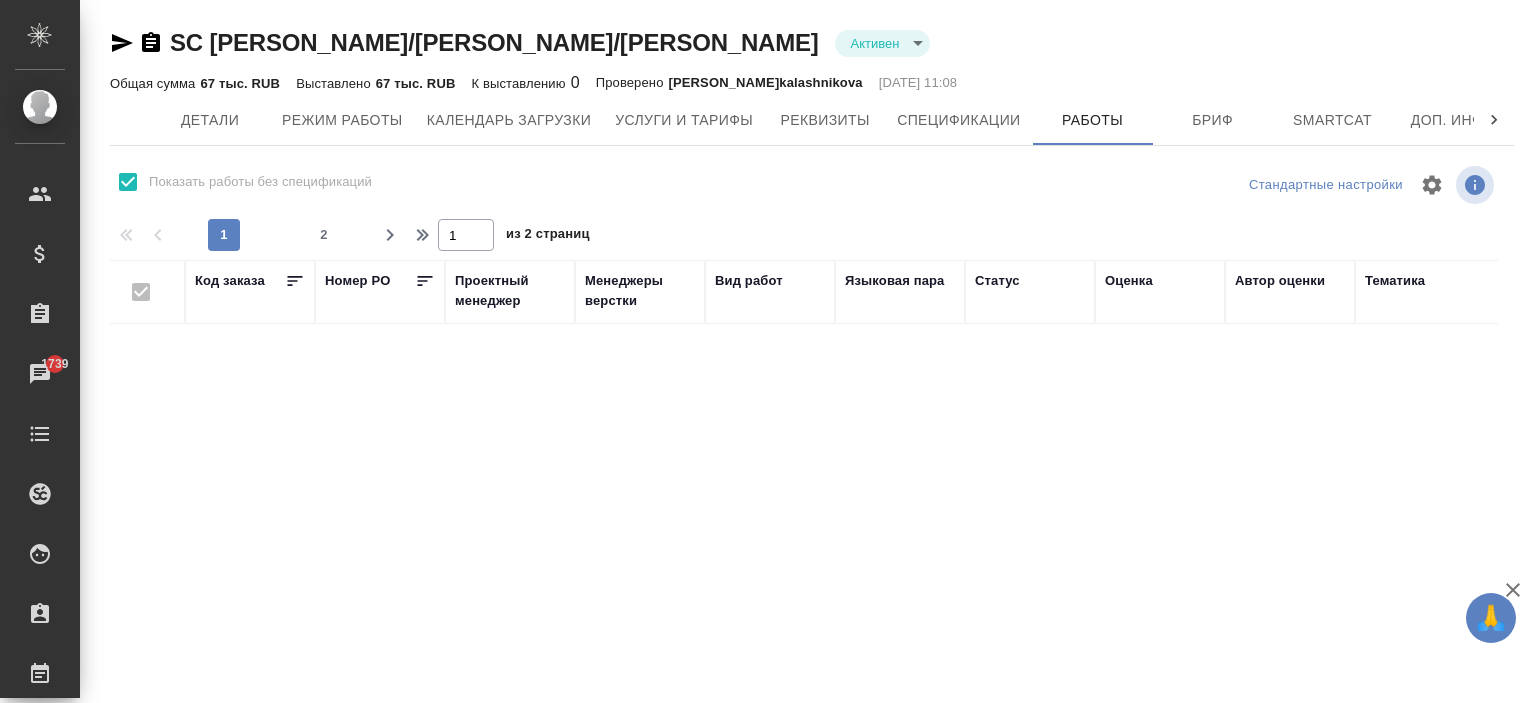 click on "Показать работы без спецификаций" at bounding box center [260, 182] 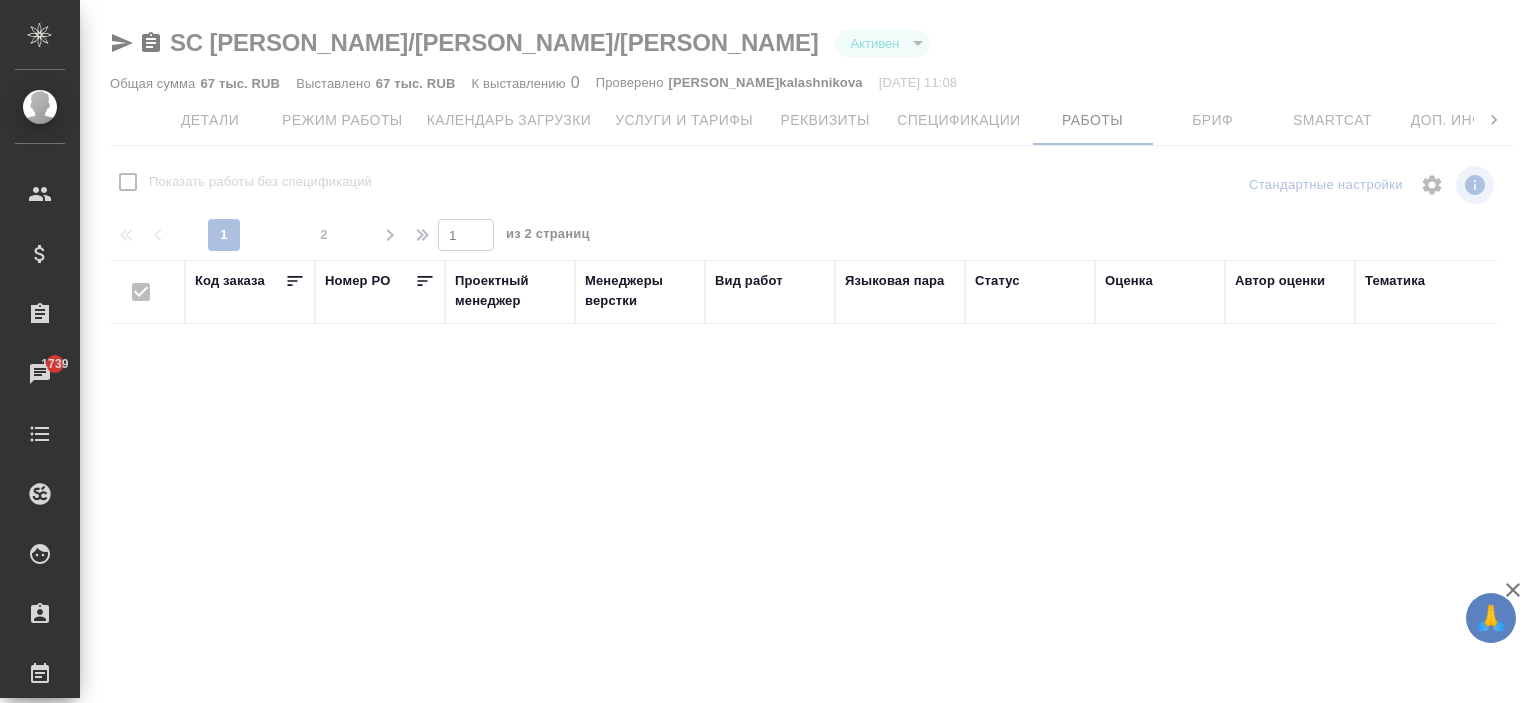 checkbox on "false" 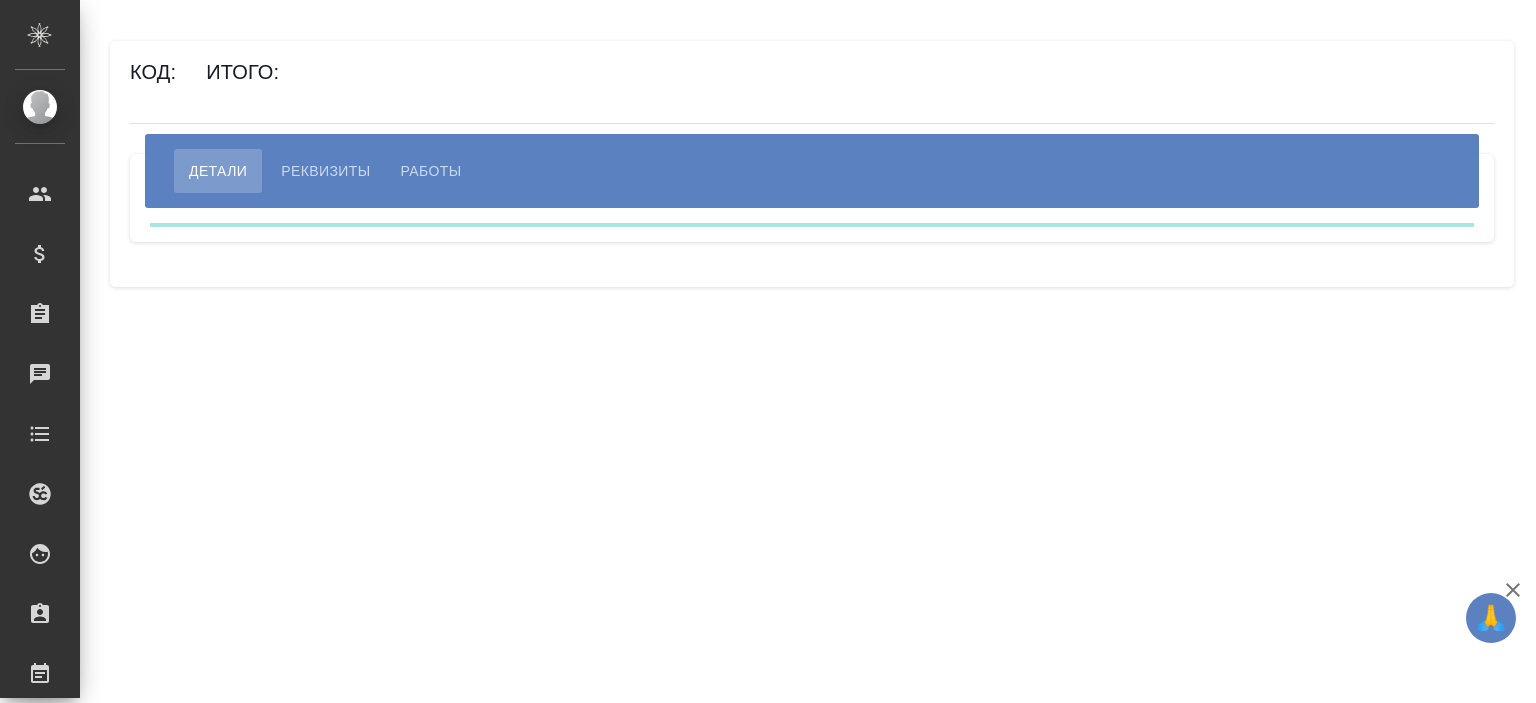 scroll, scrollTop: 0, scrollLeft: 0, axis: both 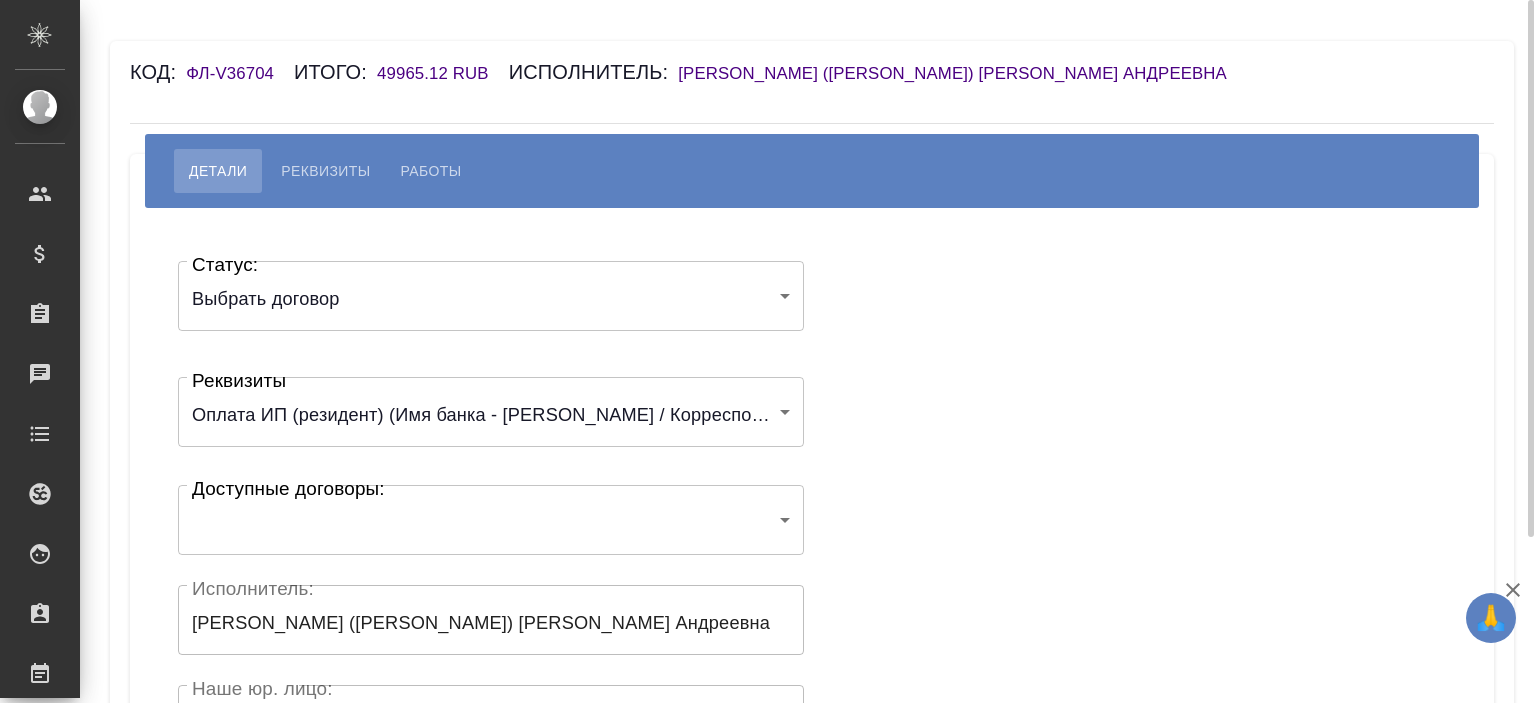 click on "🙏 .cls-1
fill:#fff;
AWATERA [PERSON_NAME] Спецификации Заказы Чаты Todo Проекты SC Исполнители Кандидаты Работы Входящие заявки Заявки на доставку Рекламации Проекты процессинга Конференции Выйти Код: ФЛ-V36704 Итого: 49965.12 RUB Исполнитель: [PERSON_NAME] ([PERSON_NAME]) [PERSON_NAME] Работы Статус: Выбрать договор chooseContract Статус: Реквизиты 67f39d9e7b74806529faa0ef Реквизиты Доступные договоры: ​ Доступные договоры: Исполнитель: [PERSON_NAME] ([PERSON_NAME]) [PERSON_NAME] Исполнитель: Наше юр. лицо: (ФЛ) Наше юр. лицо: Создал: Создал: Сохранить .cls-1   AWATERA" at bounding box center [768, 351] 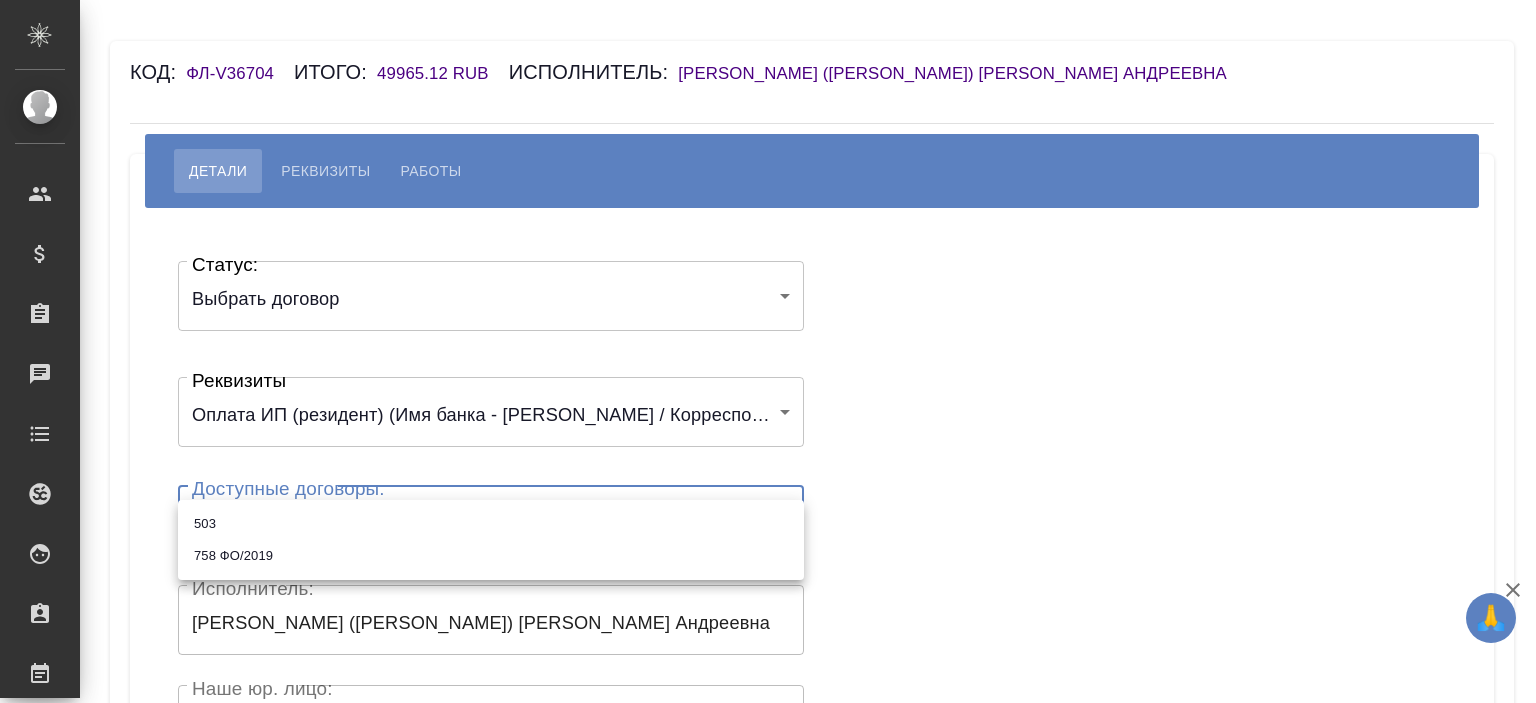 click on "503" at bounding box center [491, 524] 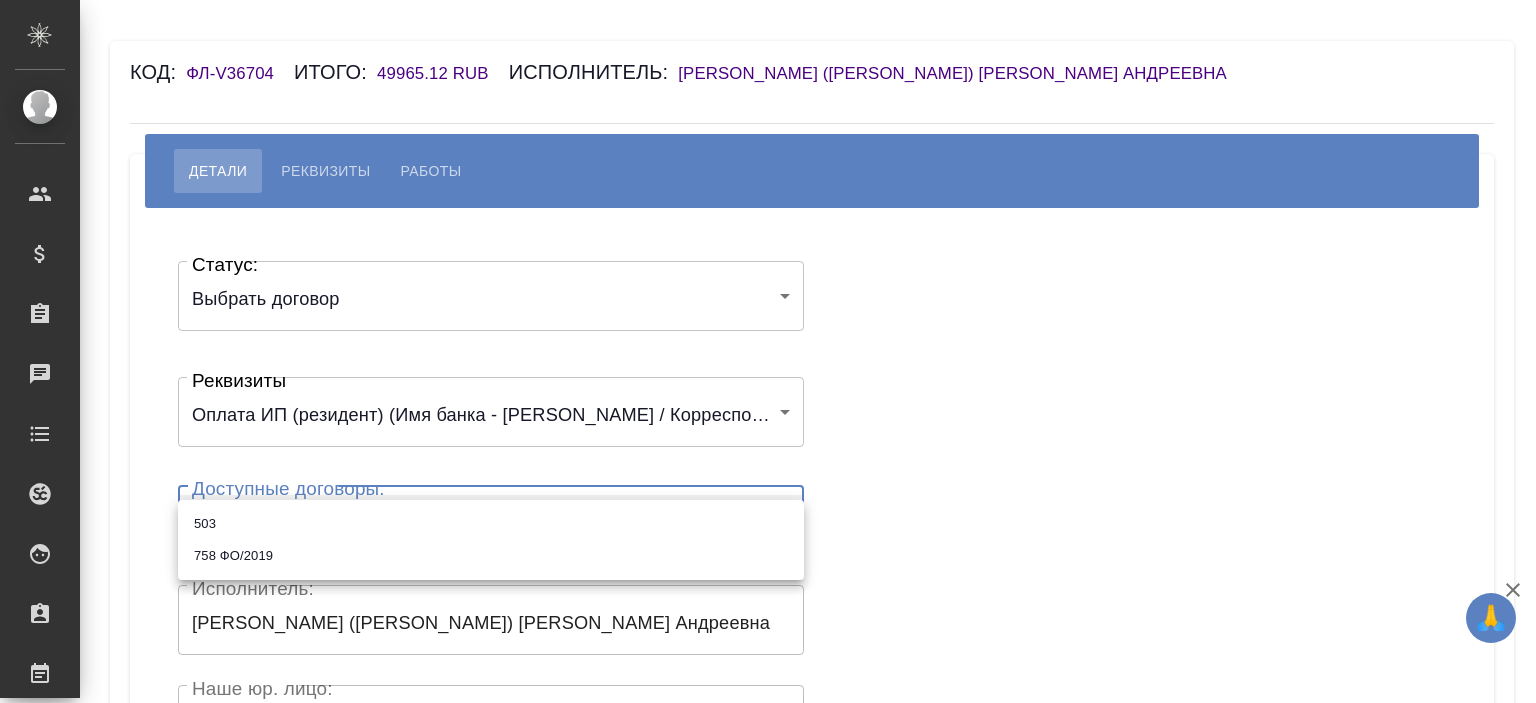 type on "685138f1b23a9e6ba3b61746" 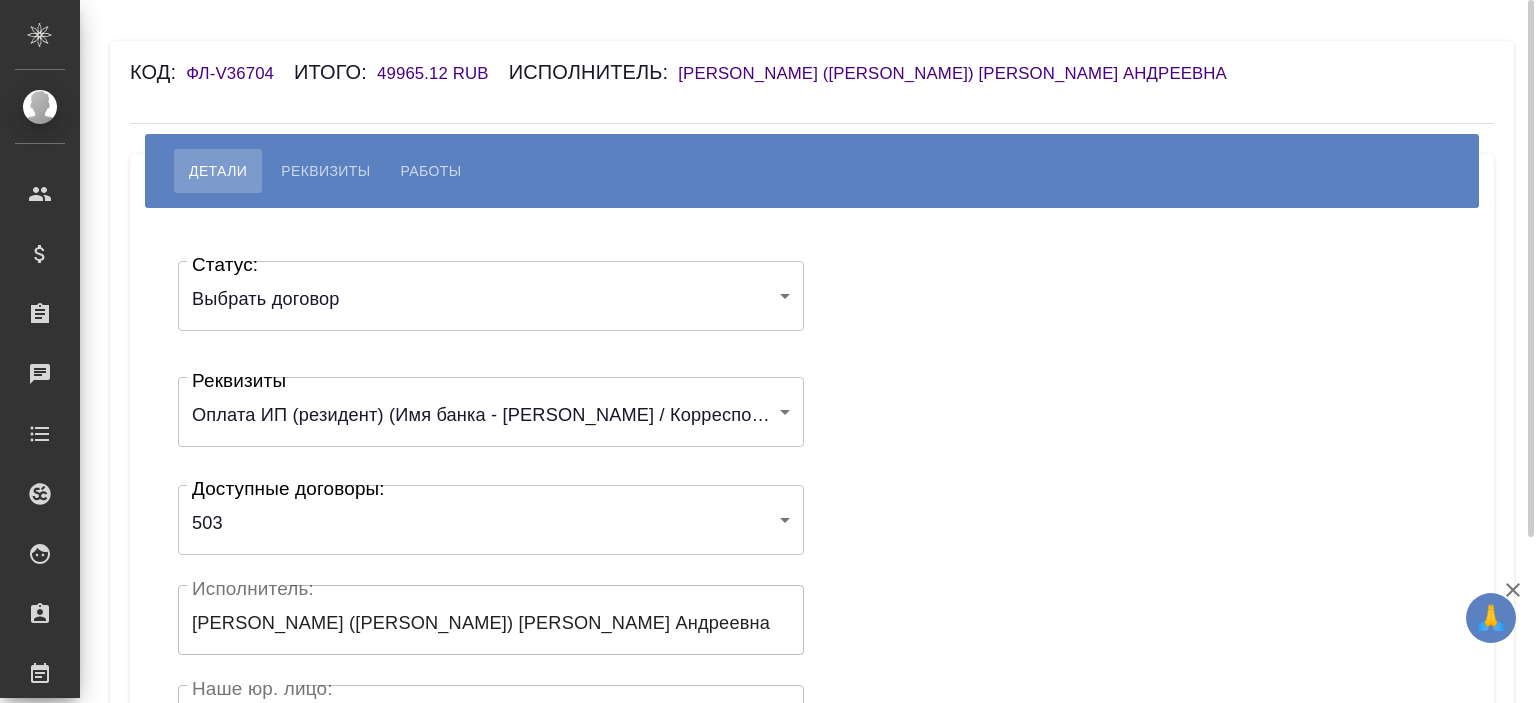 click on "[PERSON_NAME] ([PERSON_NAME]) [PERSON_NAME] Андреевна" at bounding box center [962, 73] 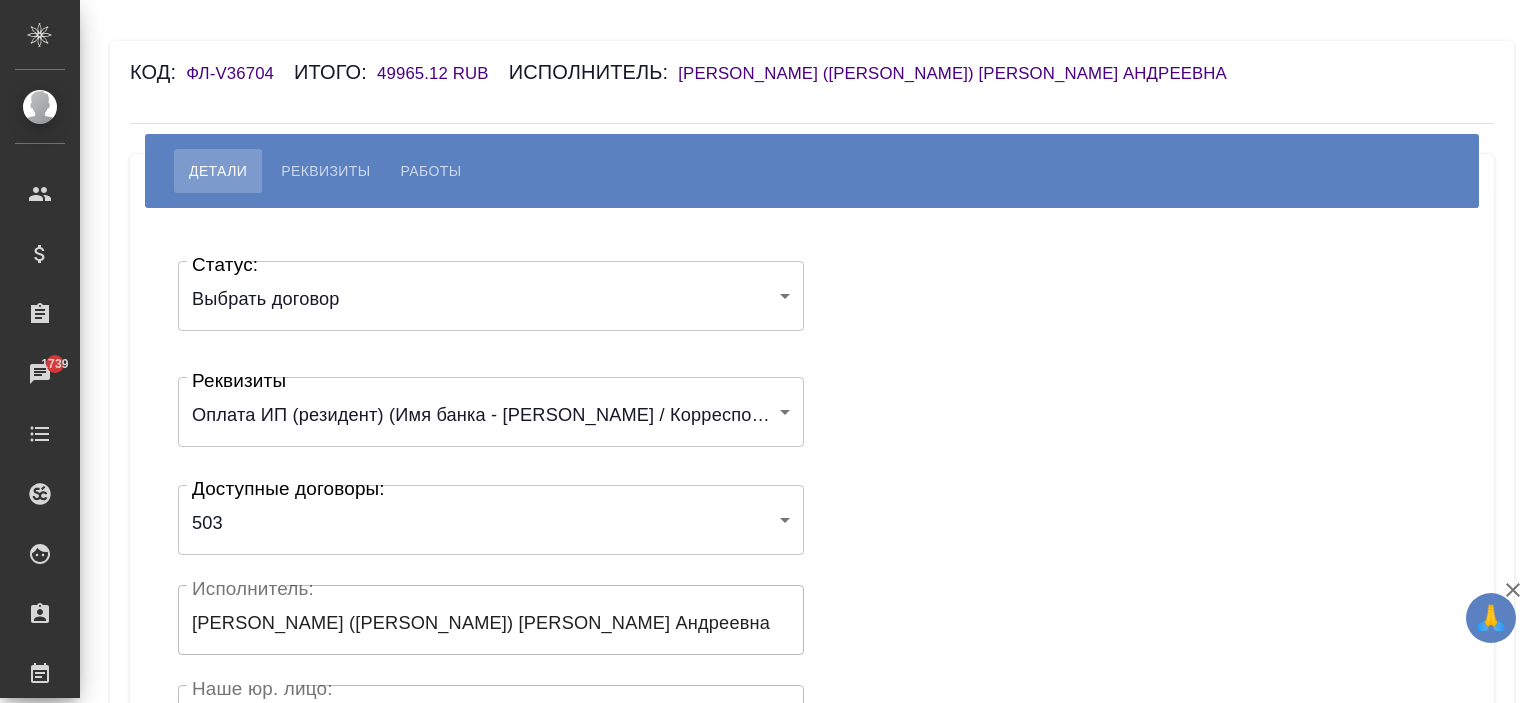 scroll, scrollTop: 440, scrollLeft: 0, axis: vertical 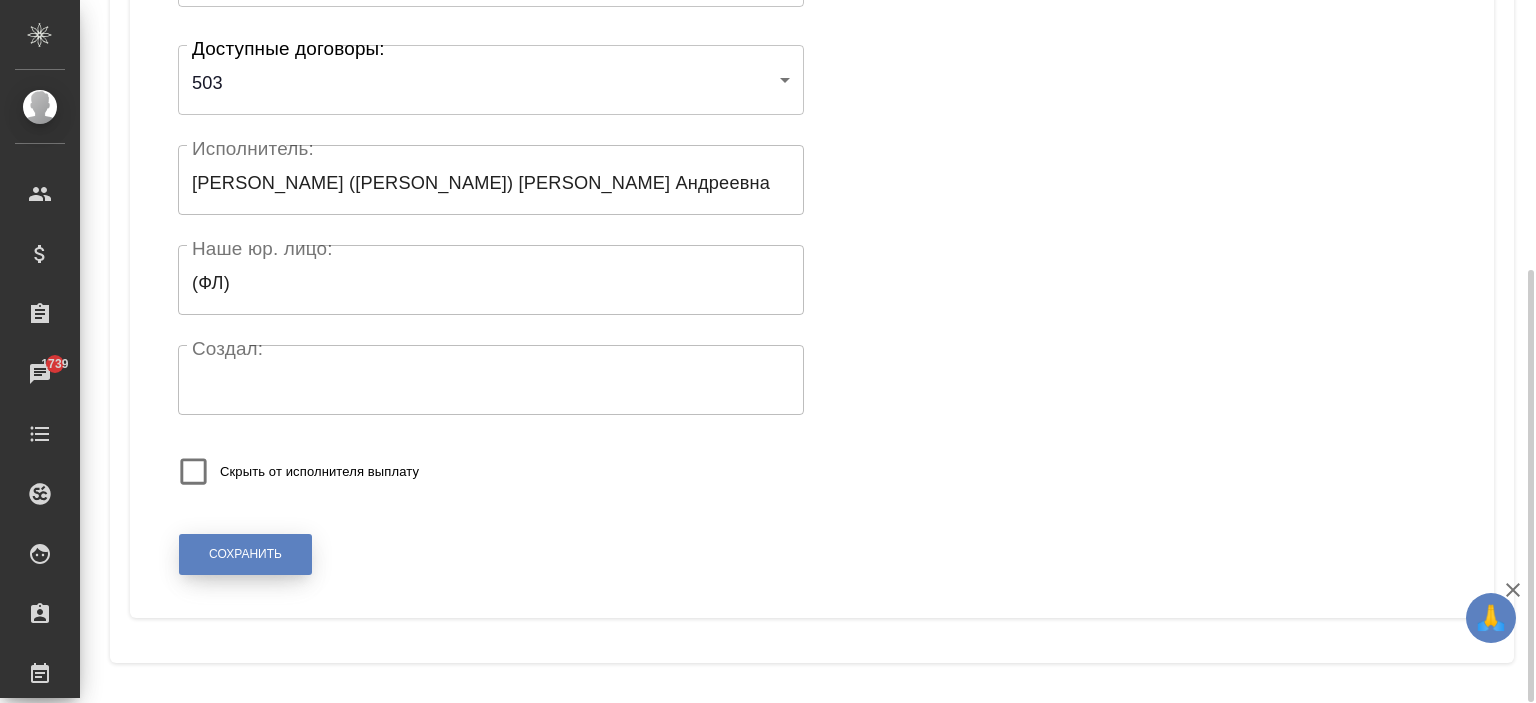 click on "Сохранить" at bounding box center [245, 554] 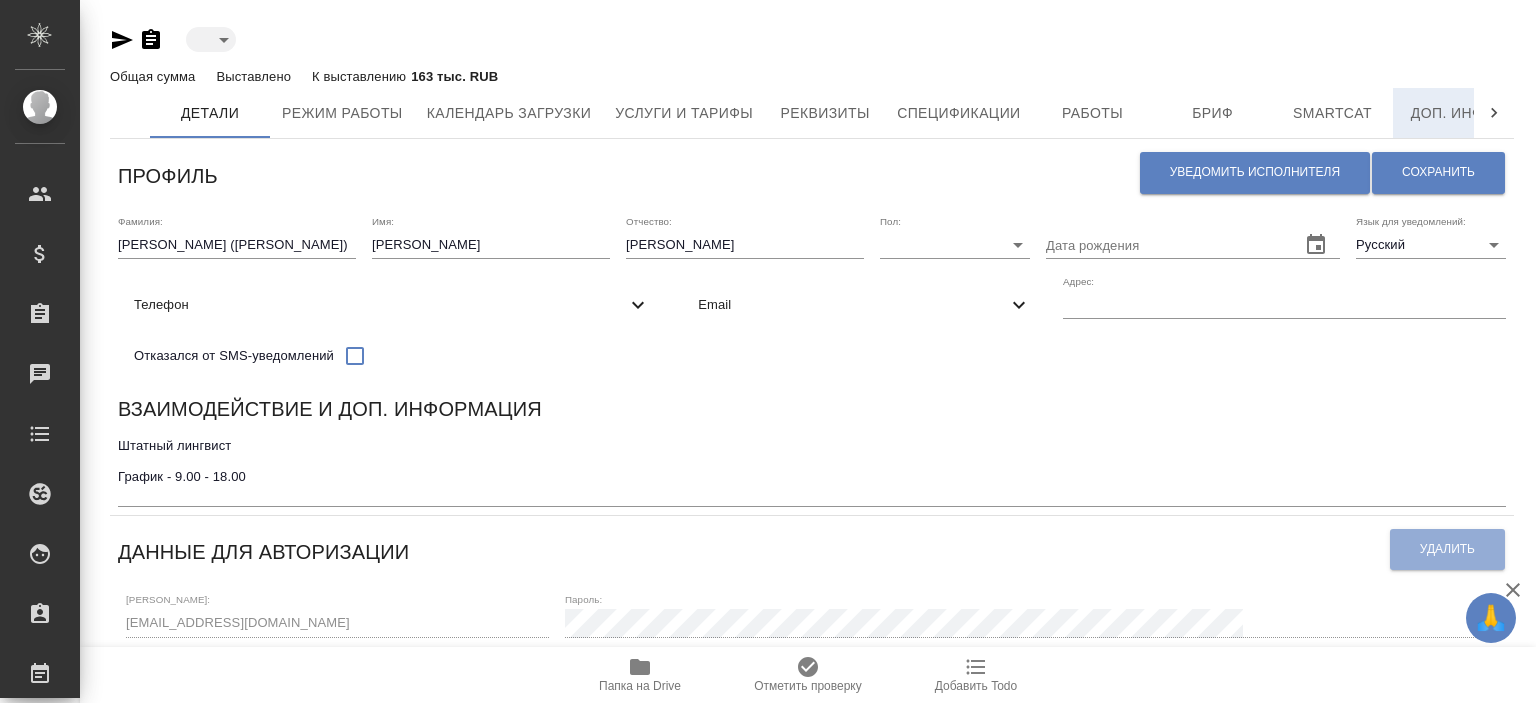scroll, scrollTop: 0, scrollLeft: 0, axis: both 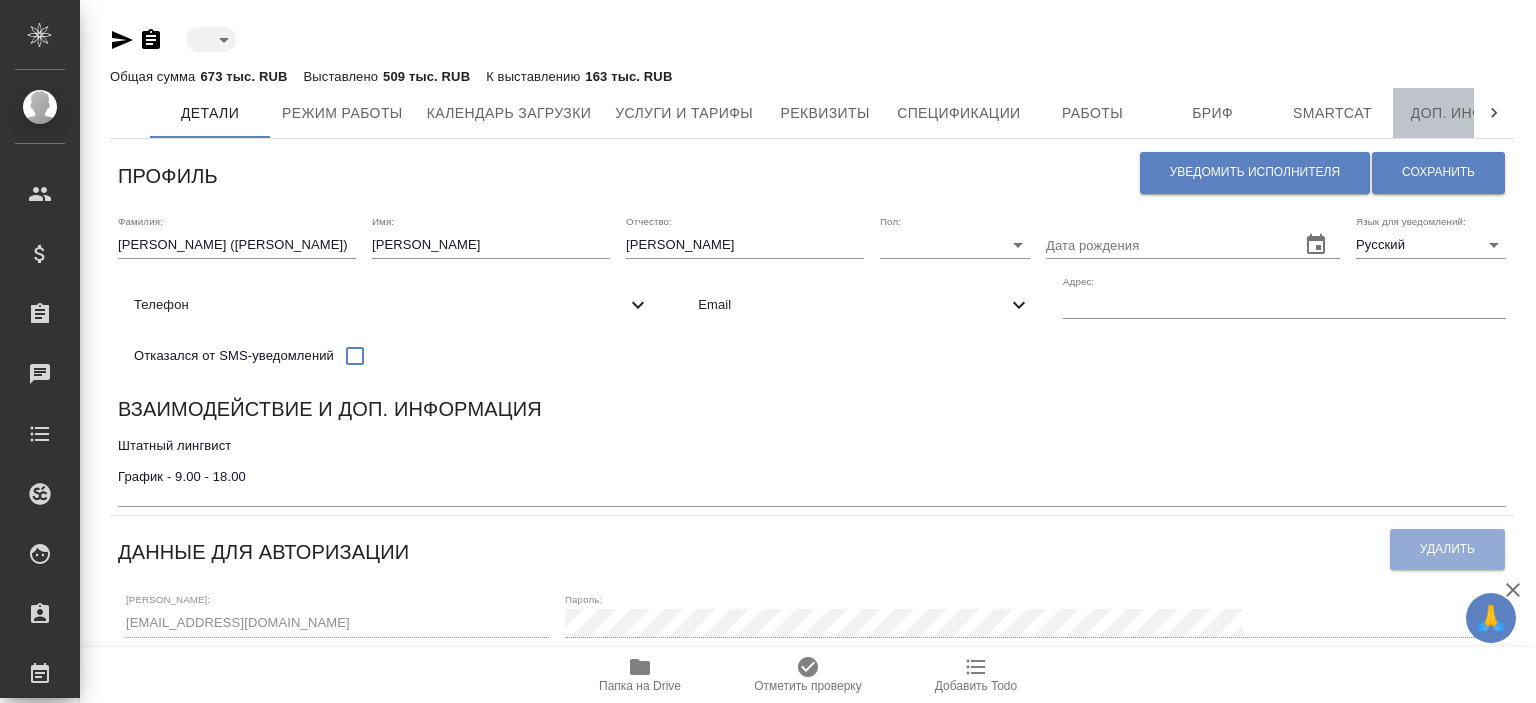 click on "Доп. инфо" at bounding box center [1453, 113] 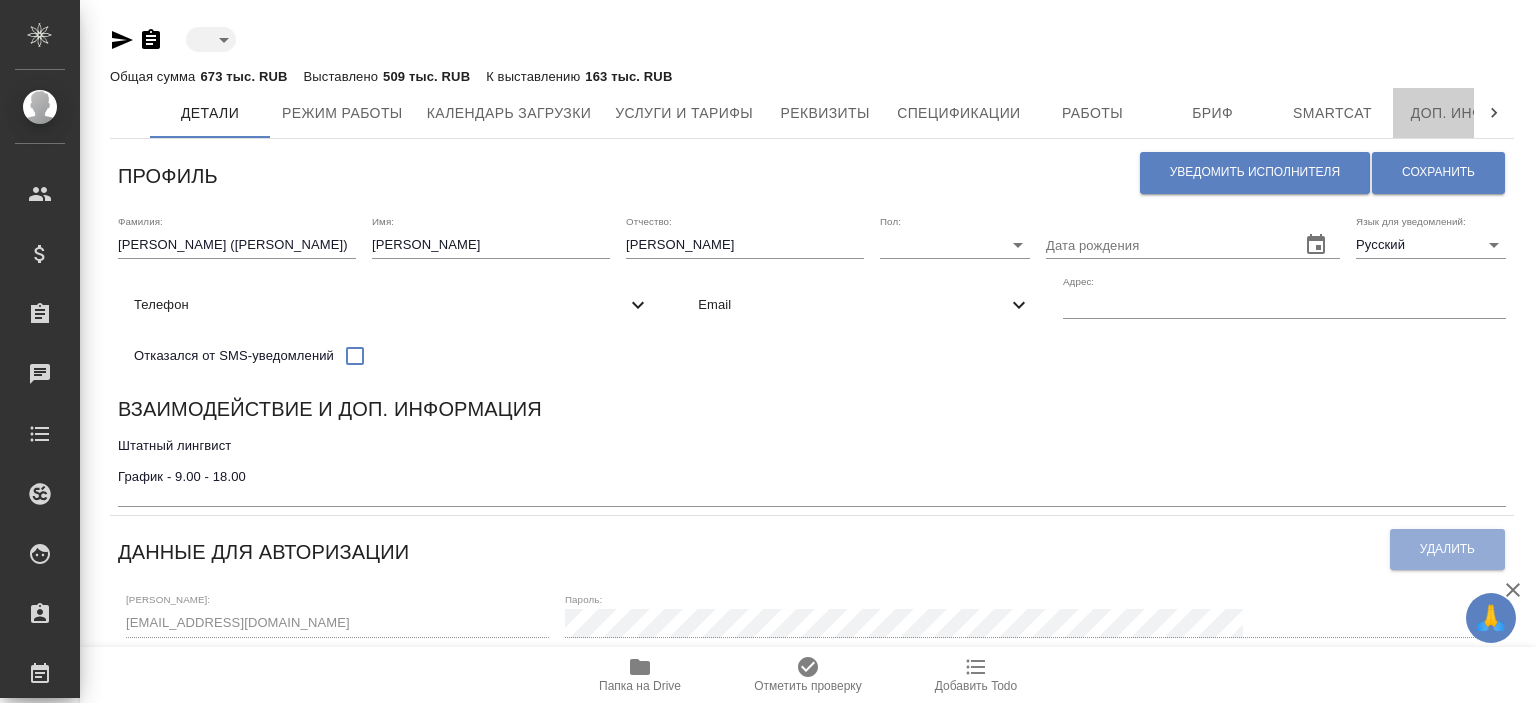 type on "active" 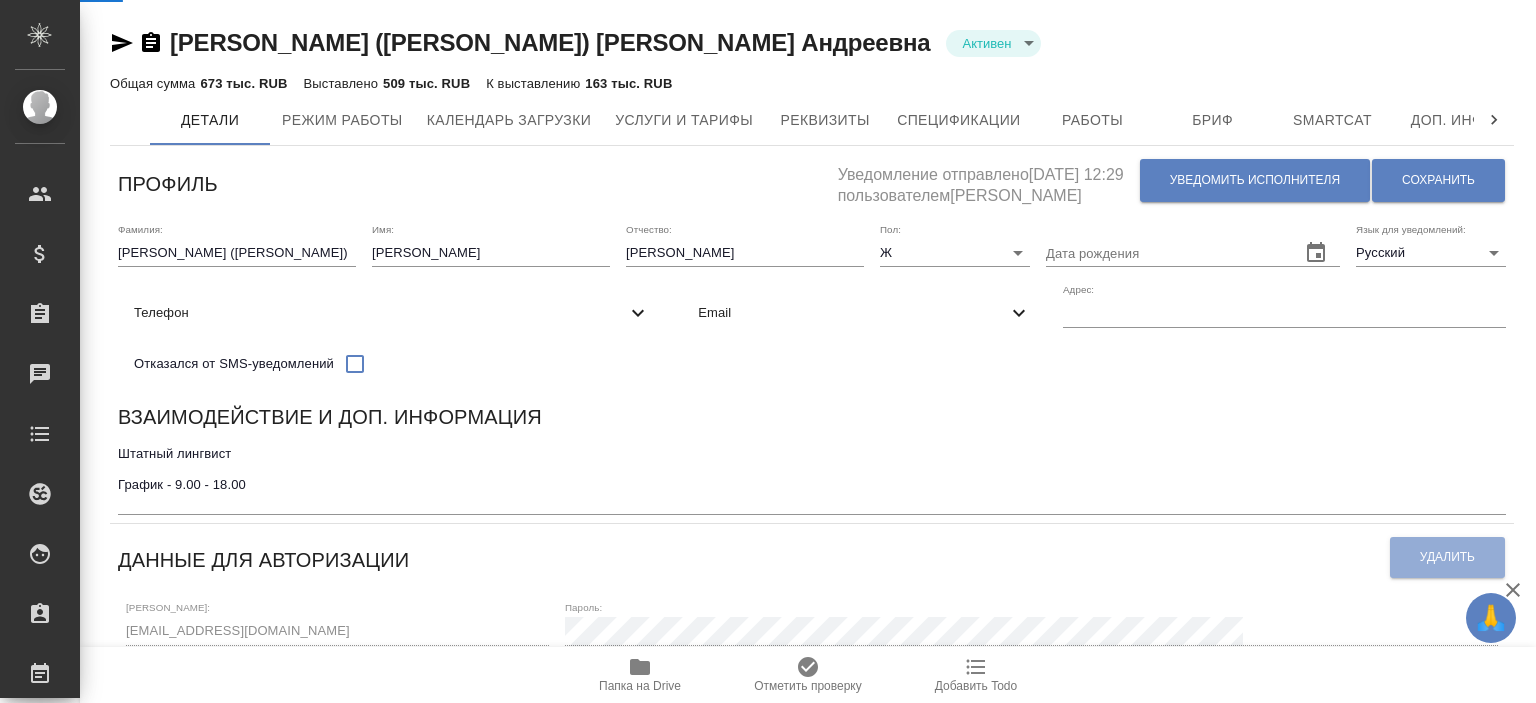 click at bounding box center [1494, 120] 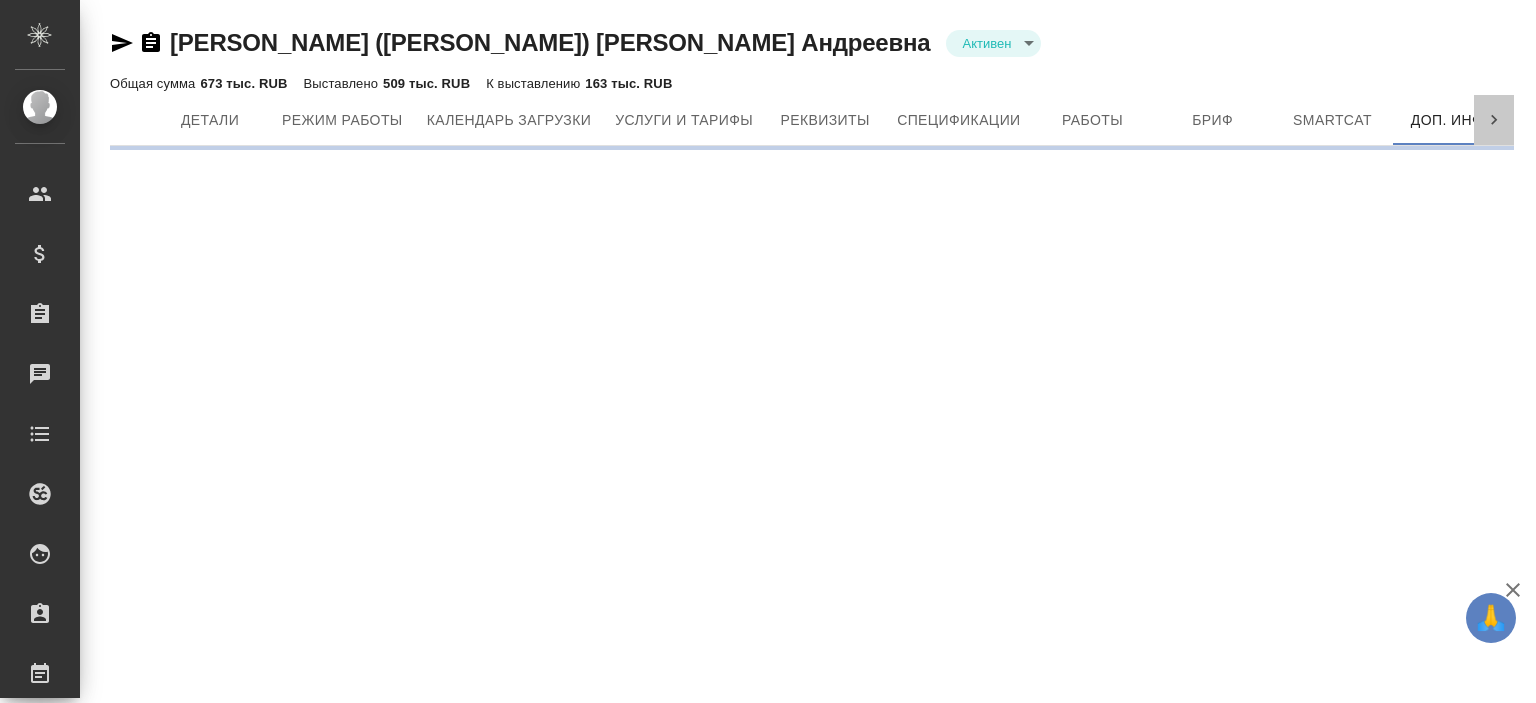 click at bounding box center (1494, 120) 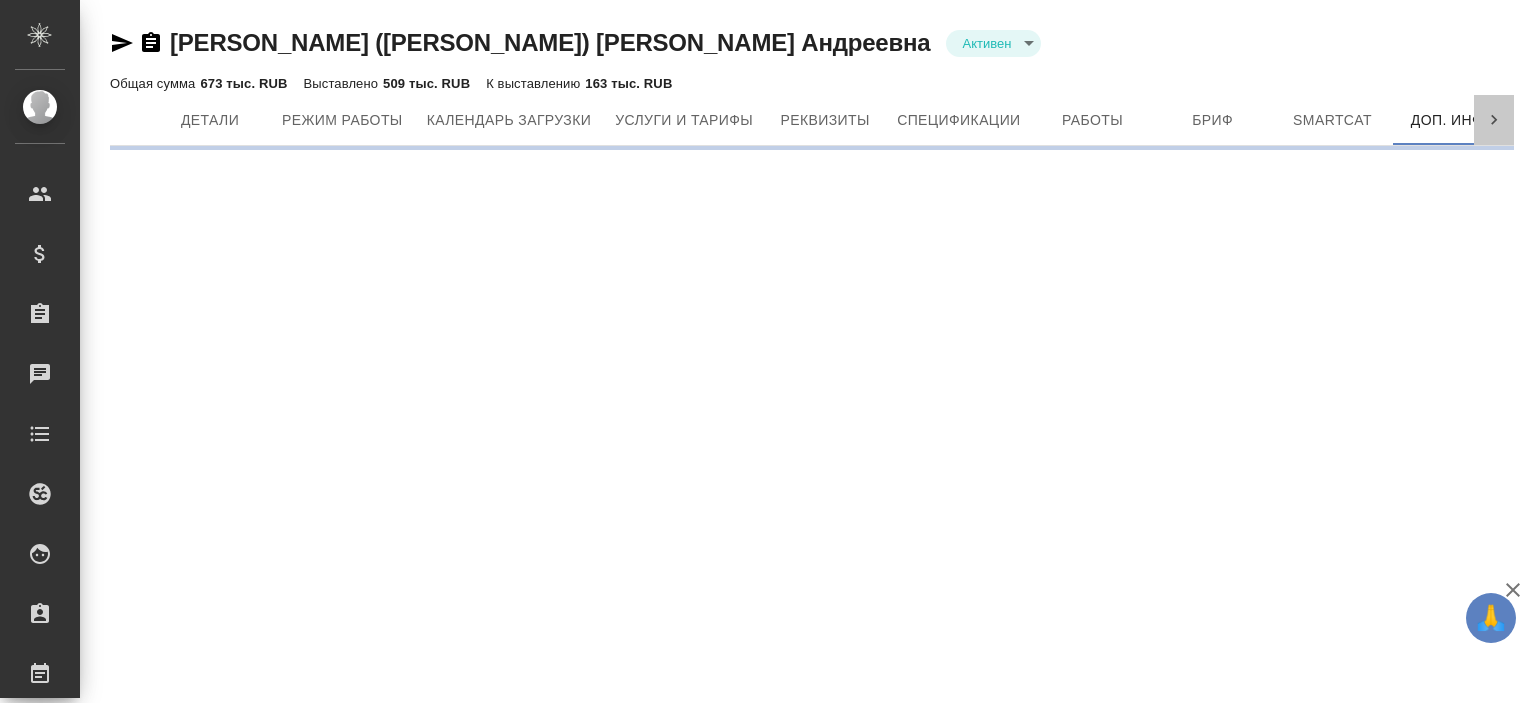 scroll, scrollTop: 0, scrollLeft: 278, axis: horizontal 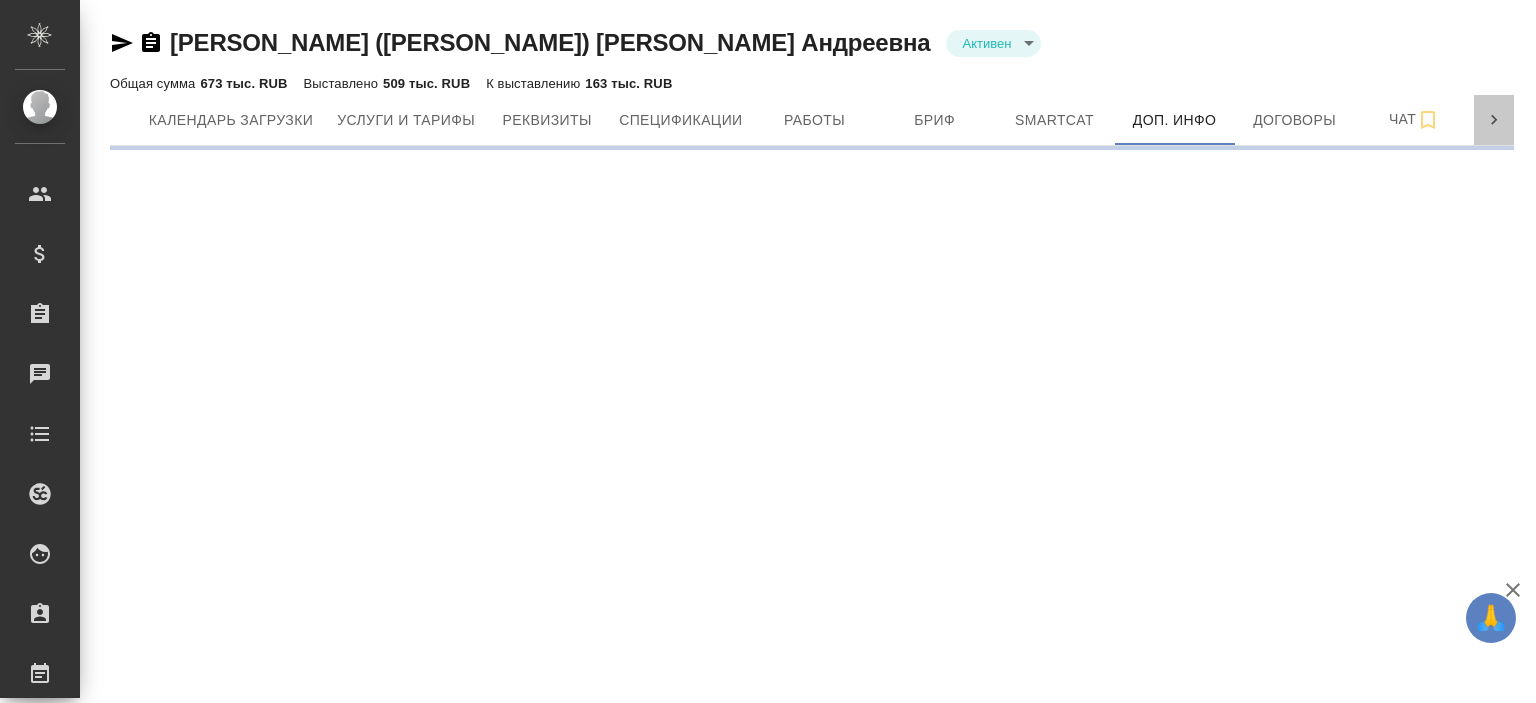 click at bounding box center [1494, 120] 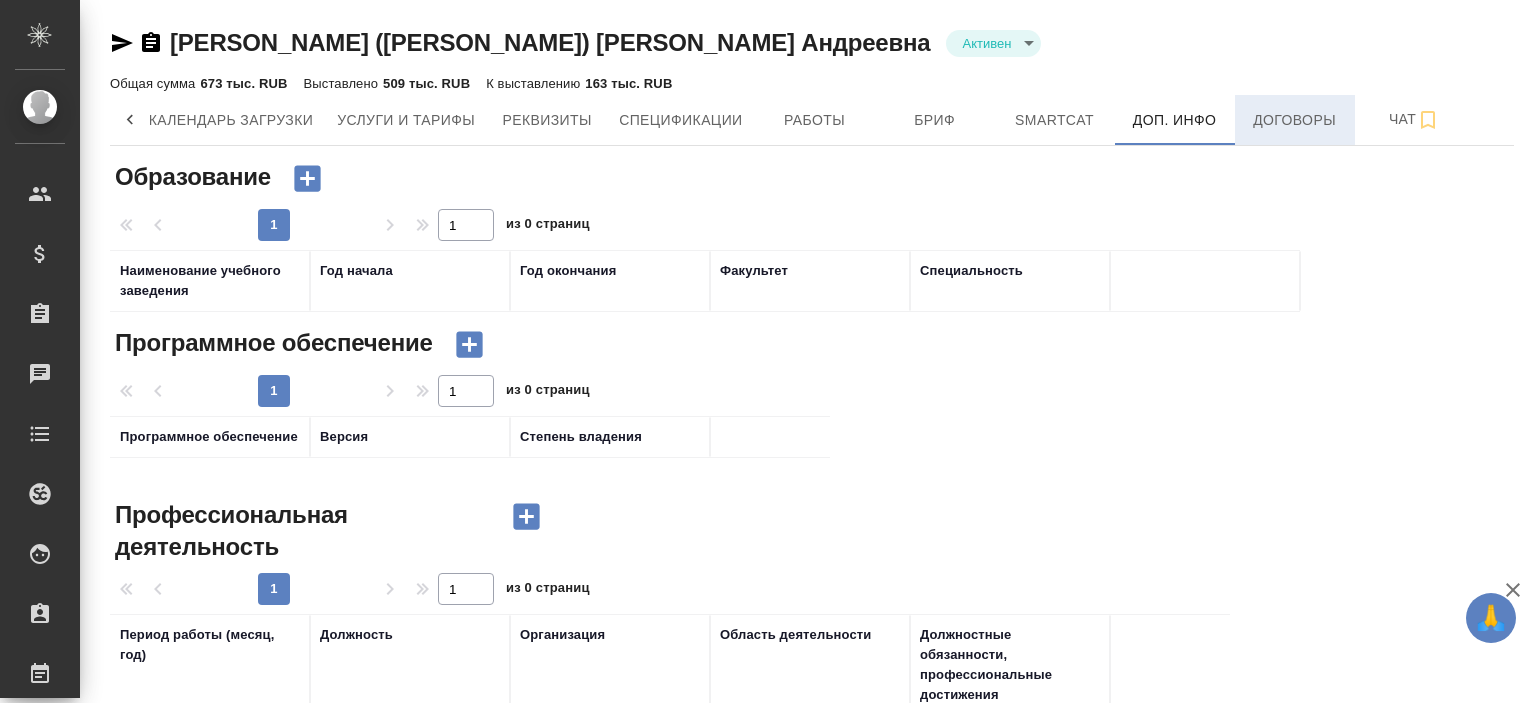 click on "Договоры" at bounding box center [1295, 120] 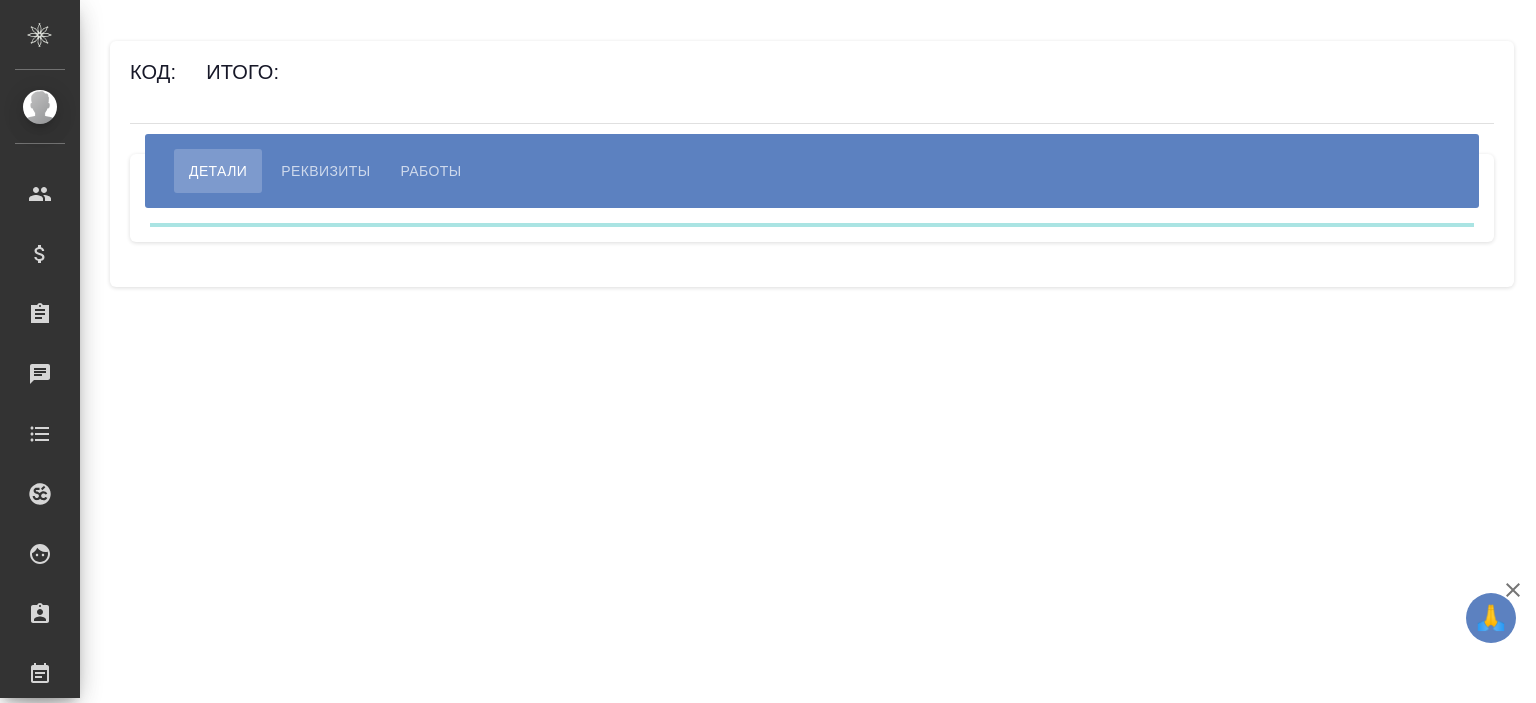 scroll, scrollTop: 0, scrollLeft: 0, axis: both 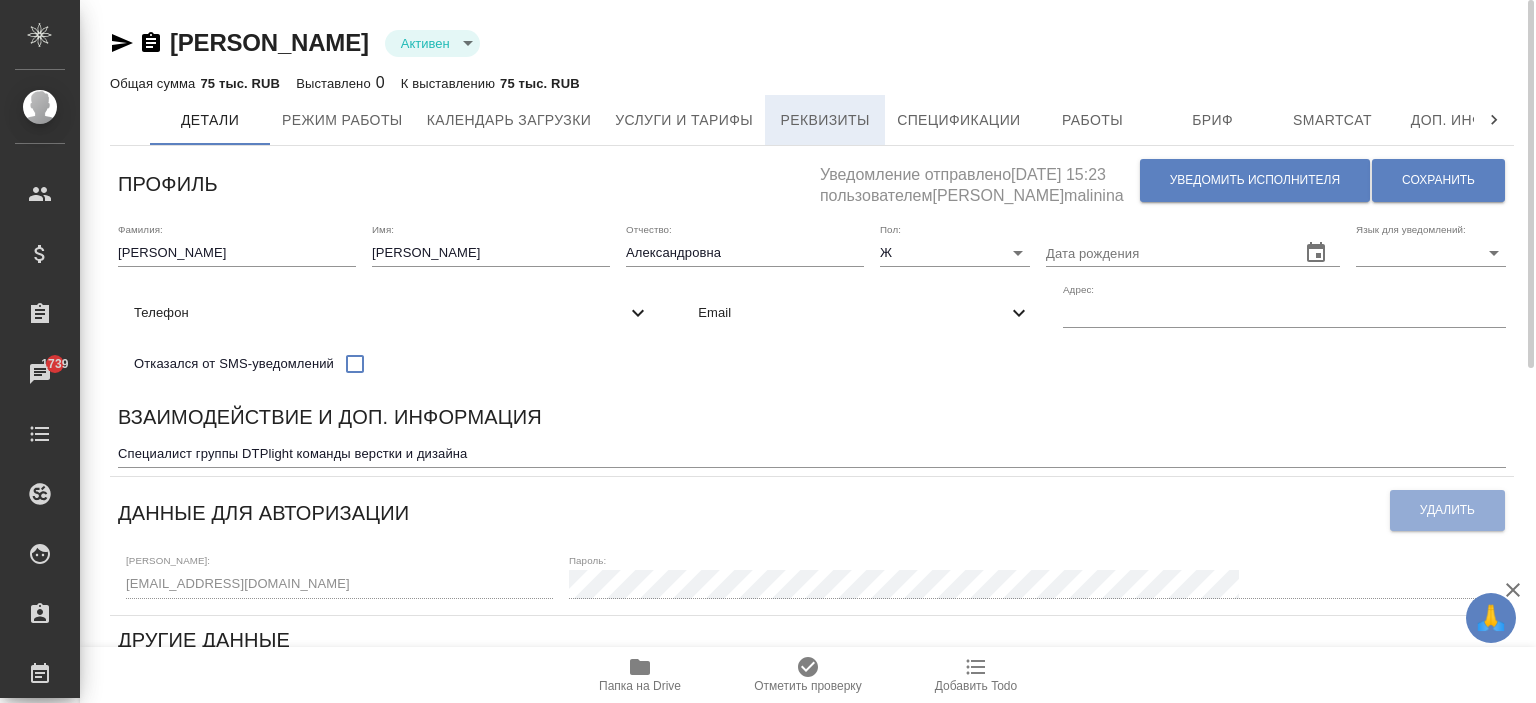 click on "Реквизиты" at bounding box center [825, 120] 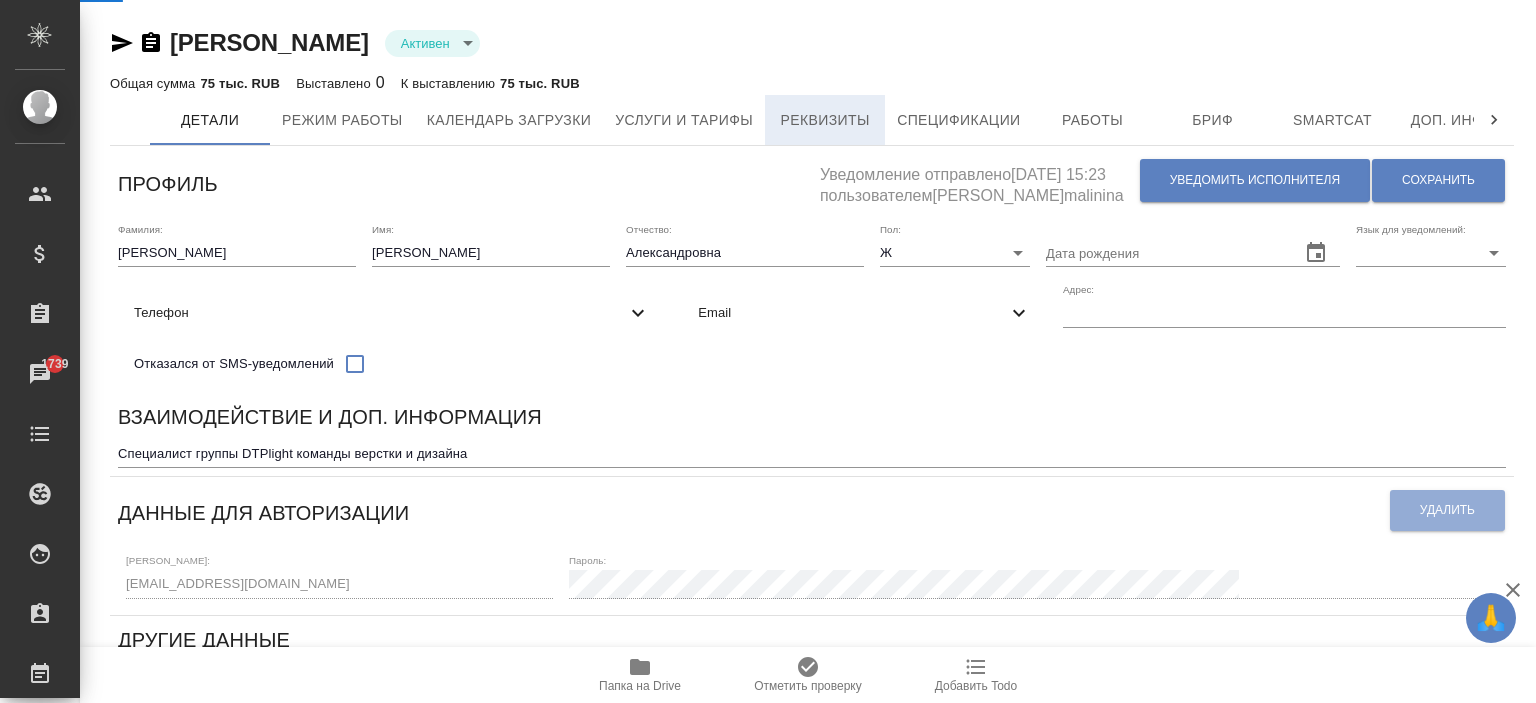select on "10" 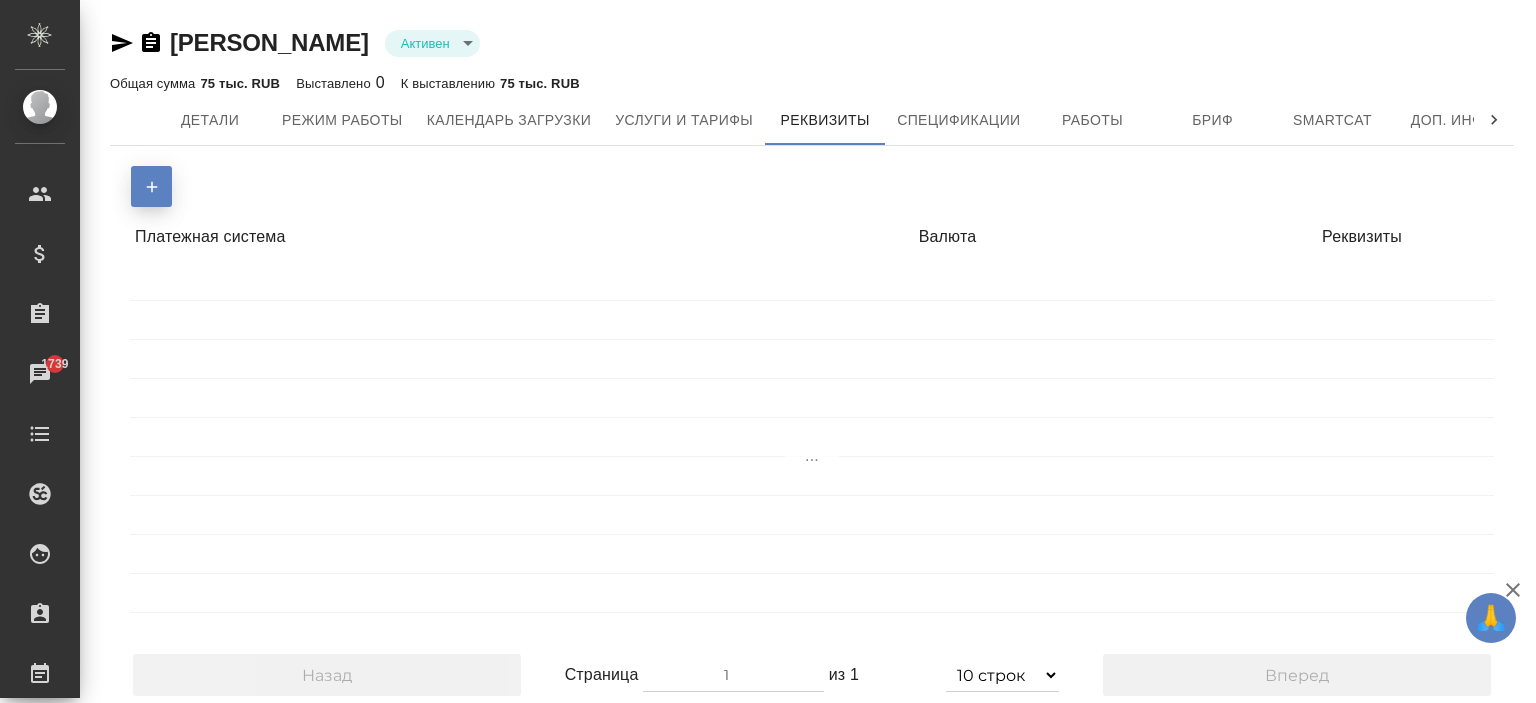 click at bounding box center (151, 186) 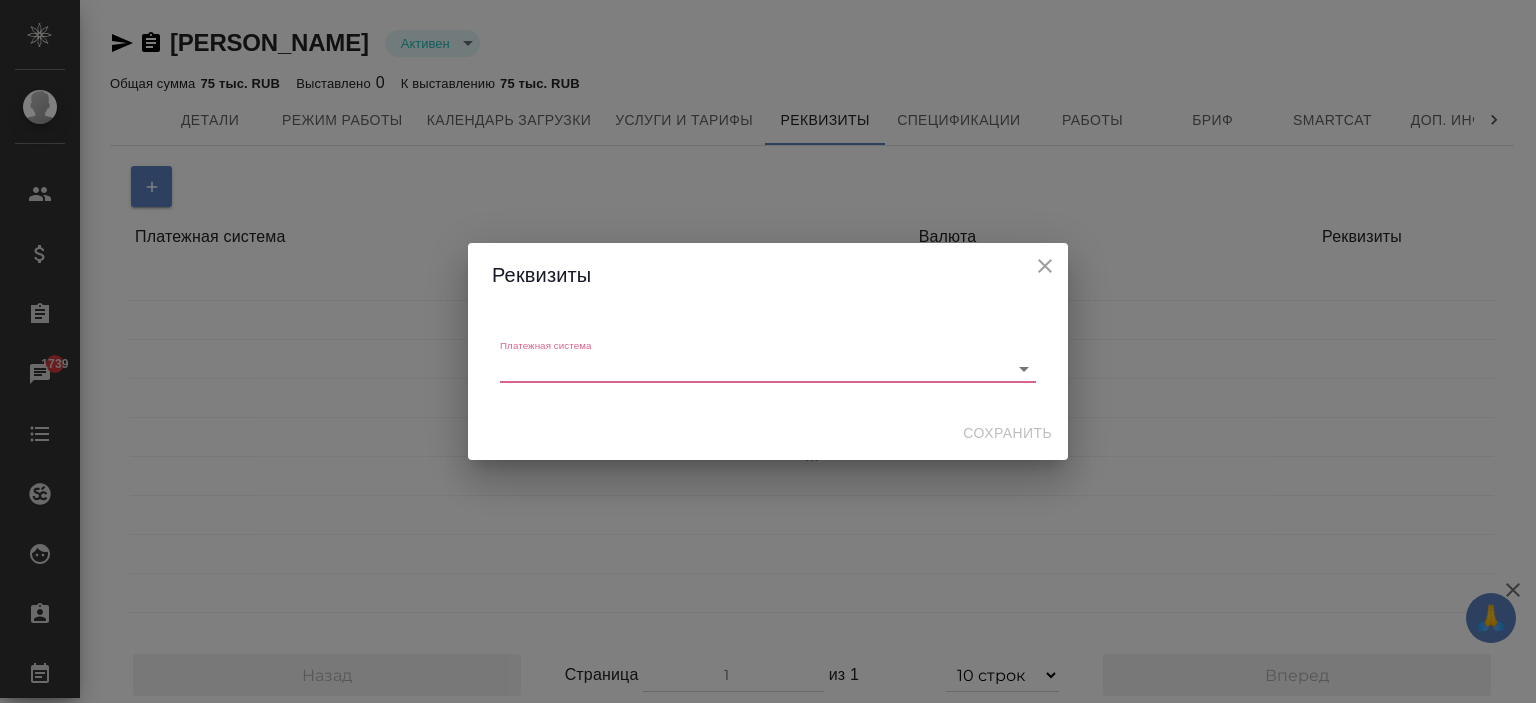 click on "Платежная система ​" at bounding box center (768, 361) 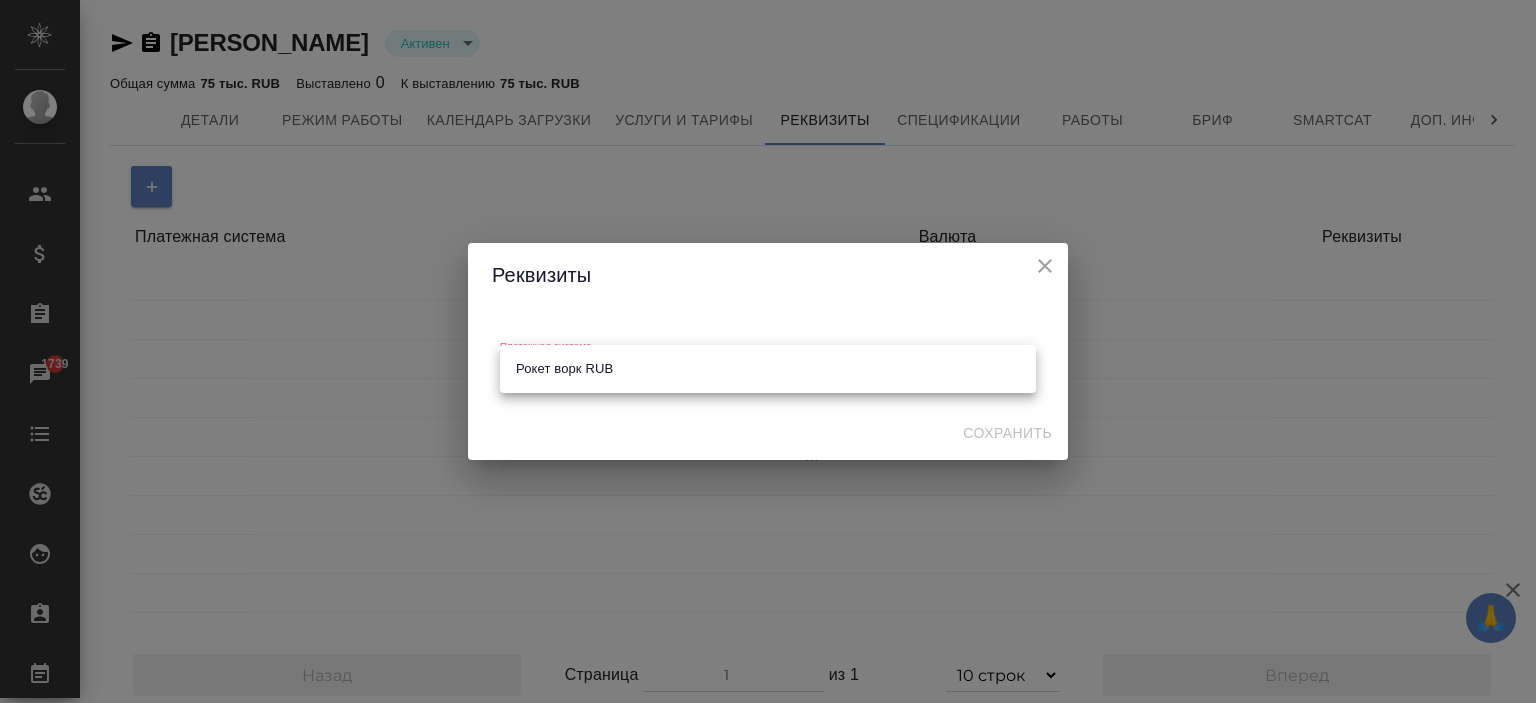 click at bounding box center [768, 351] 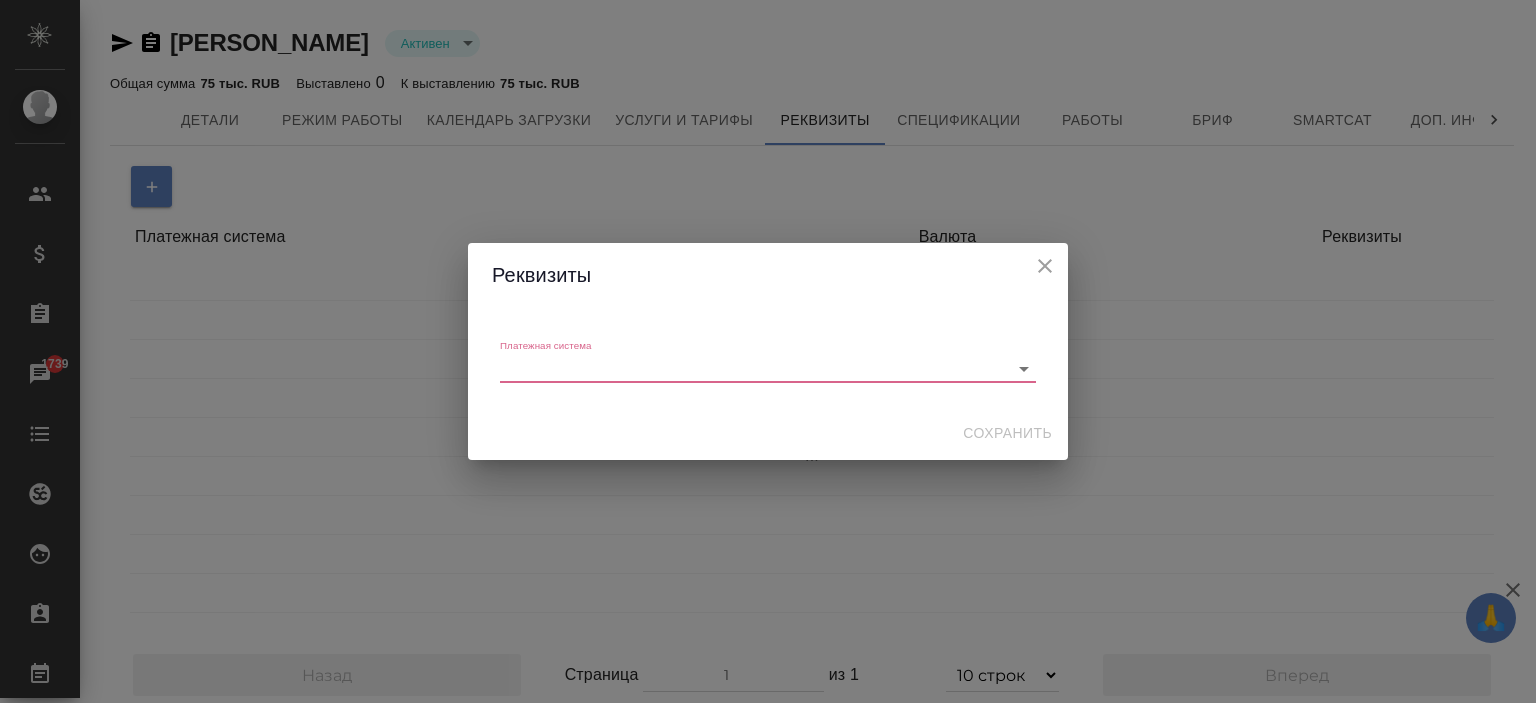 click 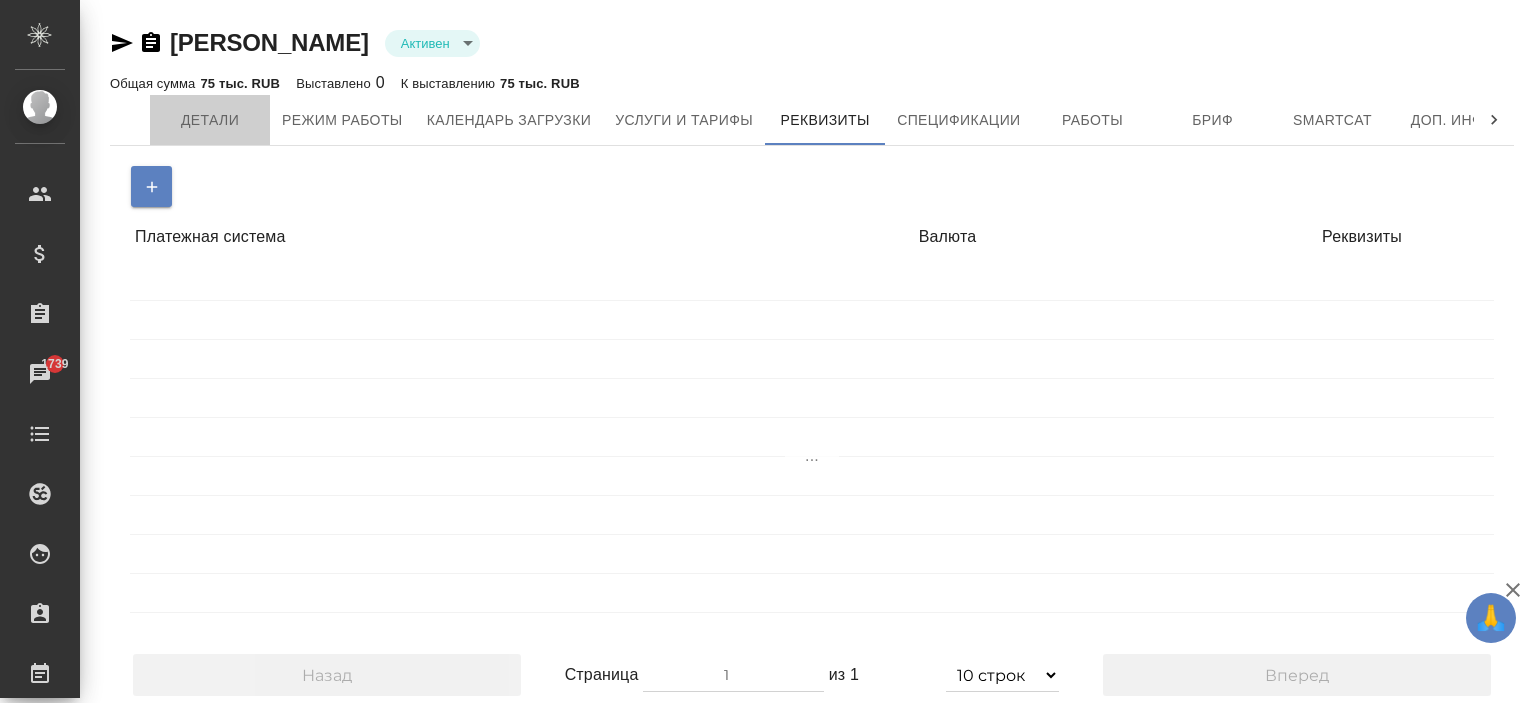 drag, startPoint x: 222, startPoint y: 134, endPoint x: 245, endPoint y: 154, distance: 30.479502 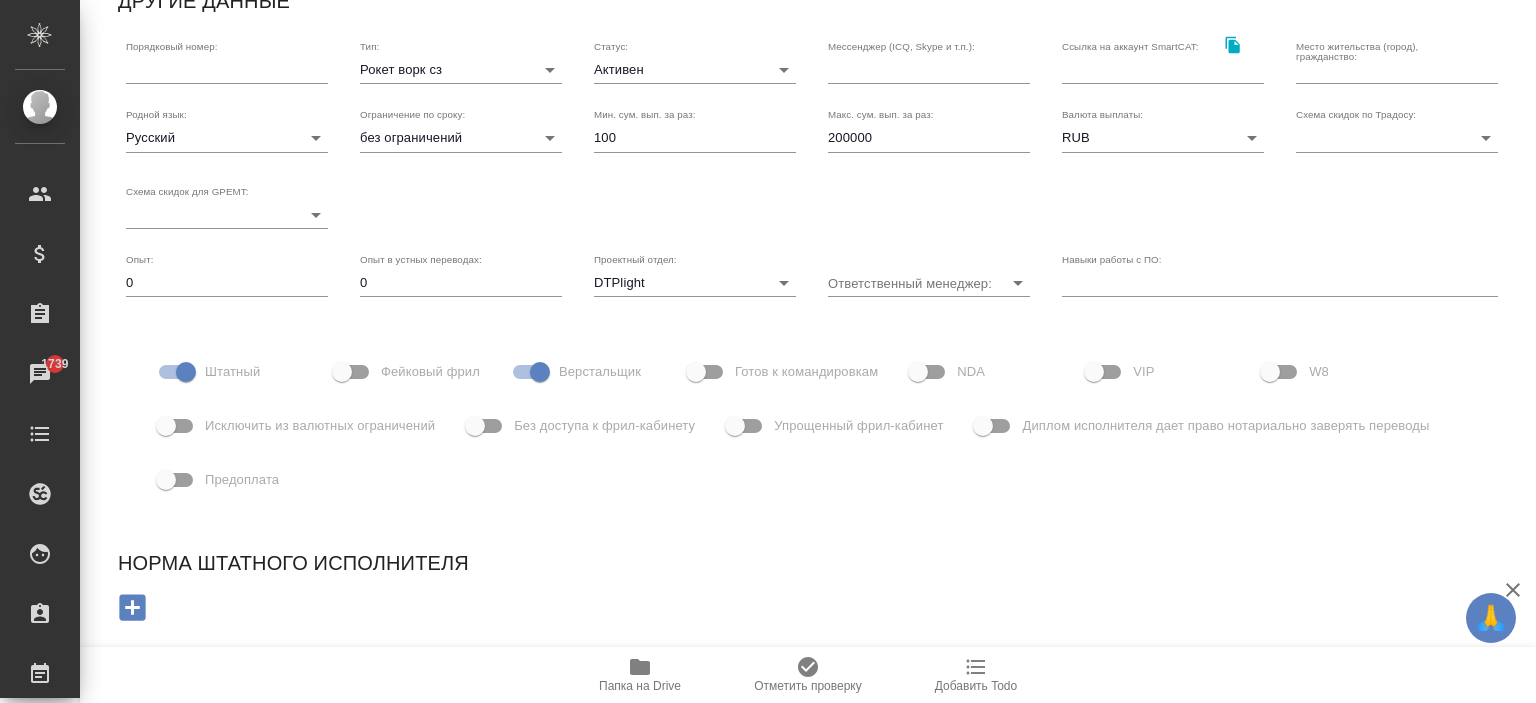 scroll, scrollTop: 0, scrollLeft: 0, axis: both 